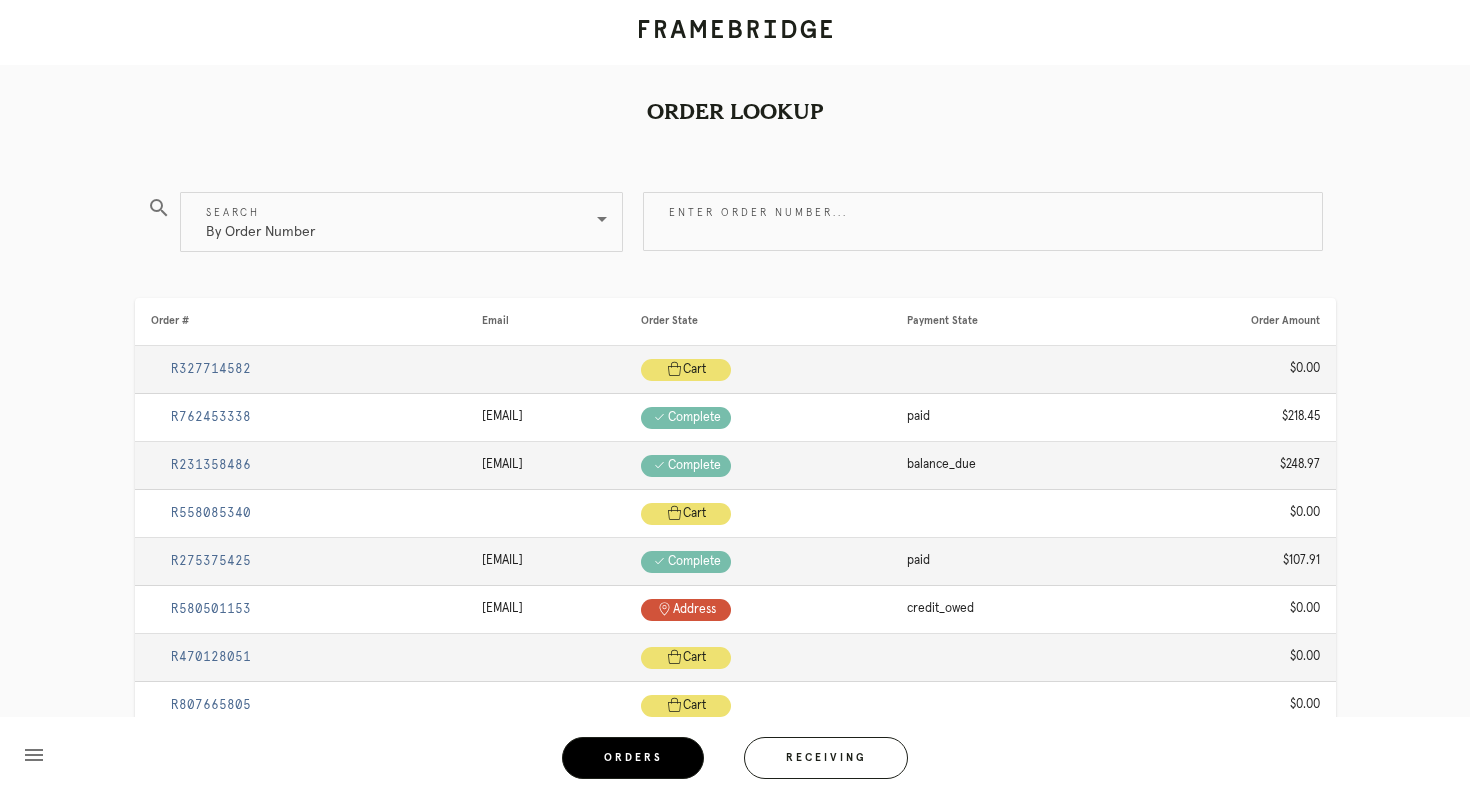scroll, scrollTop: 0, scrollLeft: 0, axis: both 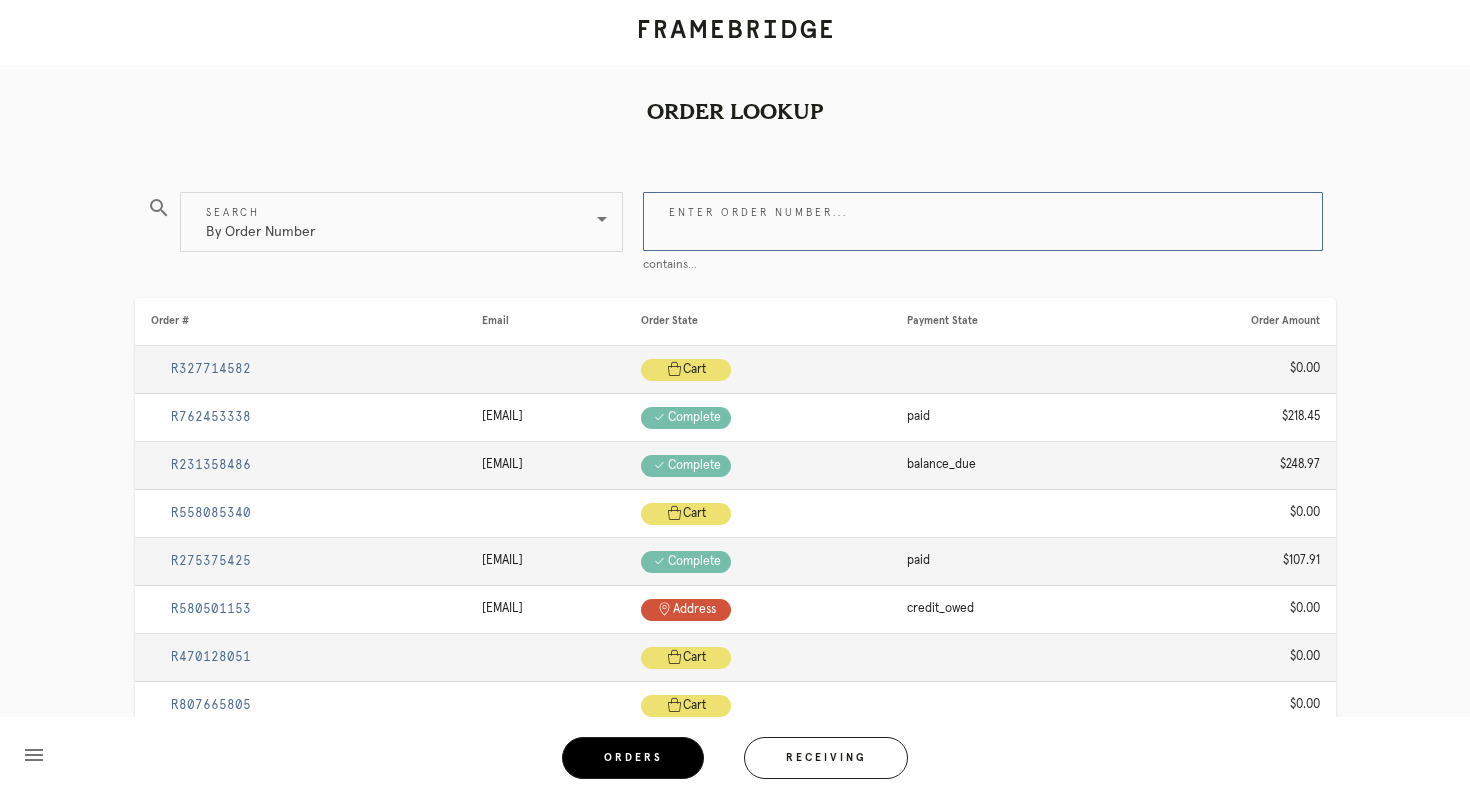click on "Enter order number..." at bounding box center [983, 221] 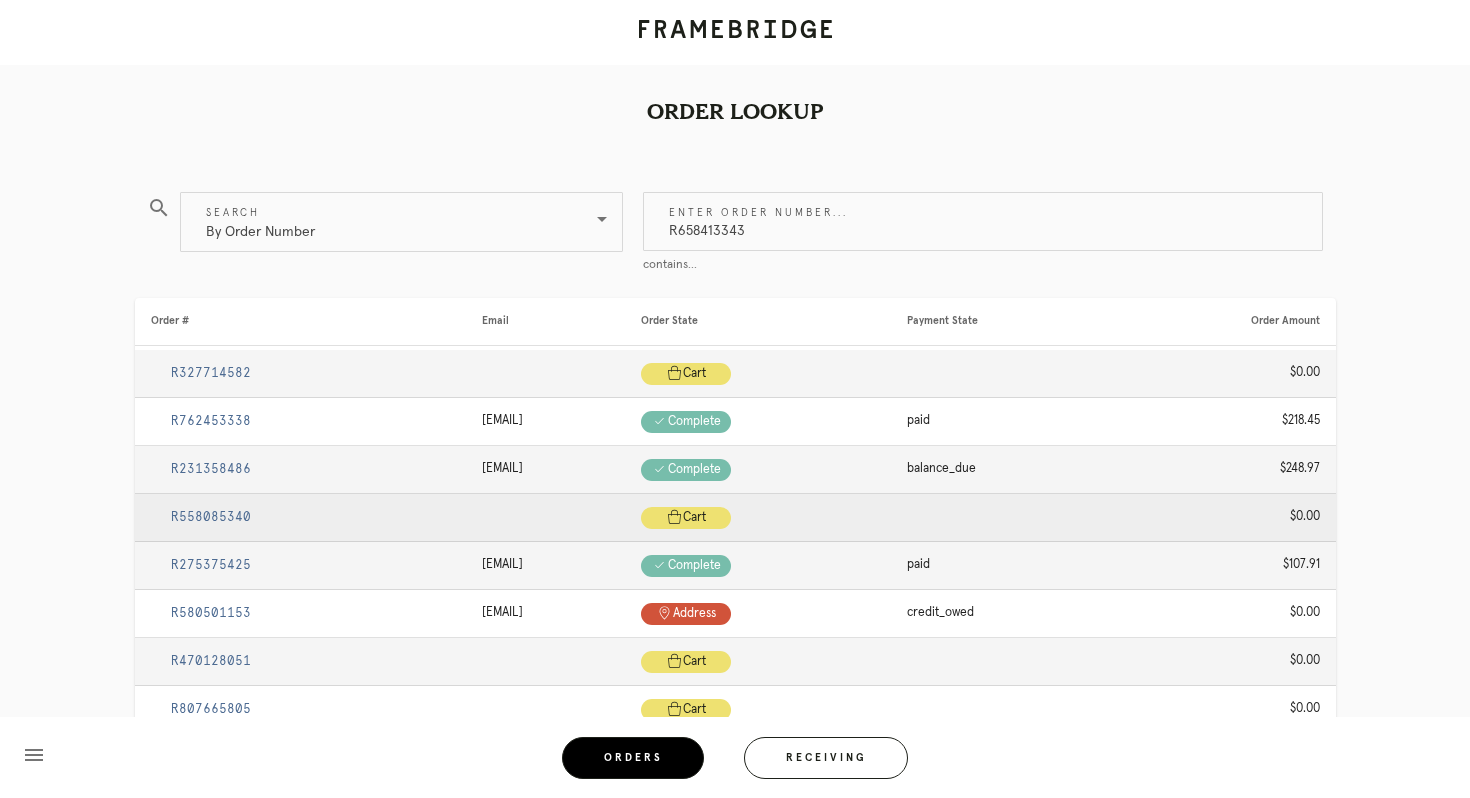 type on "R658413343" 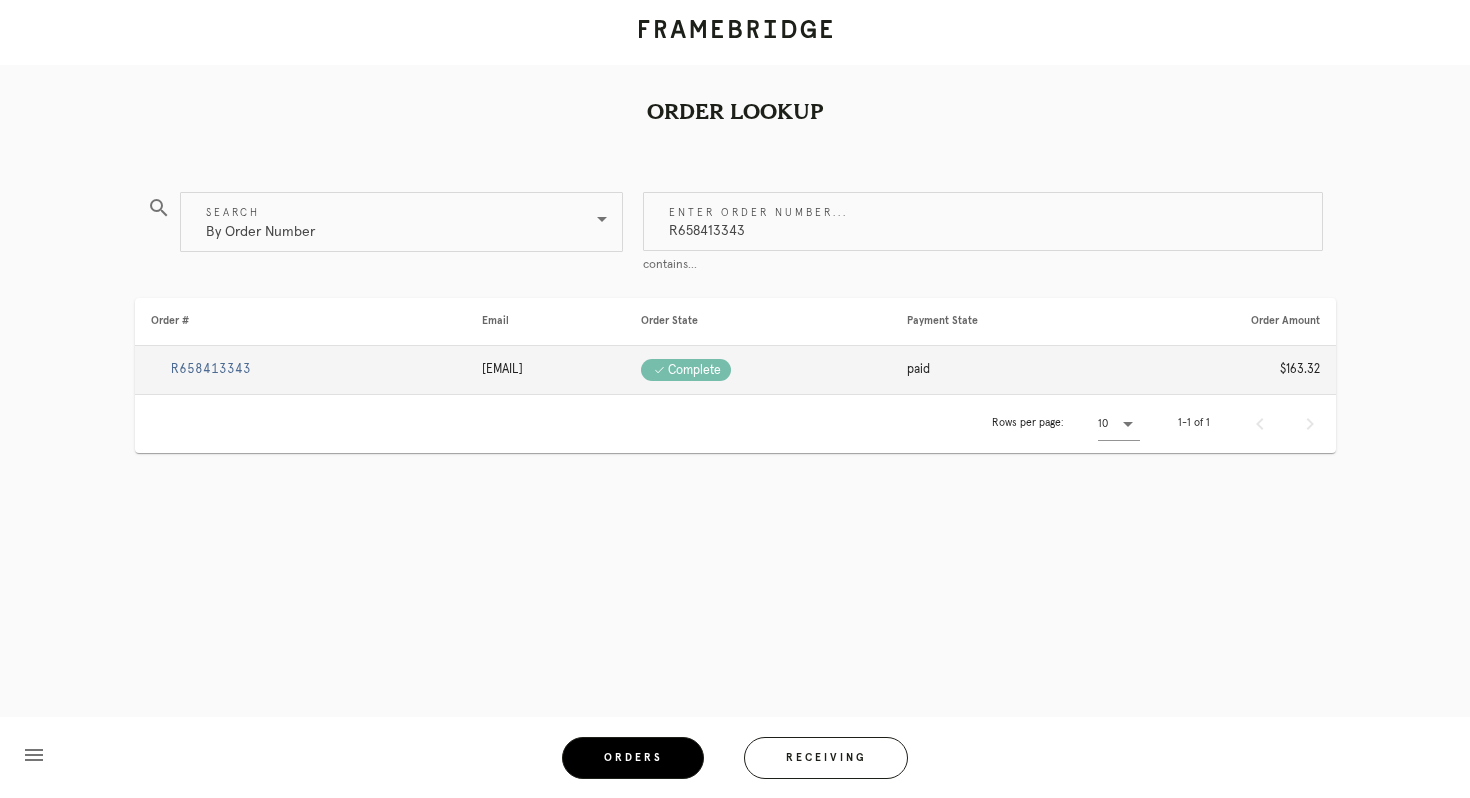 click on "R658413343" at bounding box center [211, 369] 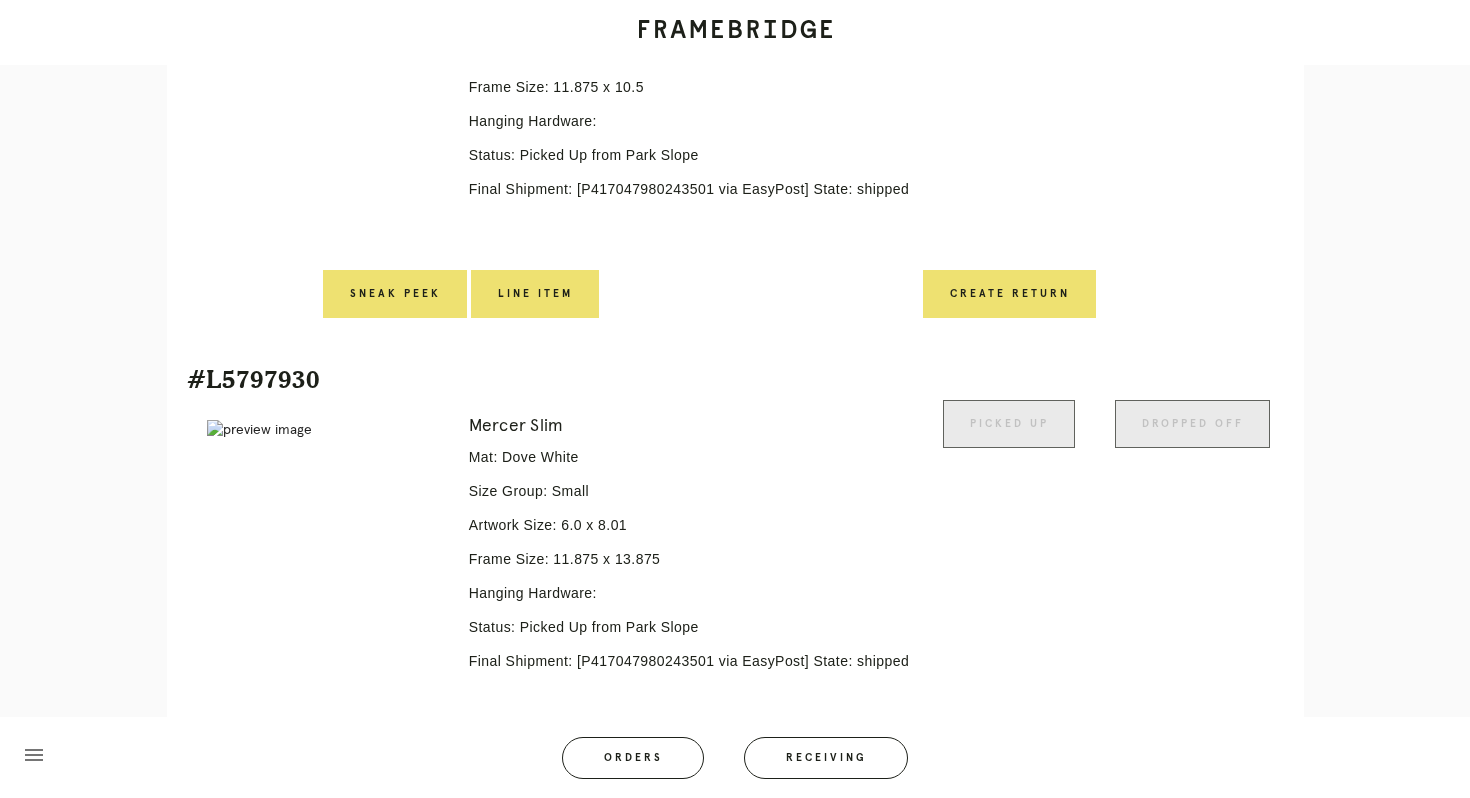 scroll, scrollTop: 791, scrollLeft: 0, axis: vertical 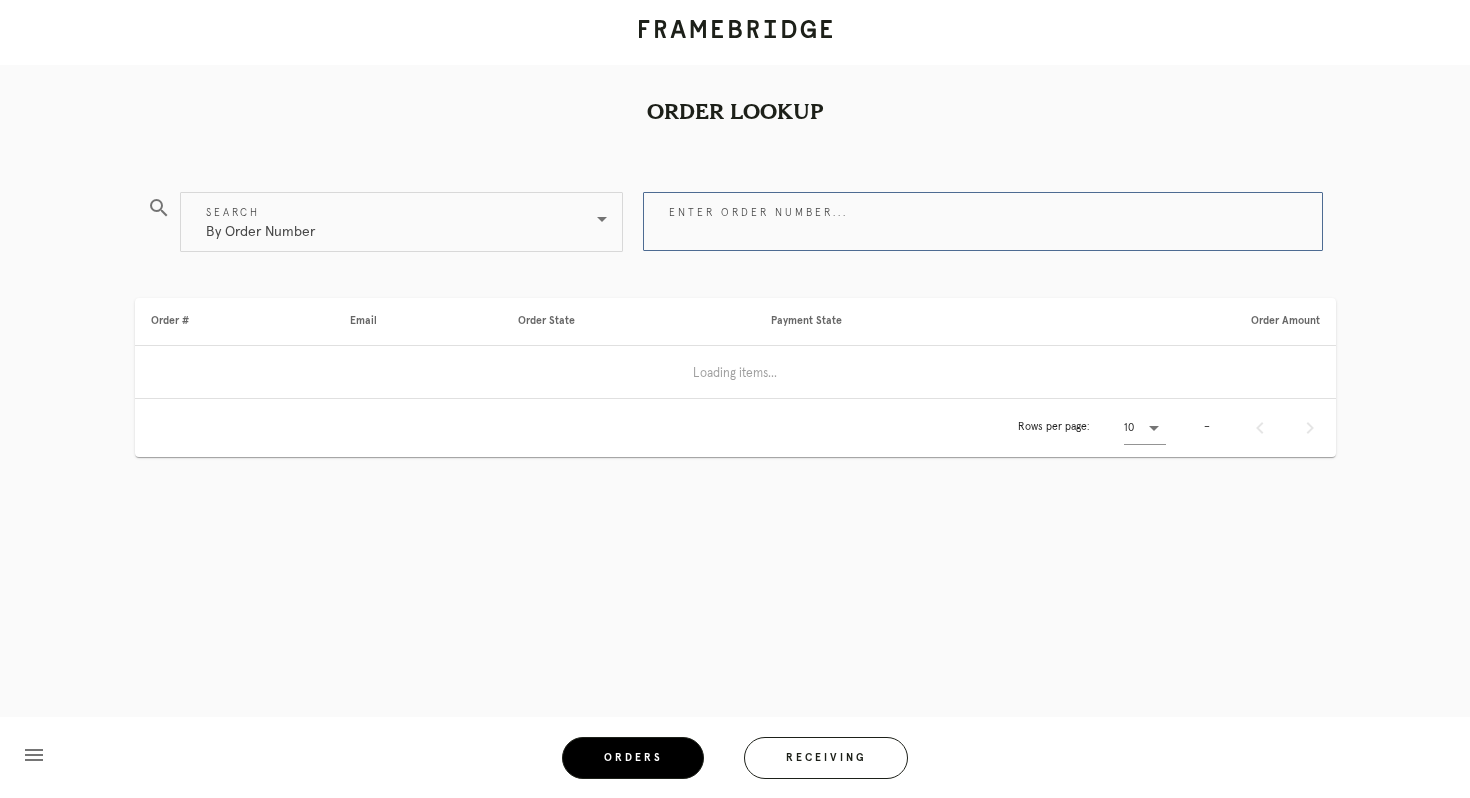 click on "Enter order number..." at bounding box center [983, 221] 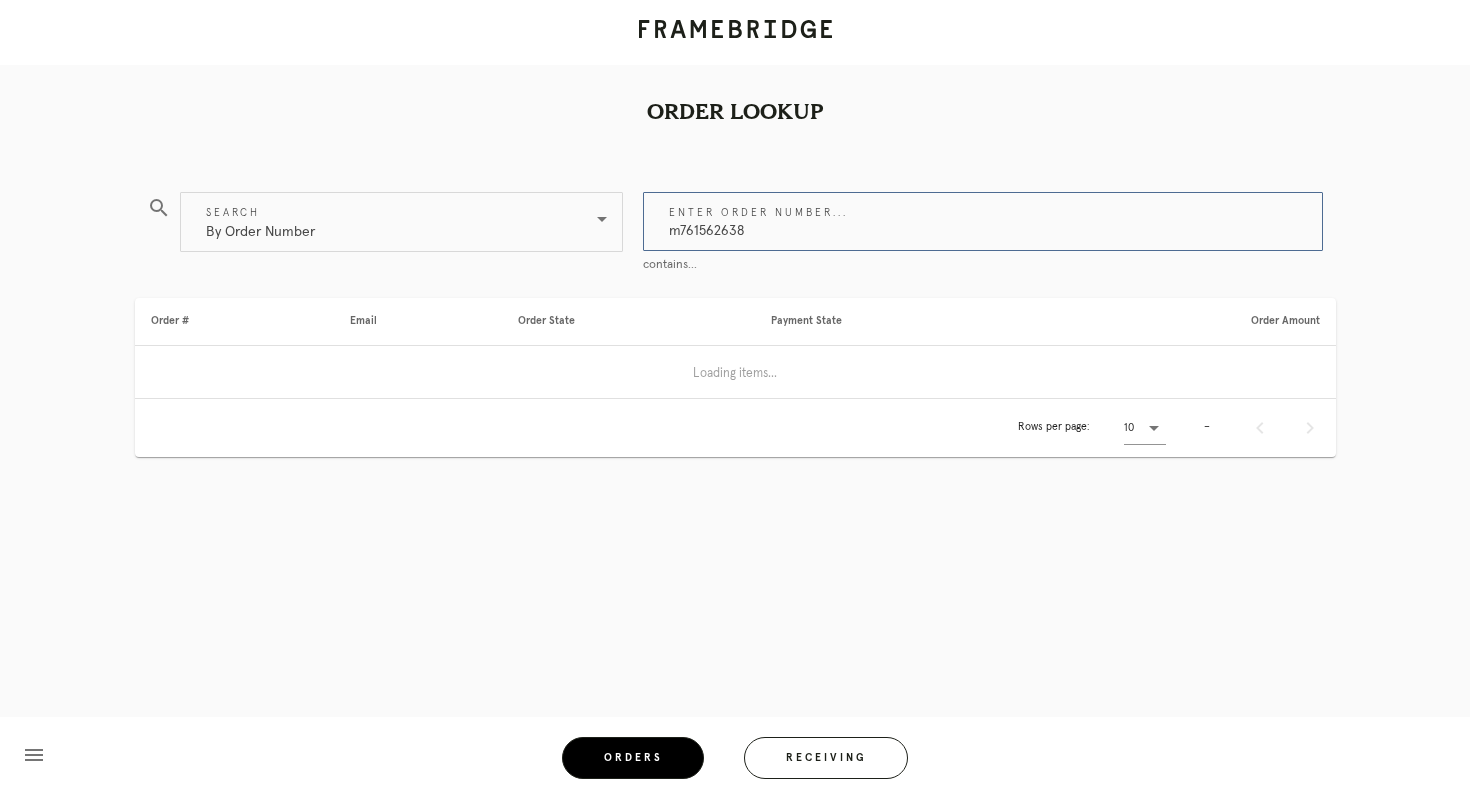 type on "m761562638" 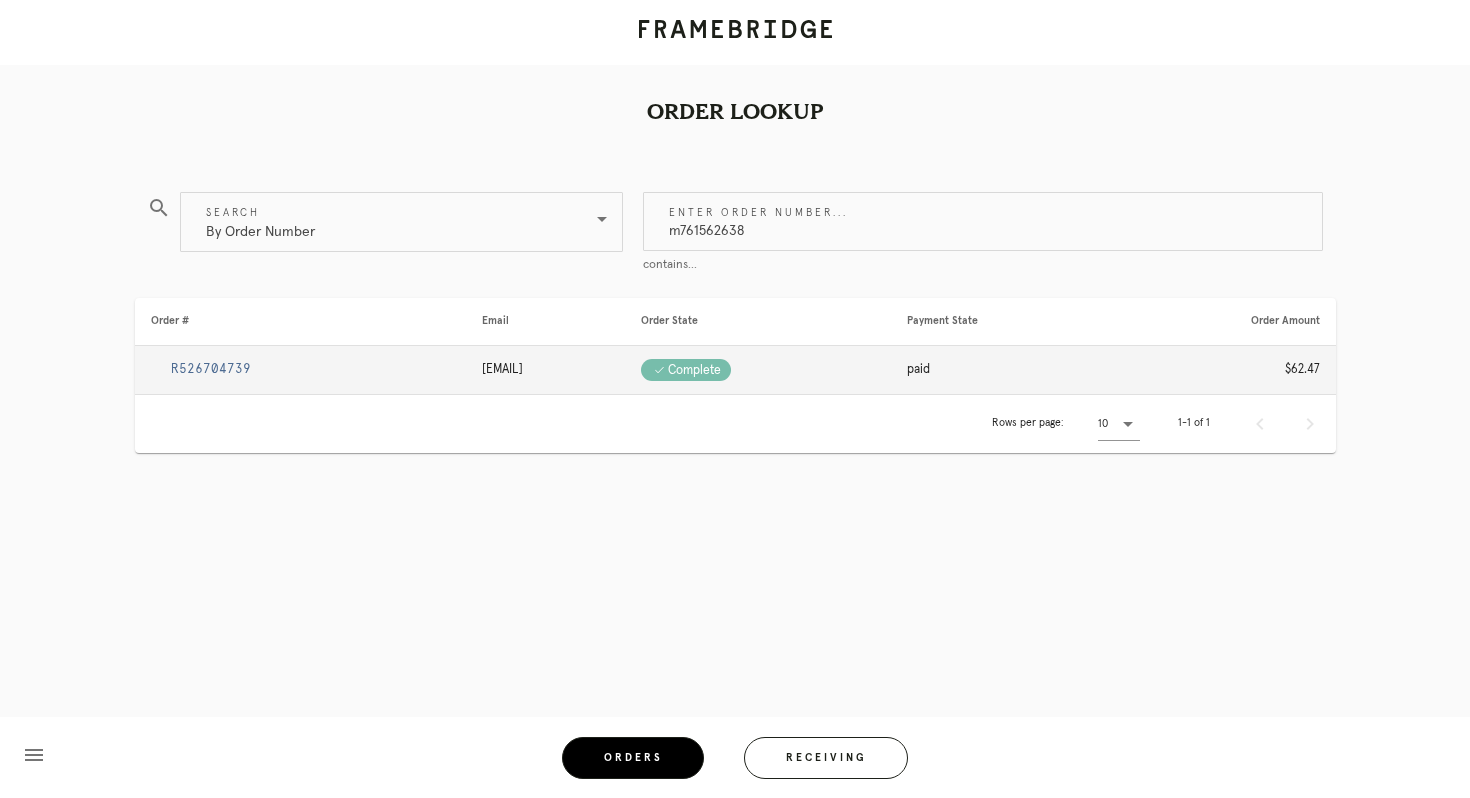 click on "R526704739" at bounding box center (211, 369) 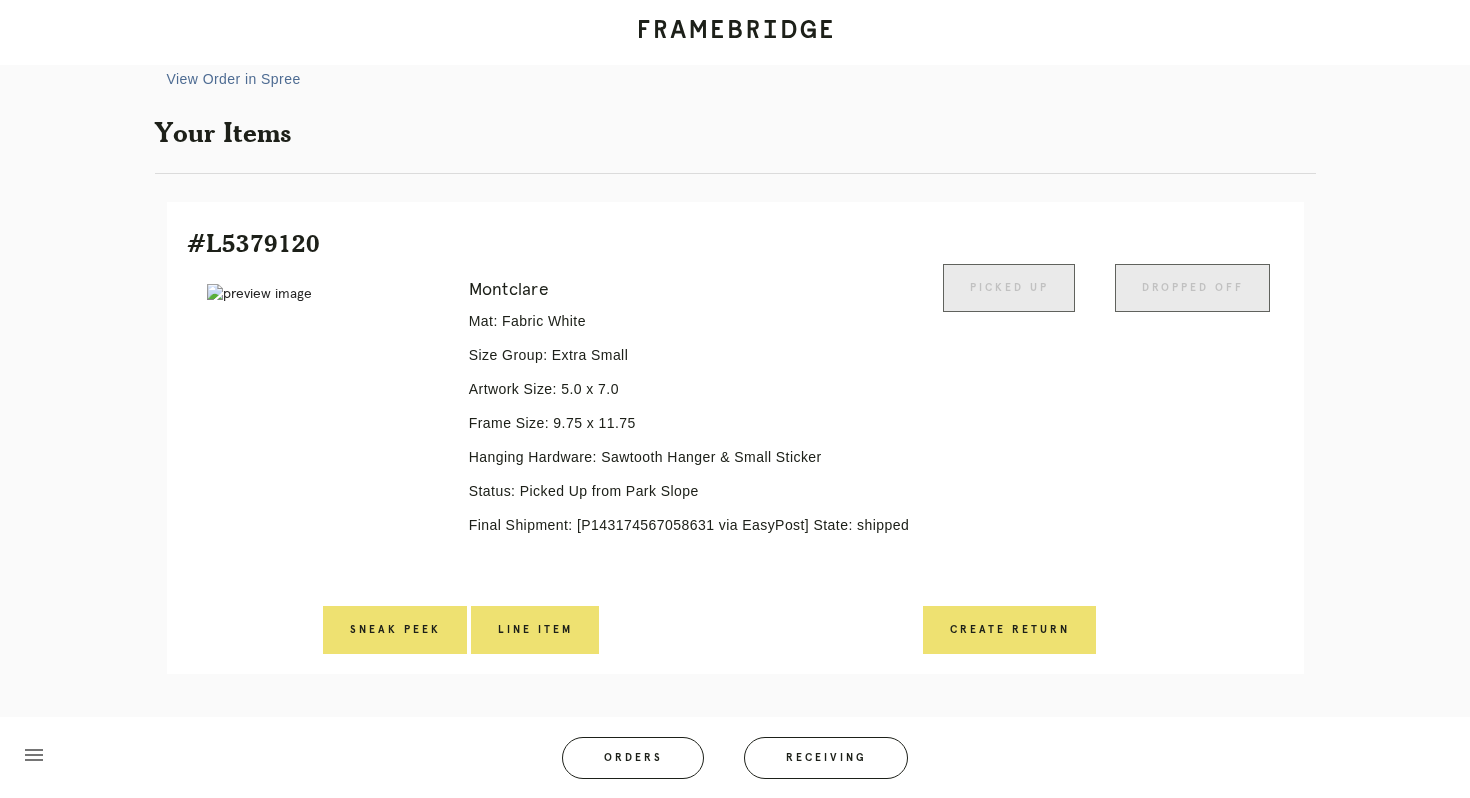 scroll, scrollTop: 0, scrollLeft: 0, axis: both 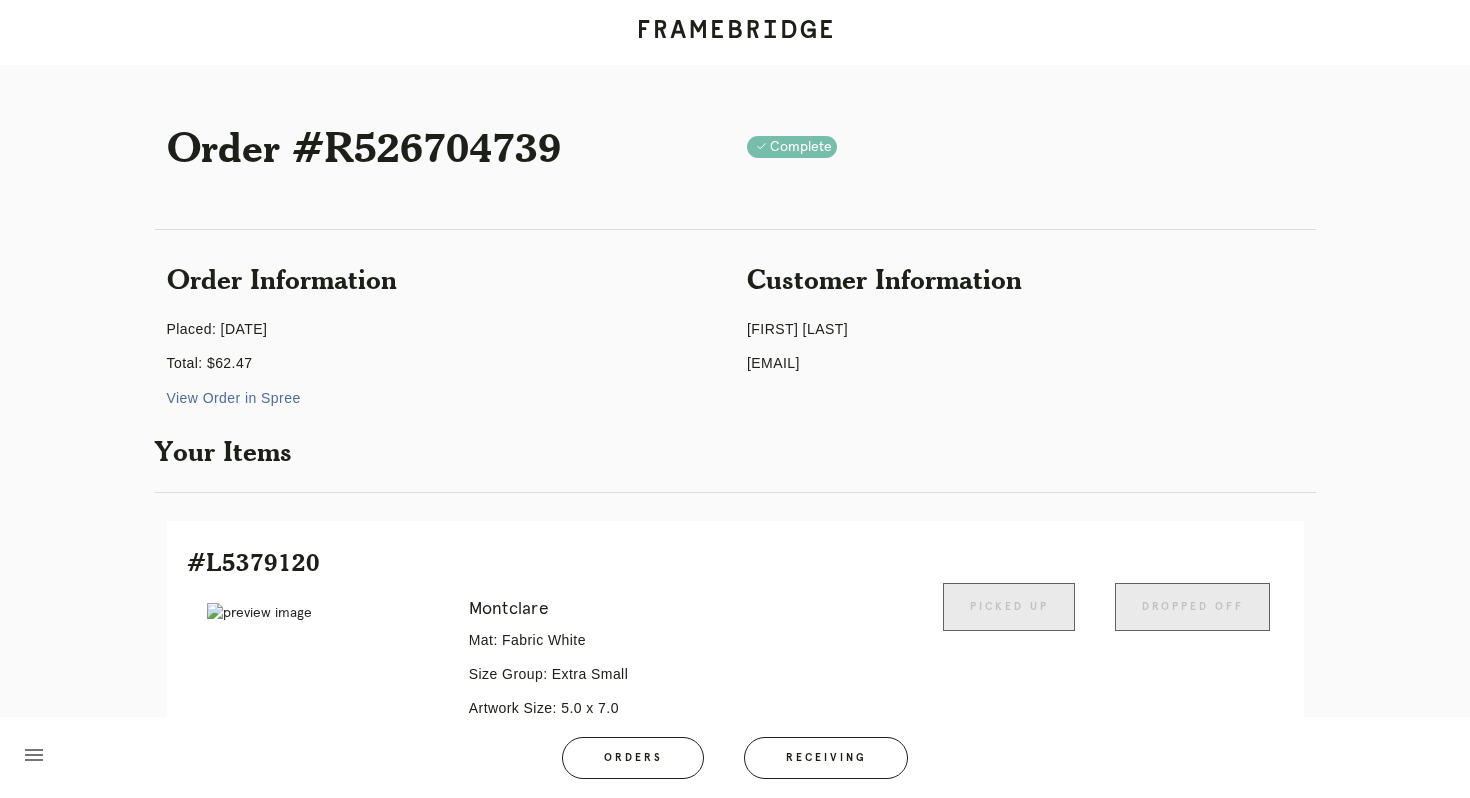 click on "Order #R526704739" at bounding box center [445, 146] 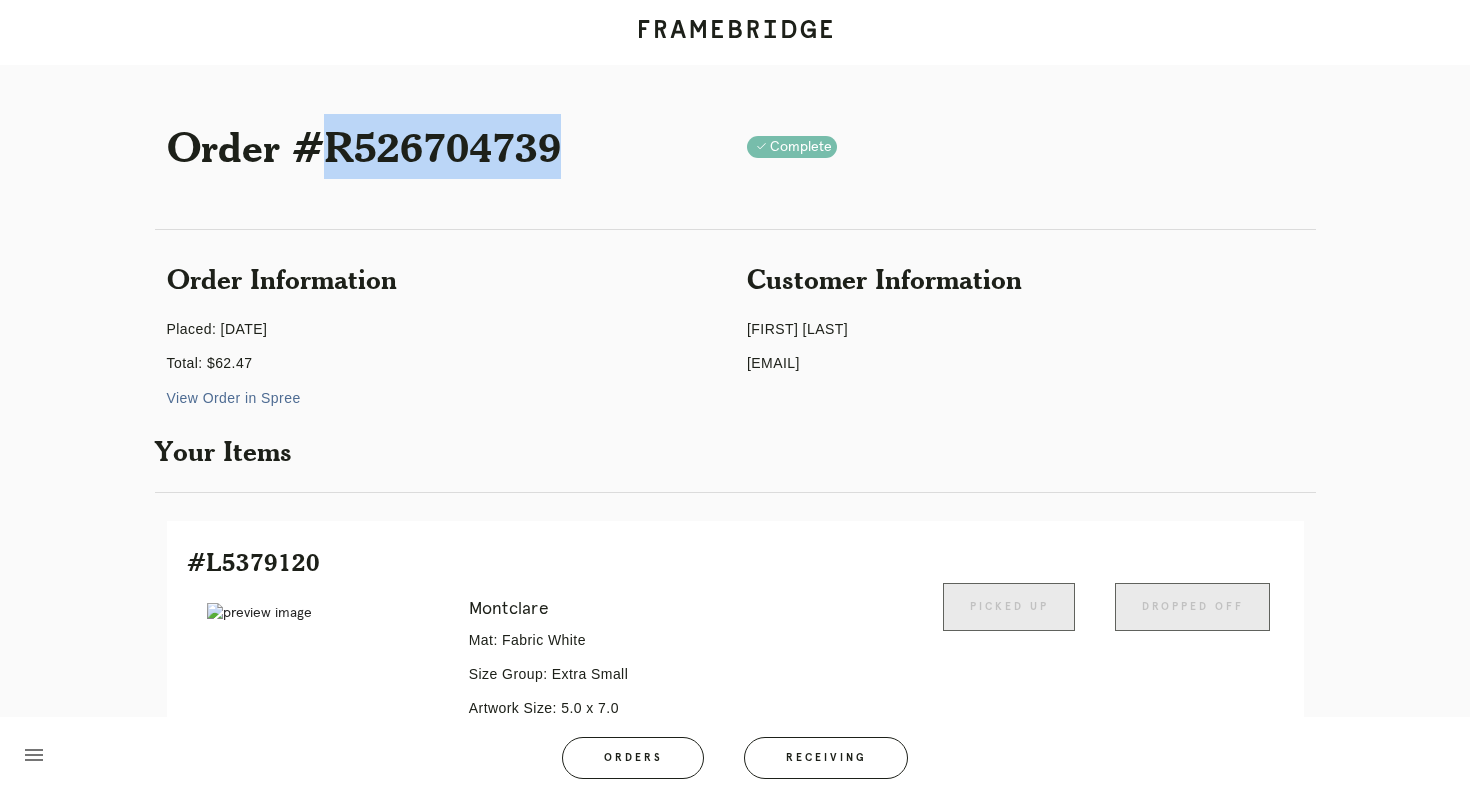 click on "Order #R526704739" at bounding box center (445, 146) 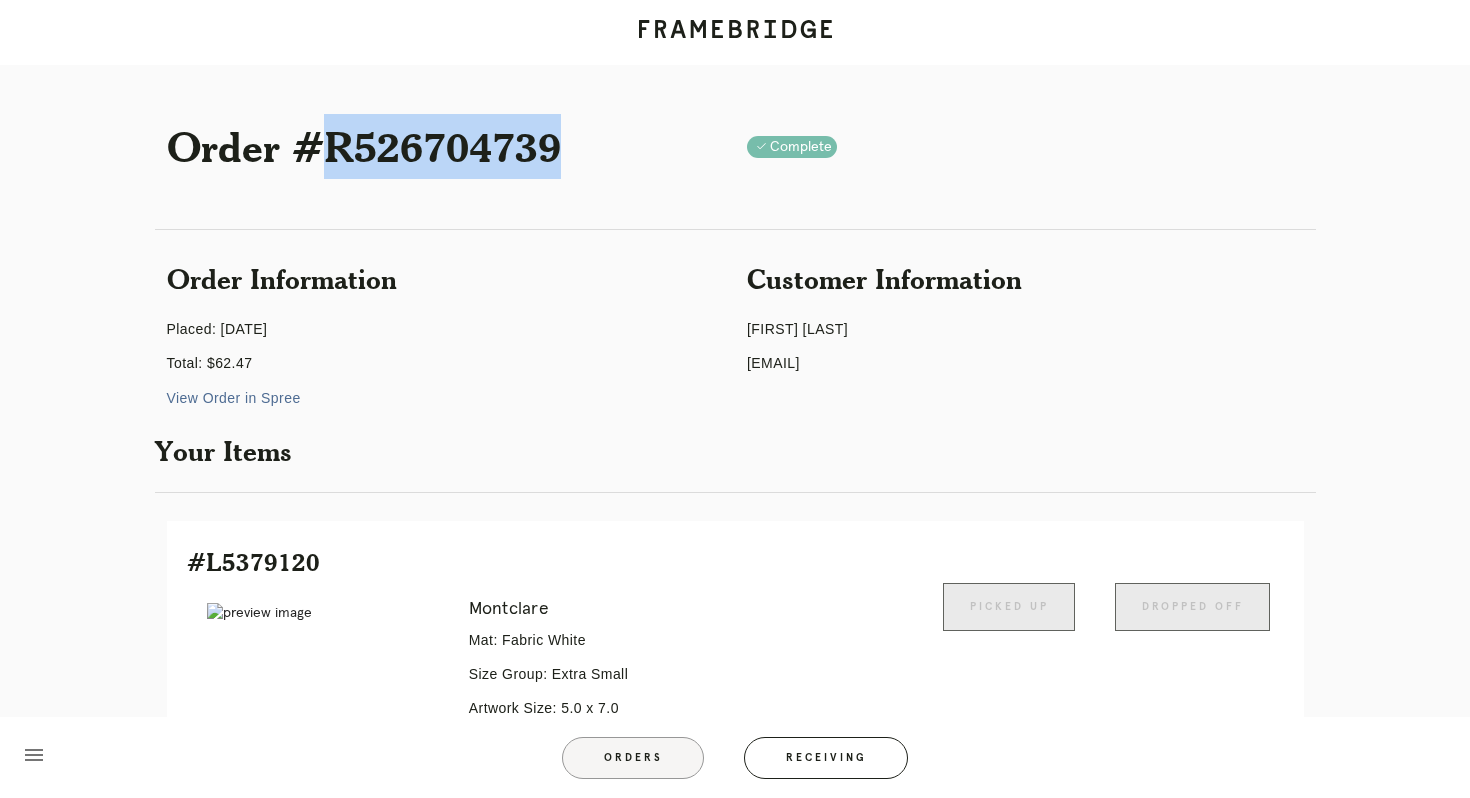 click on "Orders" at bounding box center [633, 758] 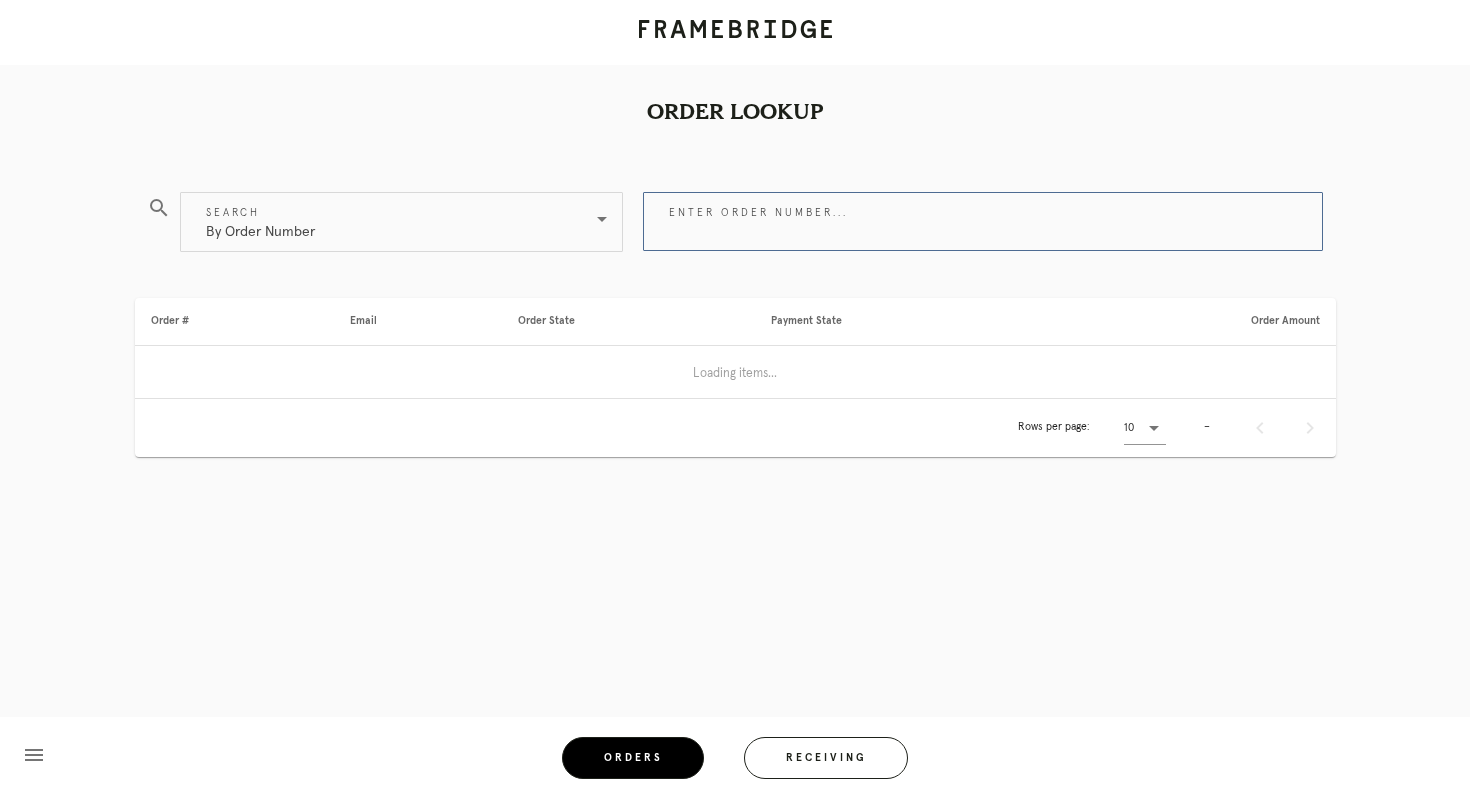 click on "Enter order number..." at bounding box center [983, 221] 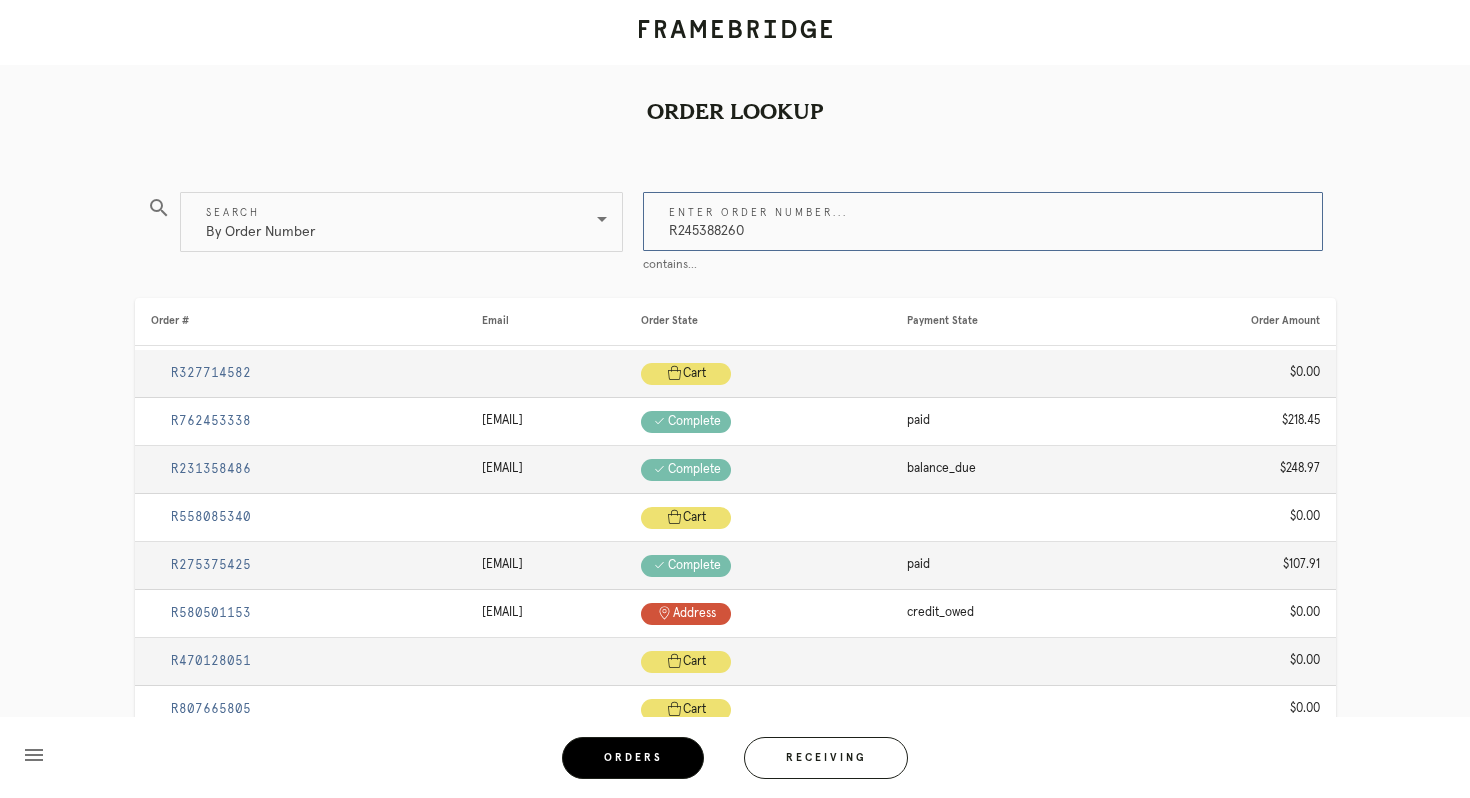 type on "R245388260" 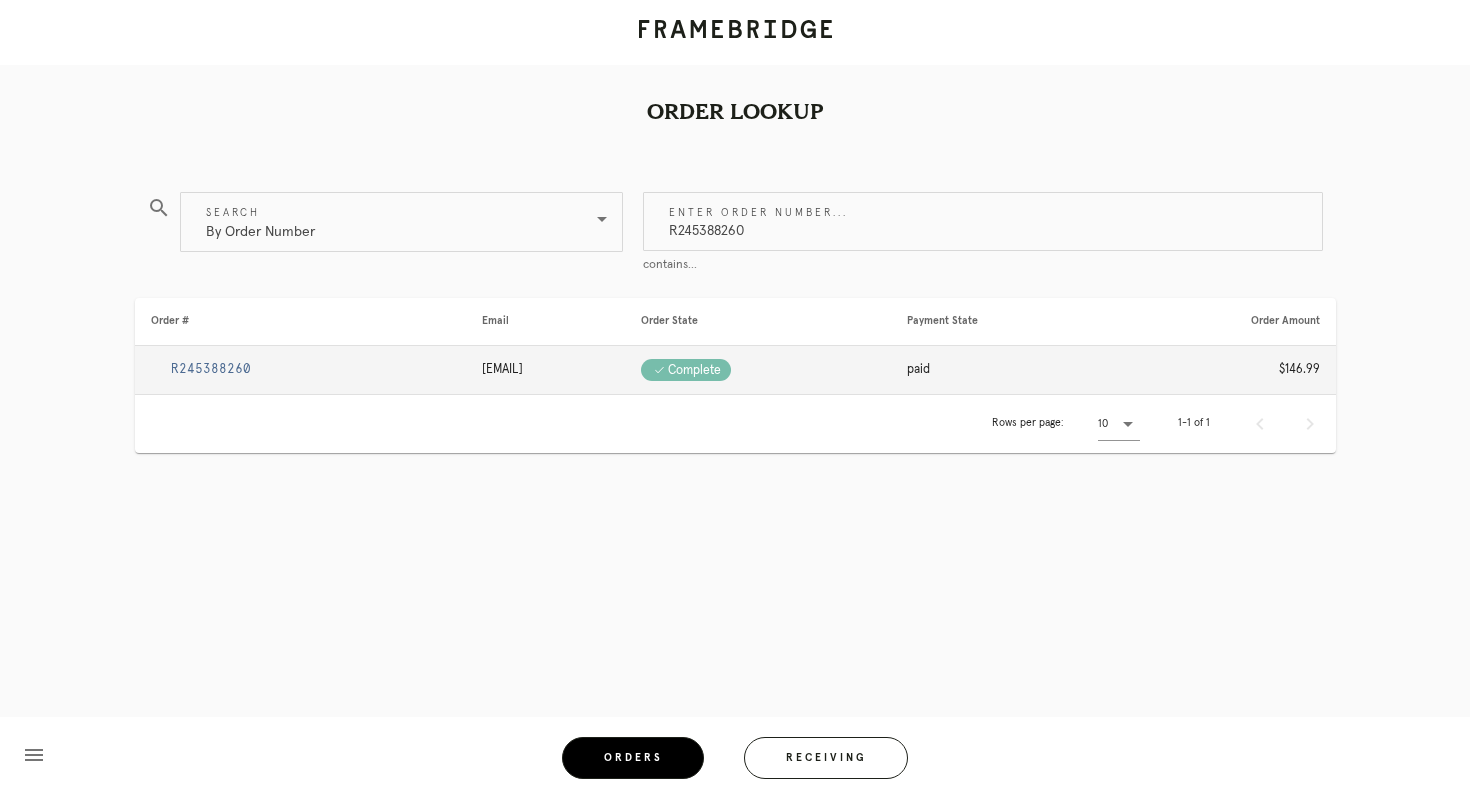 click on "R245388260" at bounding box center [300, 370] 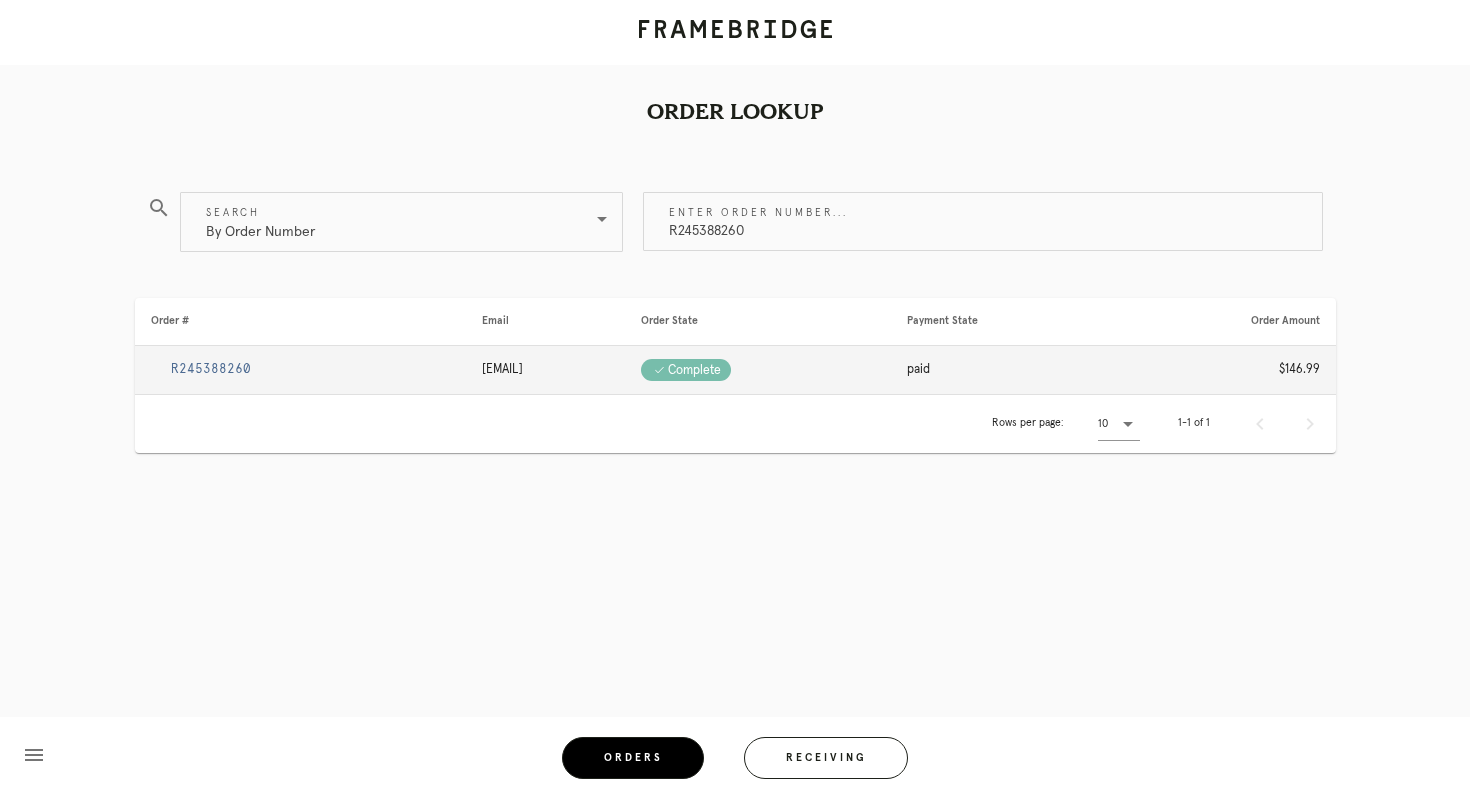 click on "R245388260" at bounding box center (211, 369) 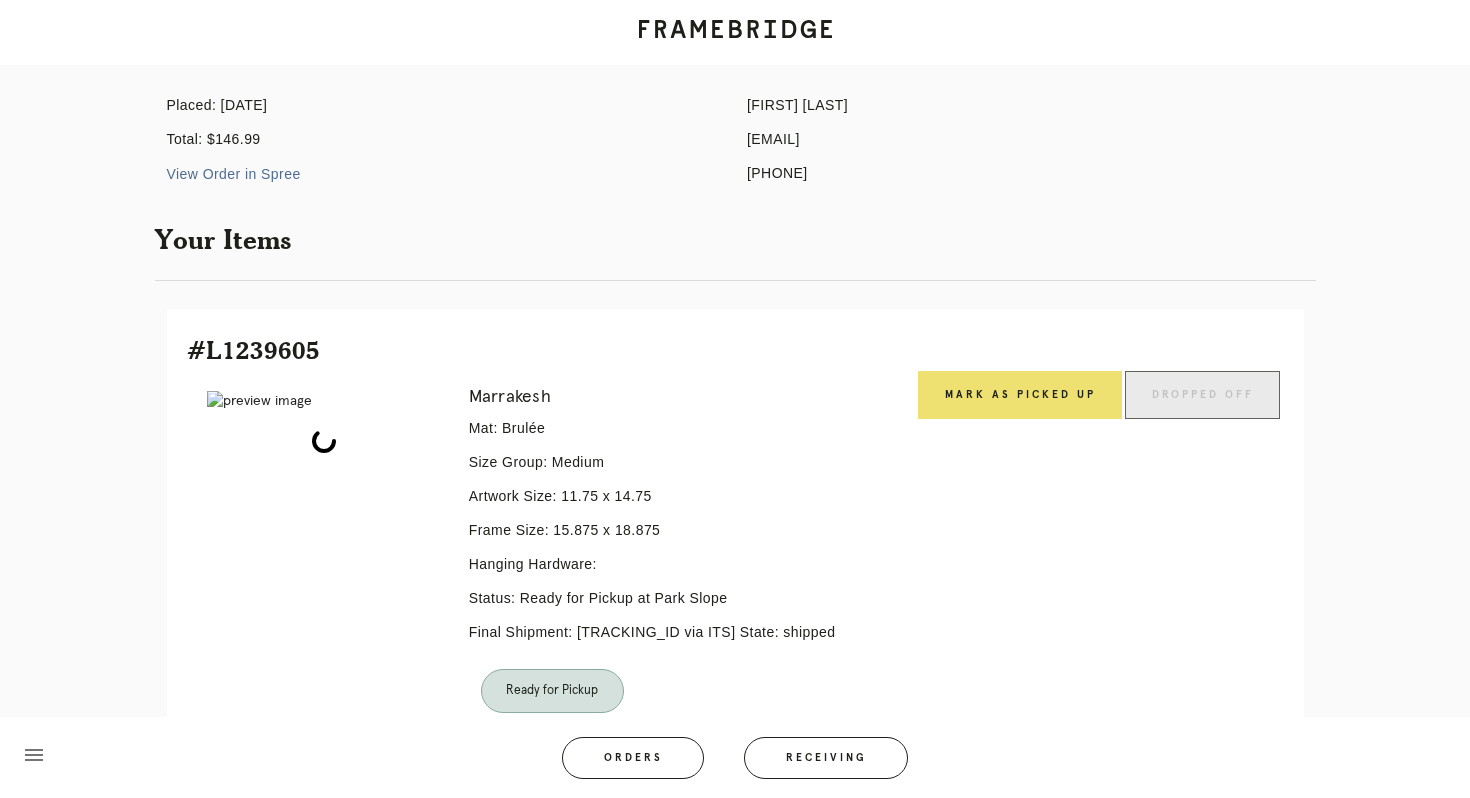 scroll, scrollTop: 399, scrollLeft: 0, axis: vertical 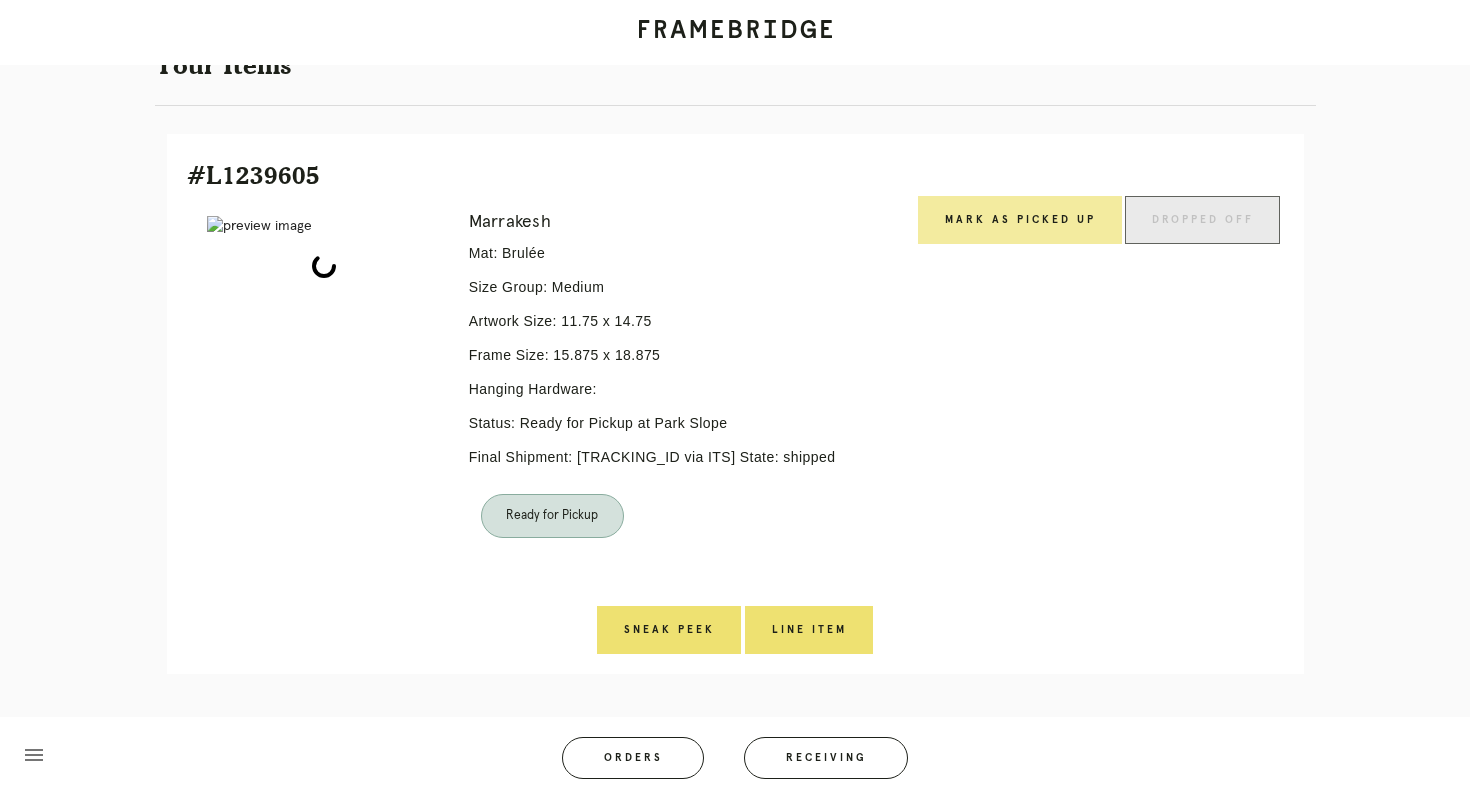 click on "Mark as Picked Up" at bounding box center (1020, 220) 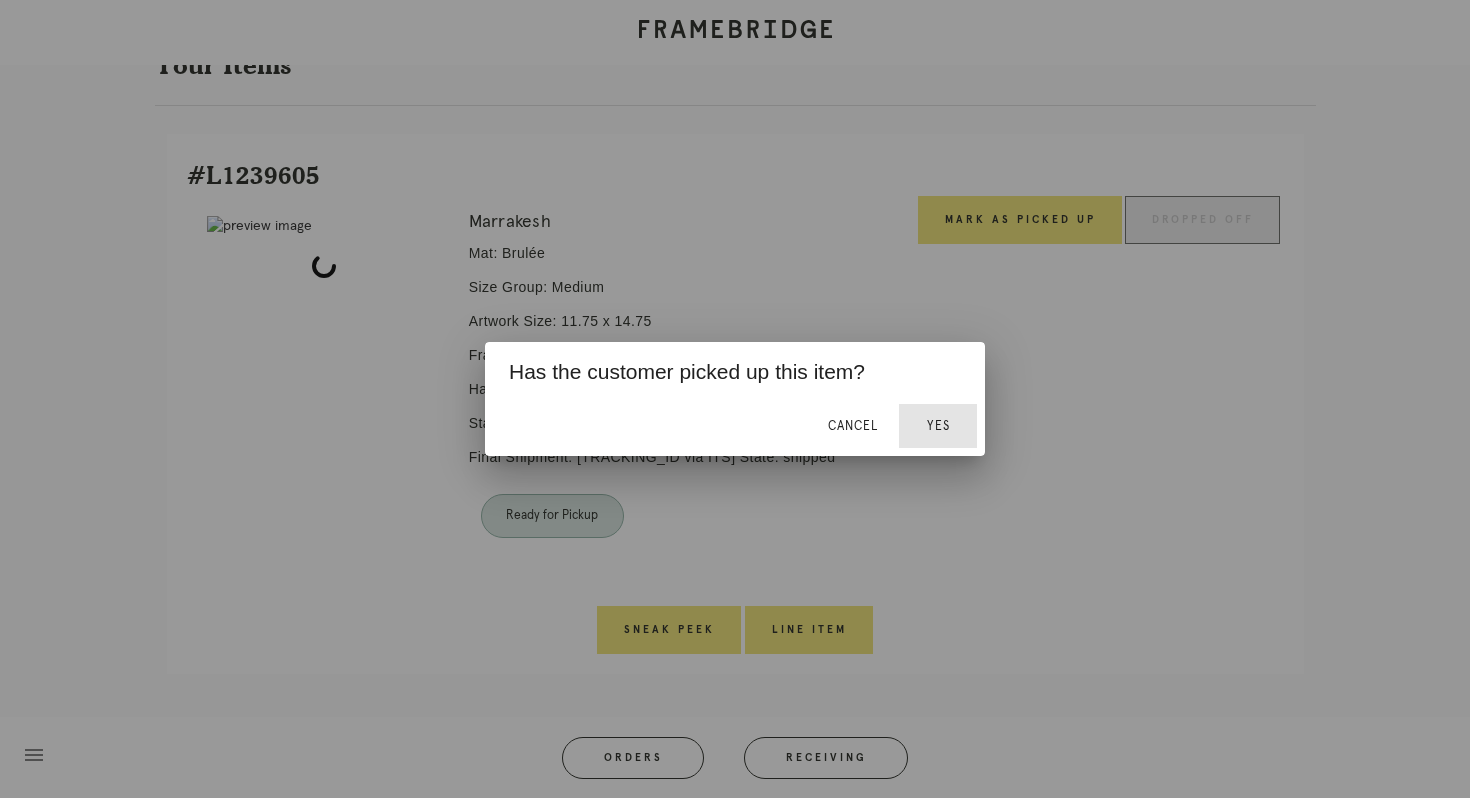 click on "Yes" at bounding box center [938, 426] 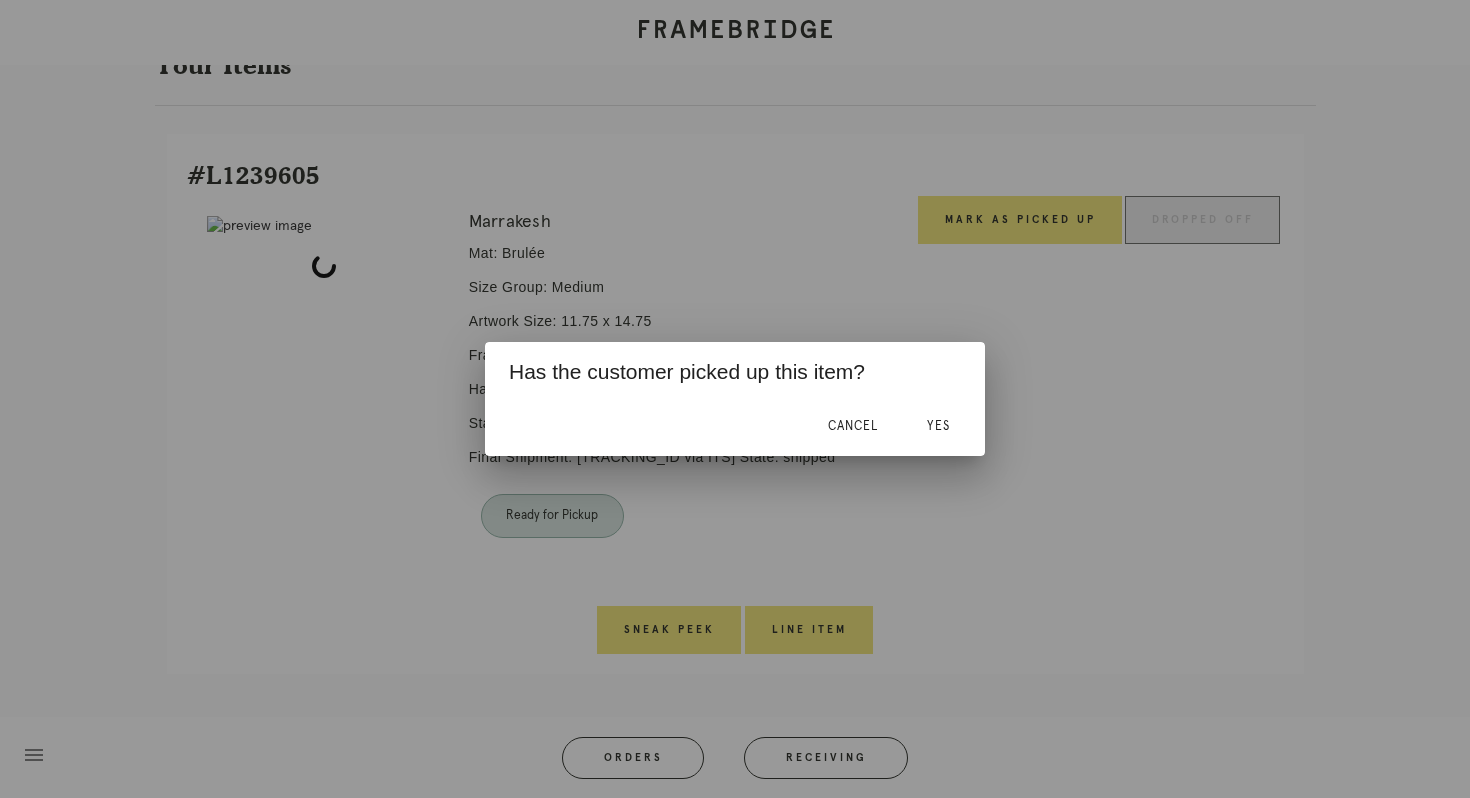 scroll, scrollTop: 331, scrollLeft: 0, axis: vertical 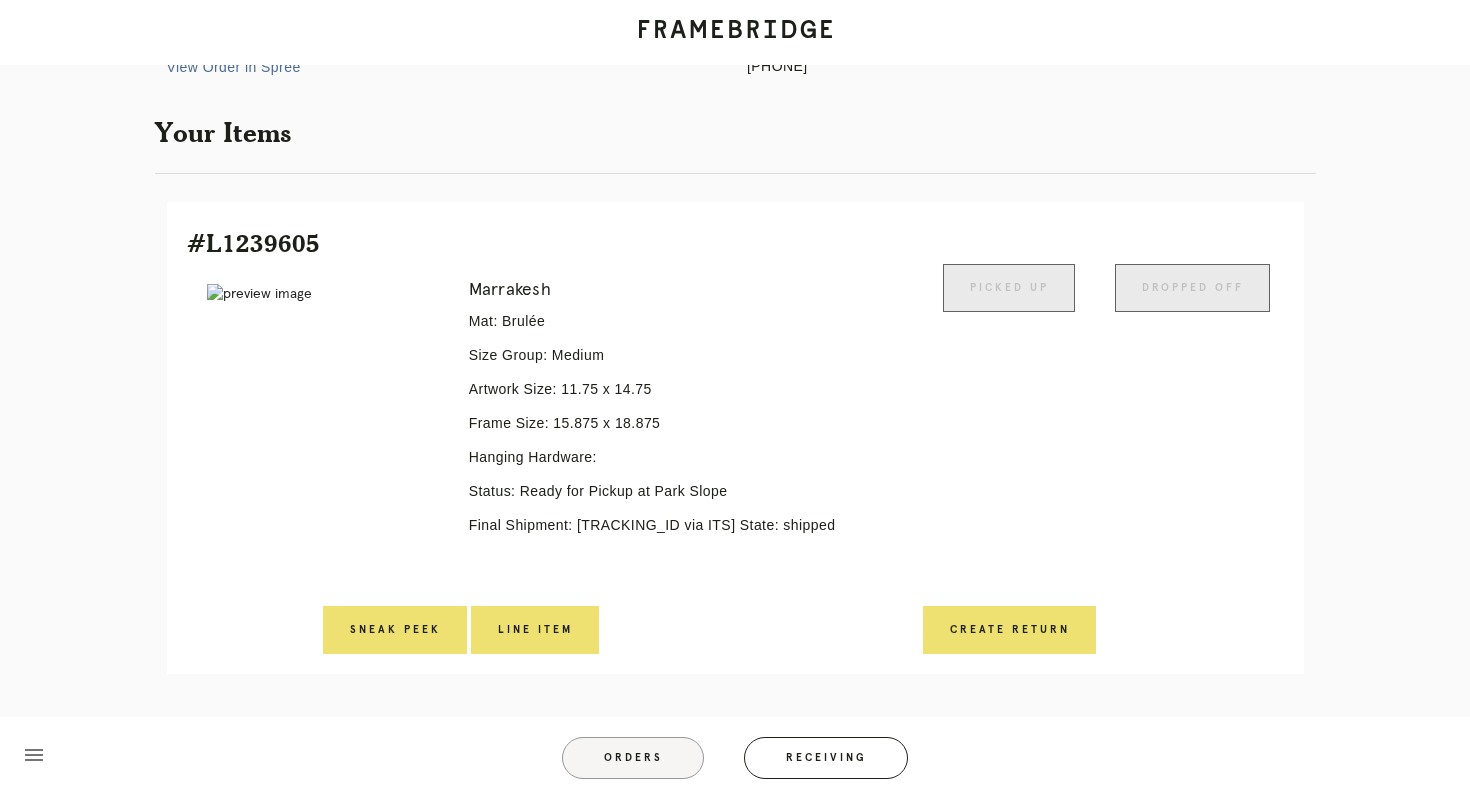 click on "Orders" at bounding box center (633, 758) 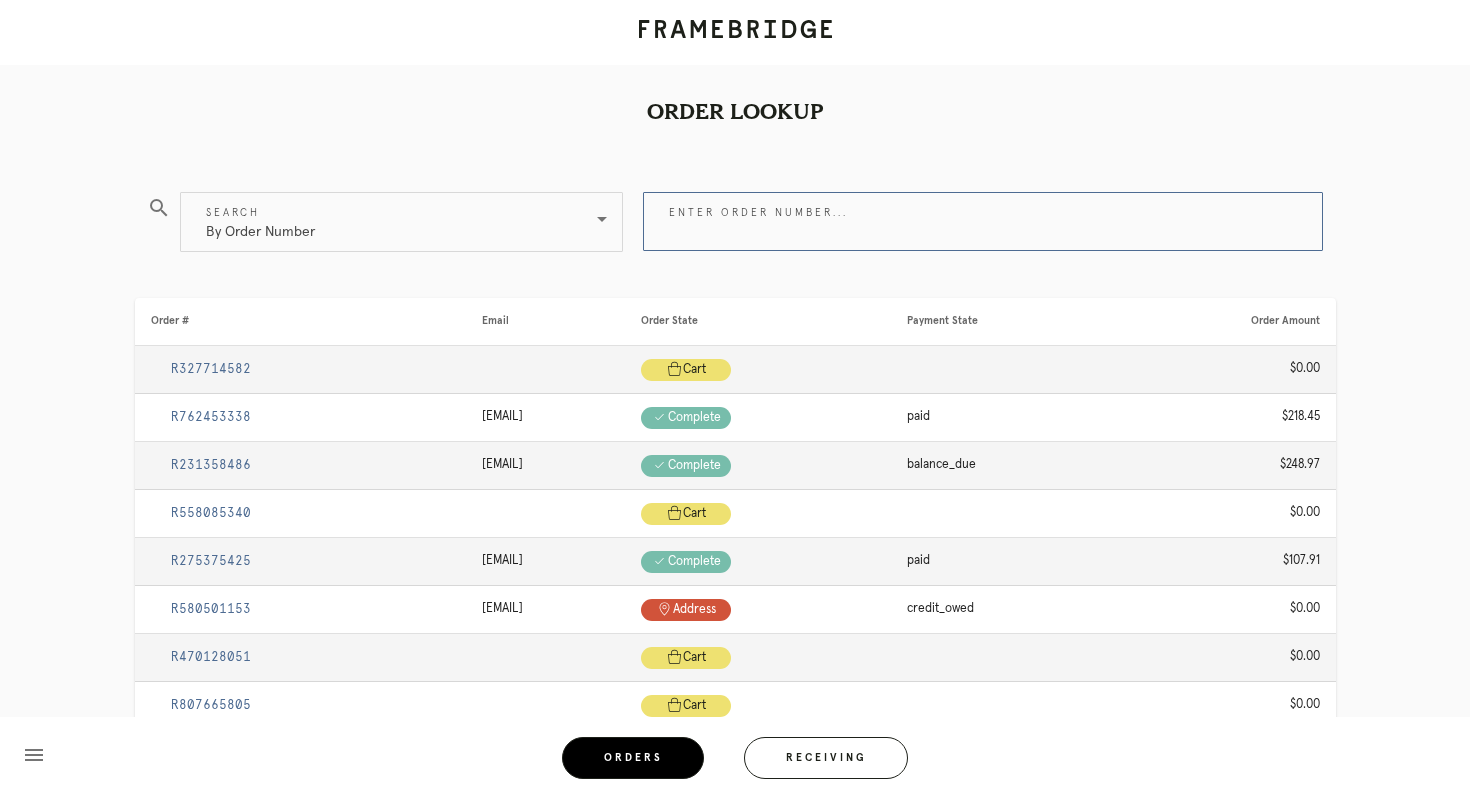 click on "Enter order number..." at bounding box center (983, 221) 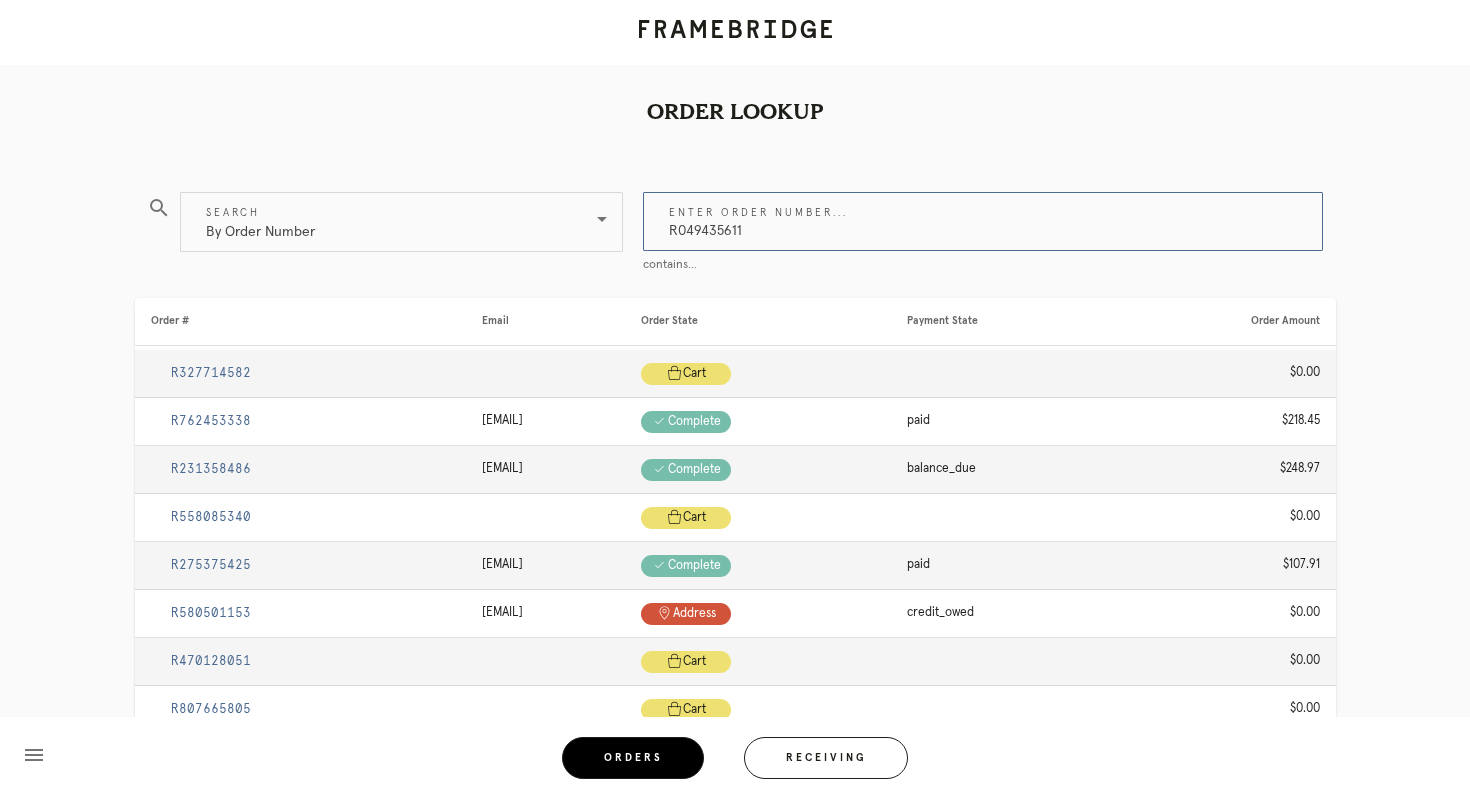 type on "R049435611" 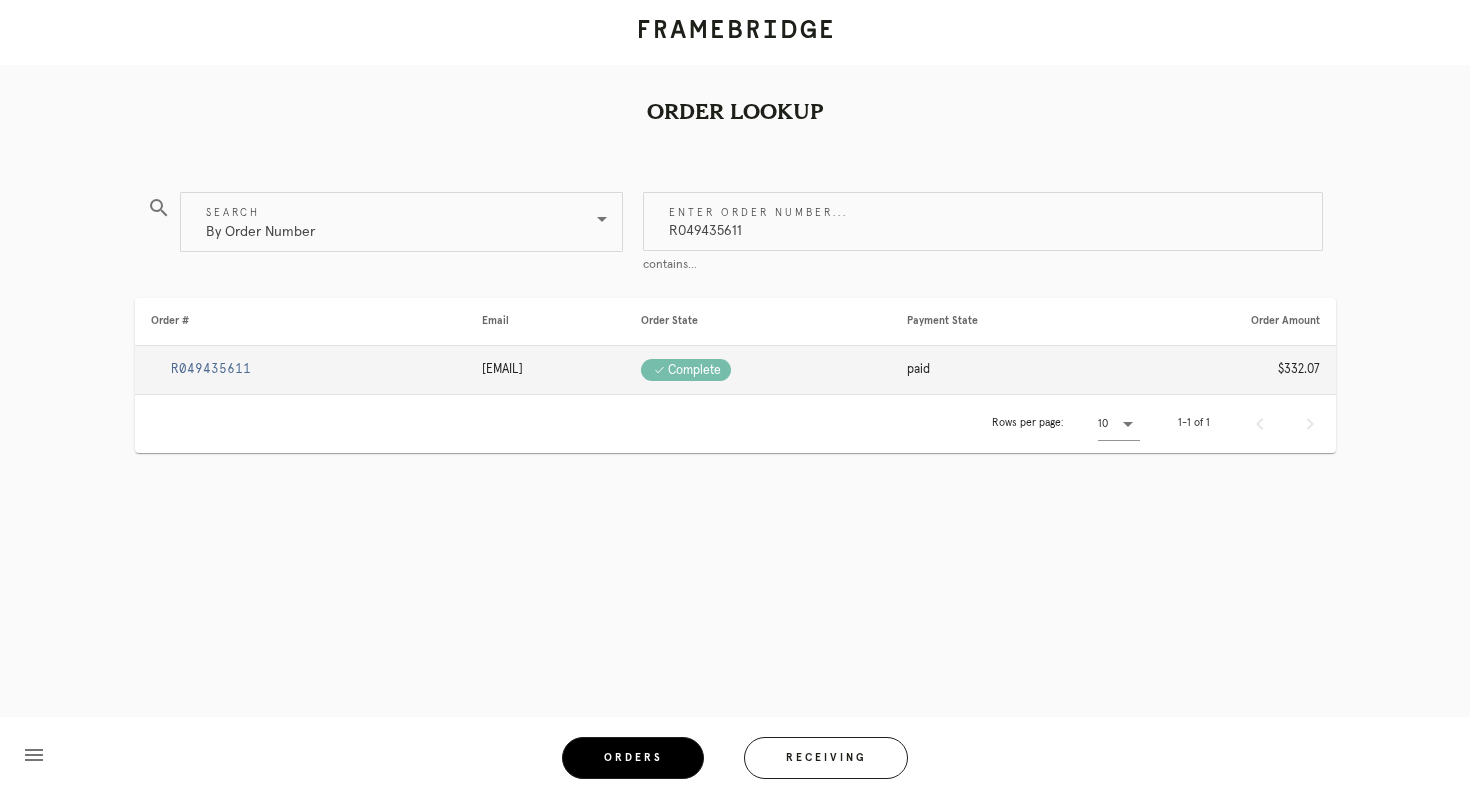 click on "R049435611" at bounding box center [211, 369] 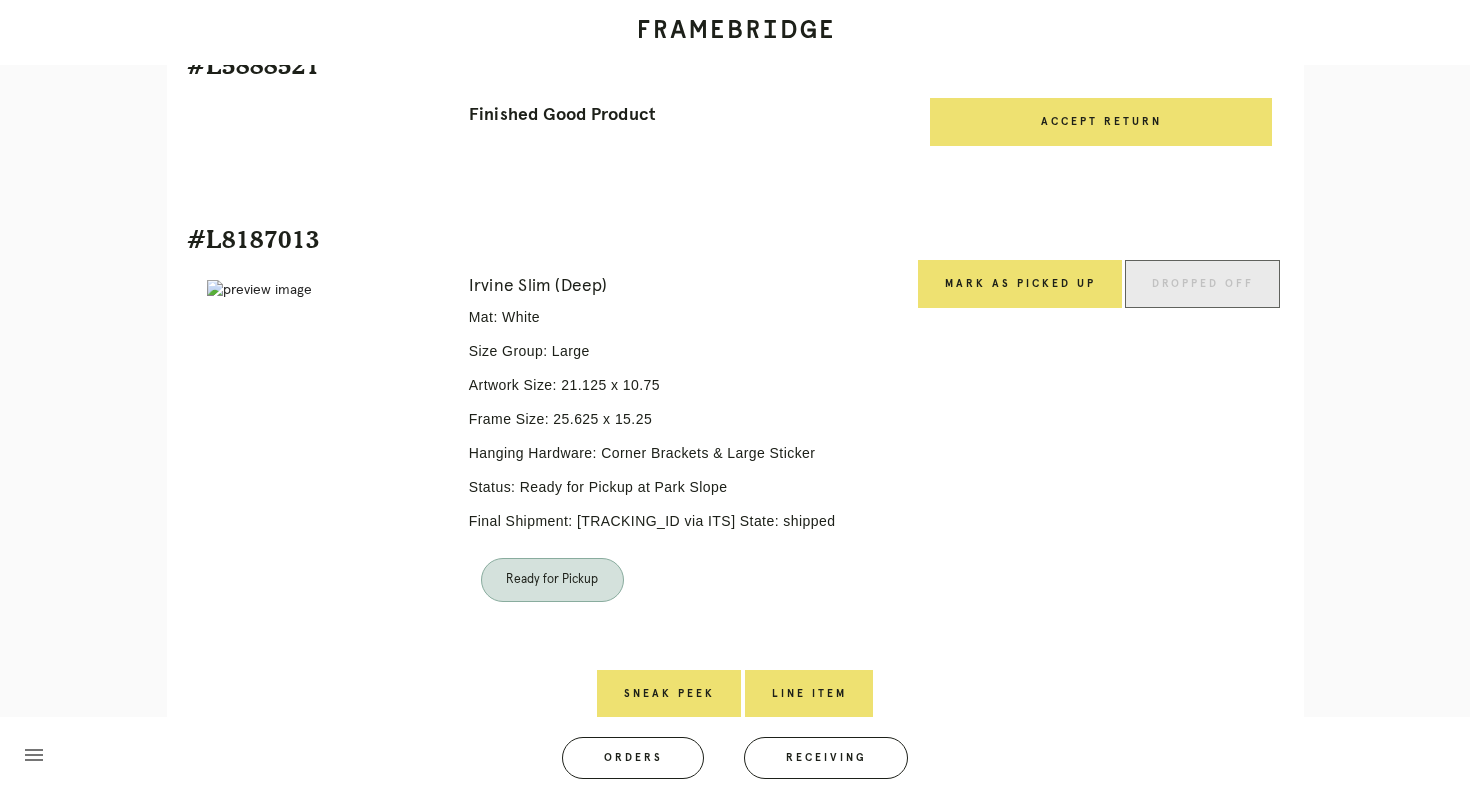 scroll, scrollTop: 510, scrollLeft: 0, axis: vertical 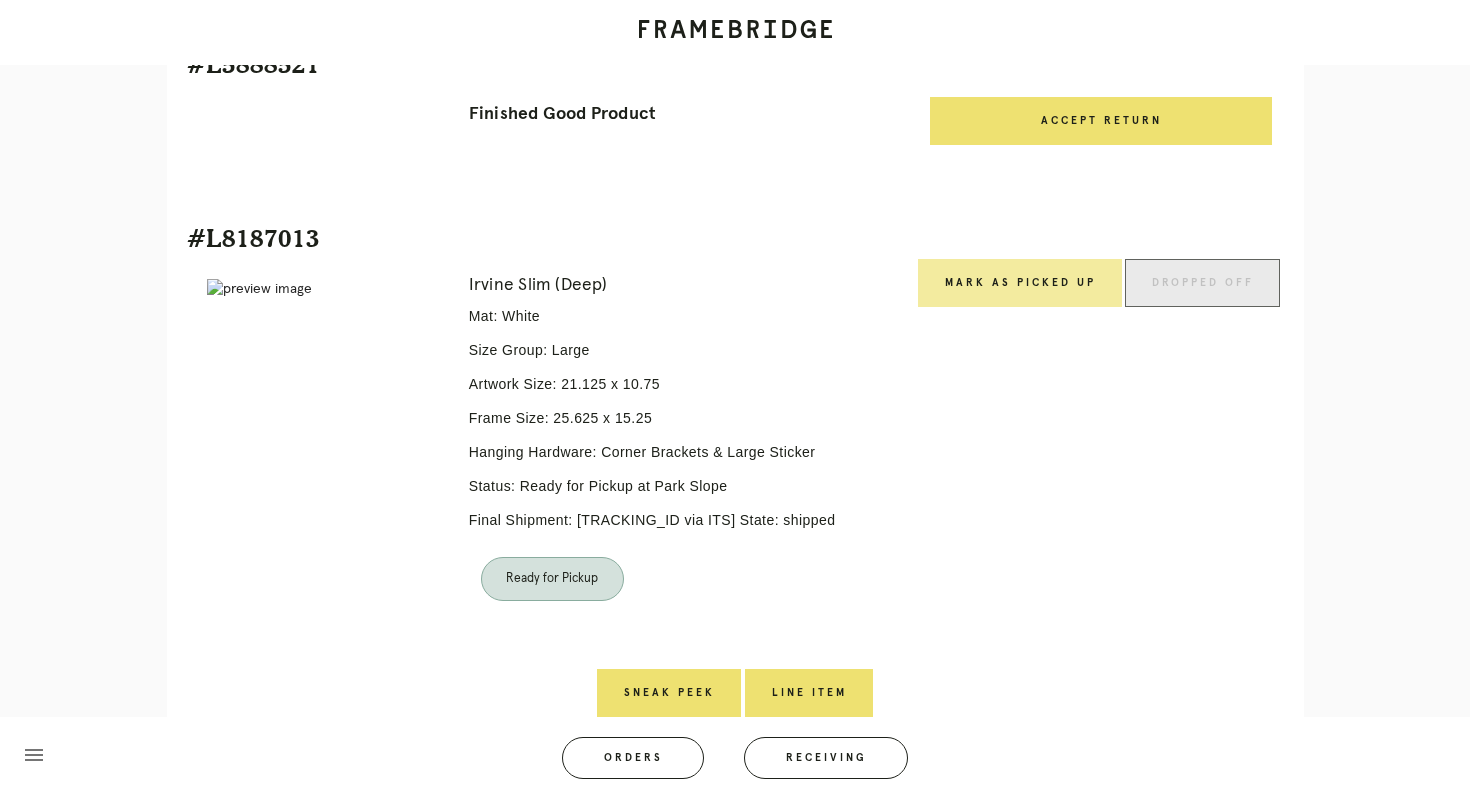 click on "Mark as Picked Up" at bounding box center [1020, 283] 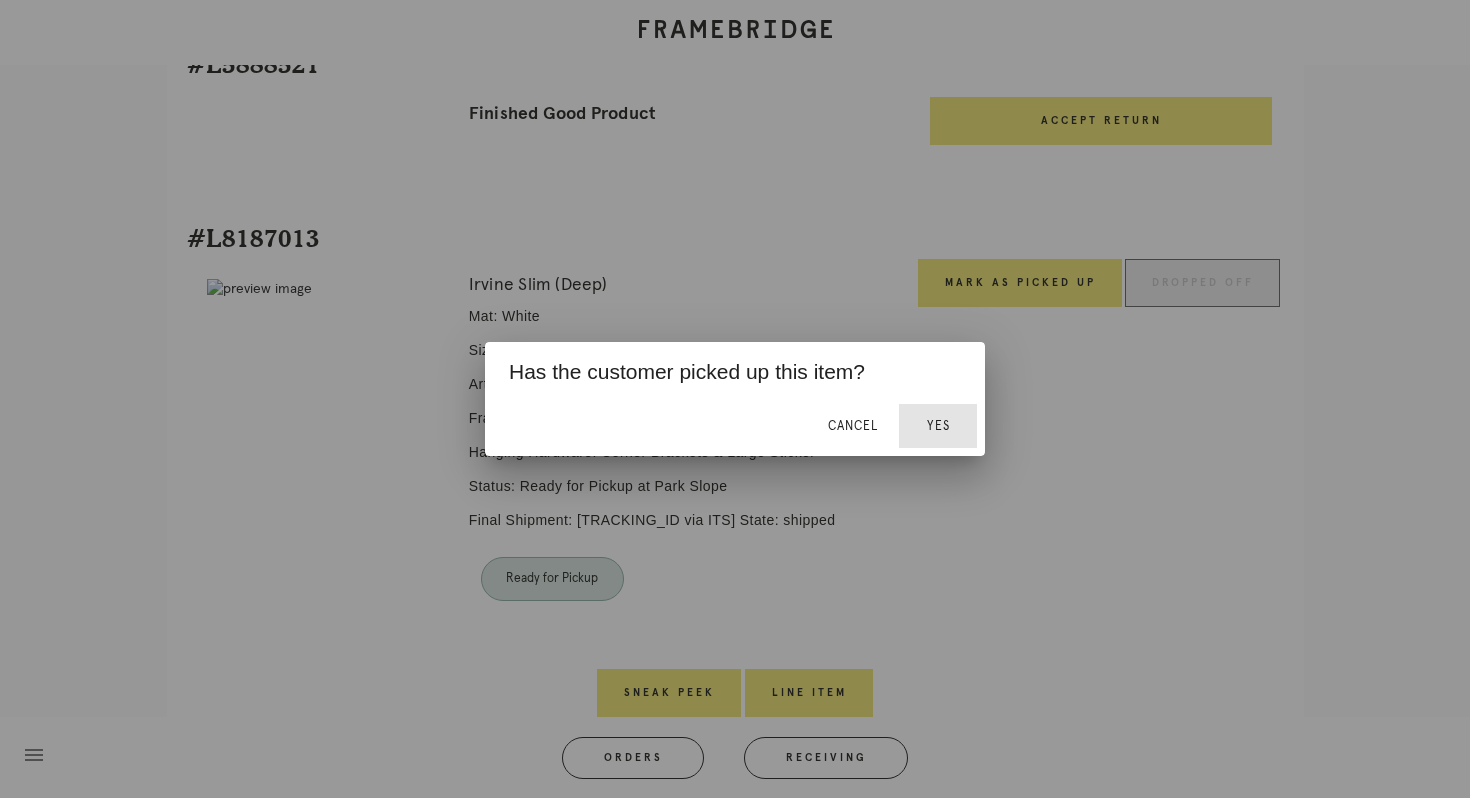 click on "Yes" at bounding box center [938, 426] 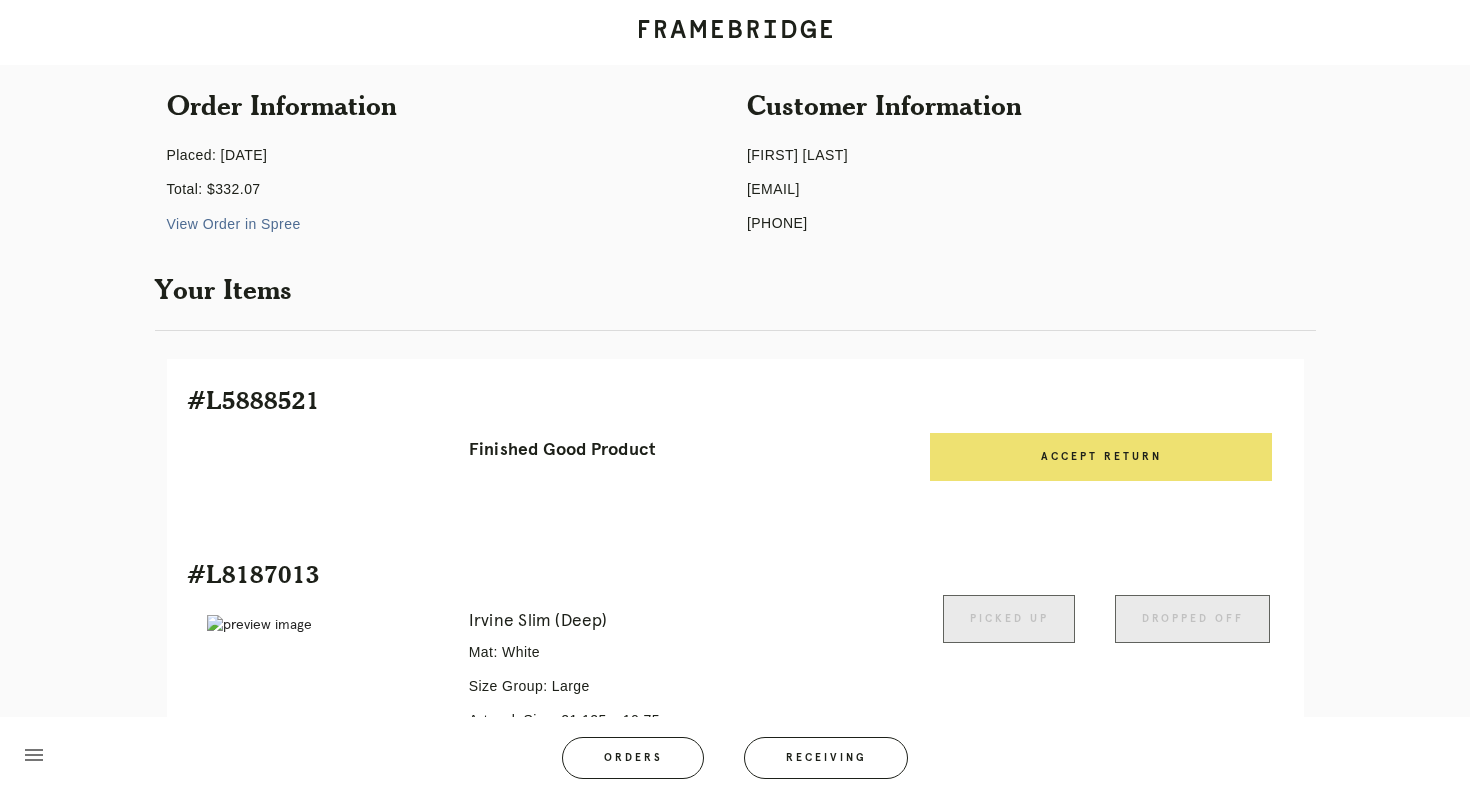 scroll, scrollTop: 0, scrollLeft: 0, axis: both 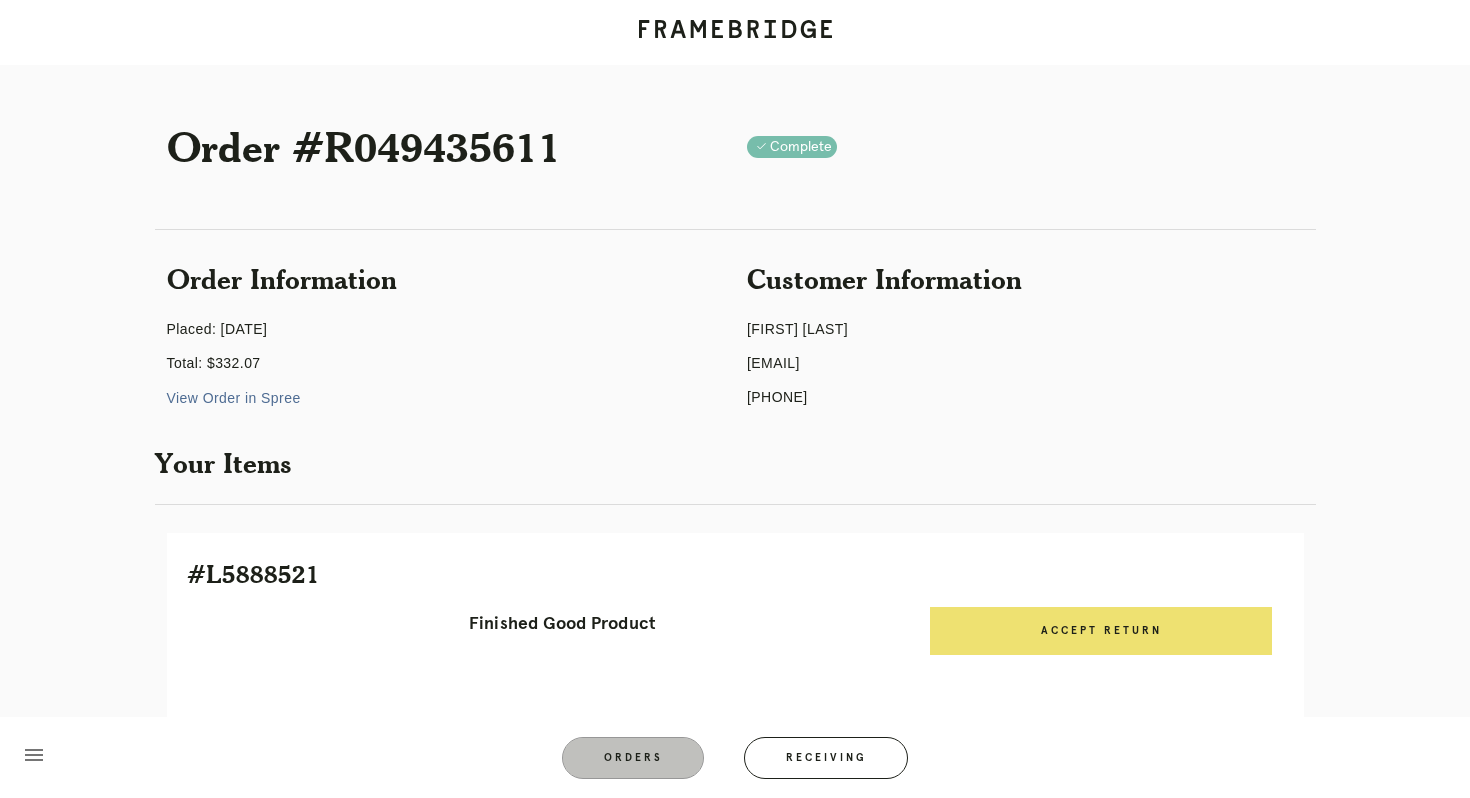 click on "Orders" at bounding box center (633, 758) 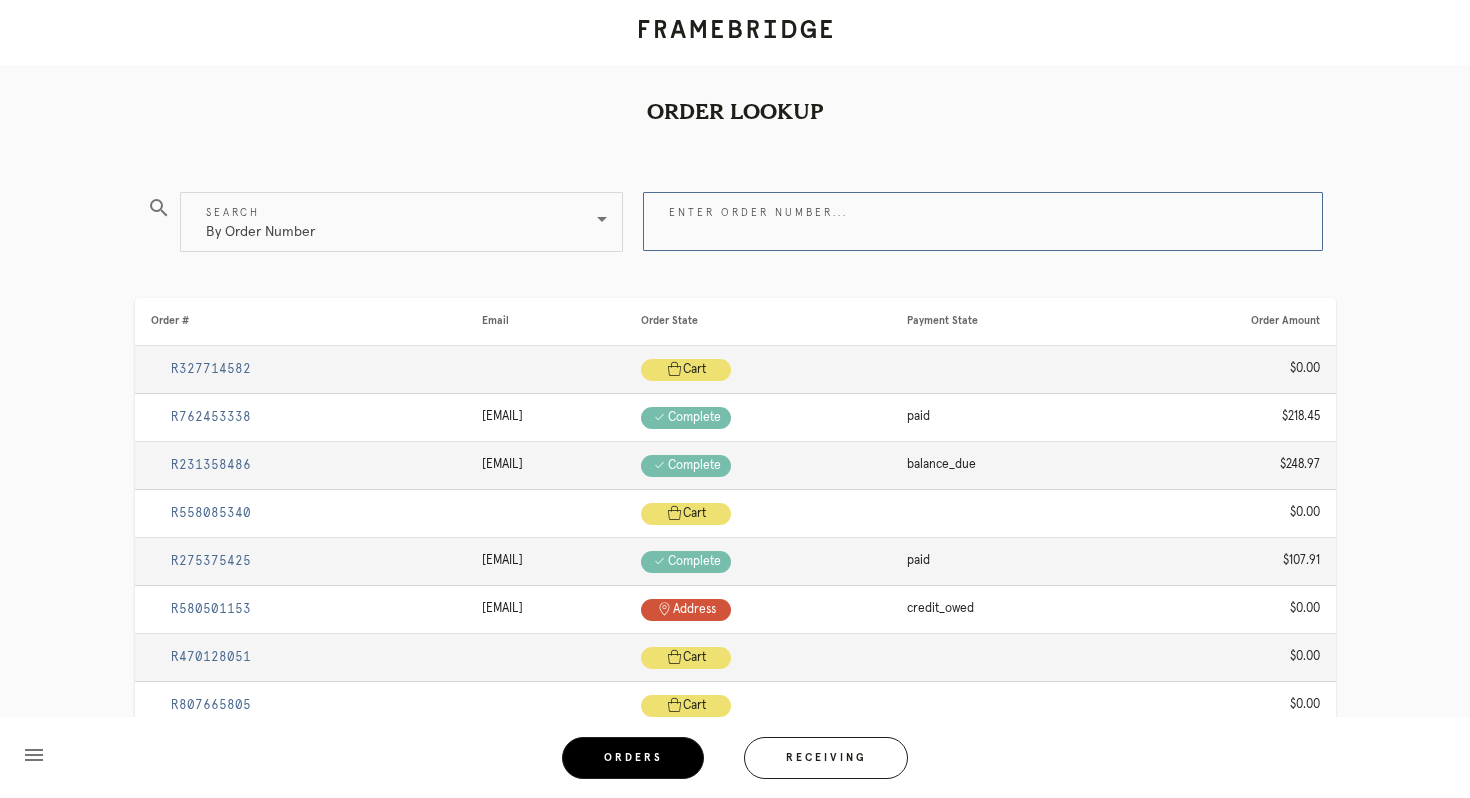 click on "Enter order number..." at bounding box center [983, 221] 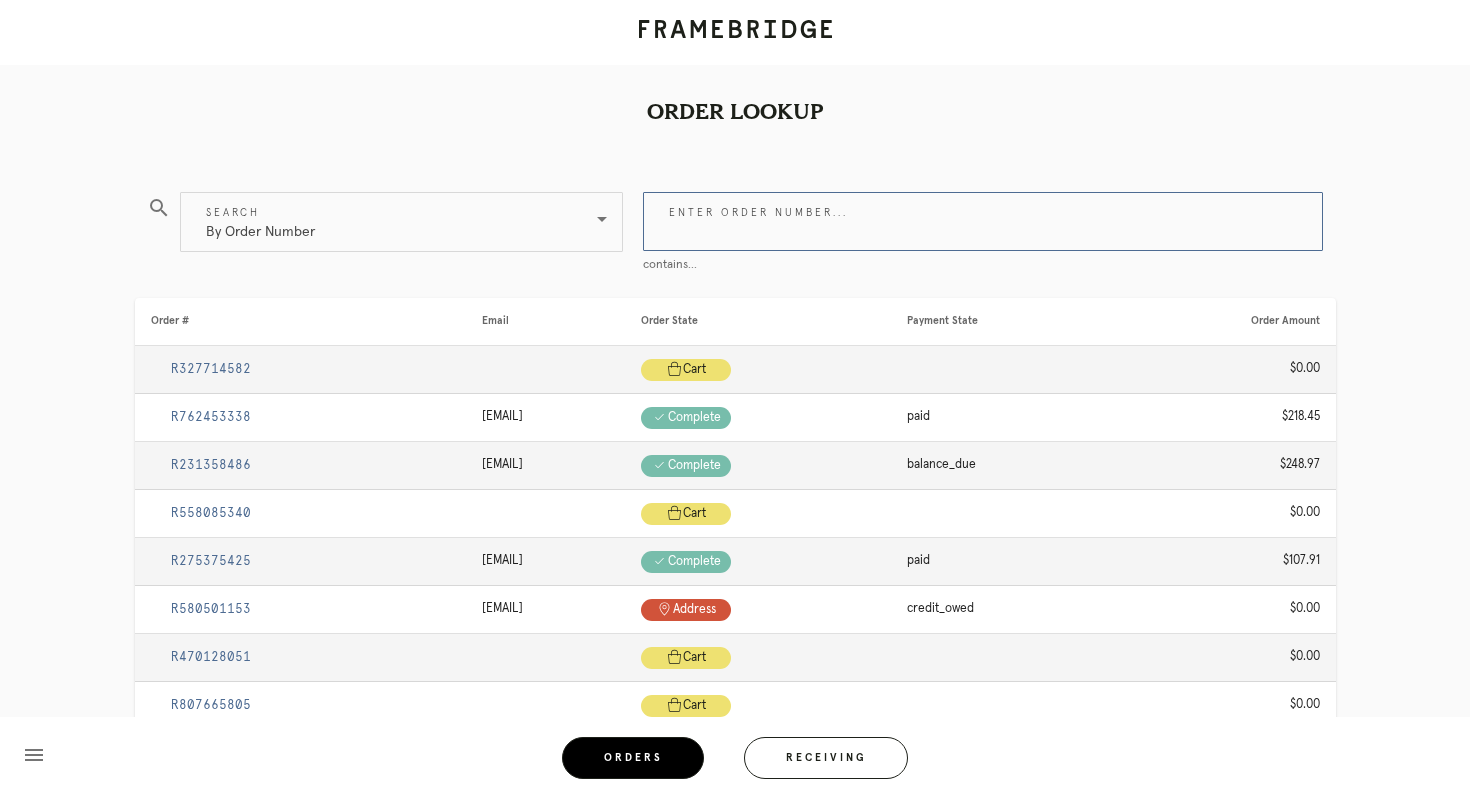 paste on "R206027327" 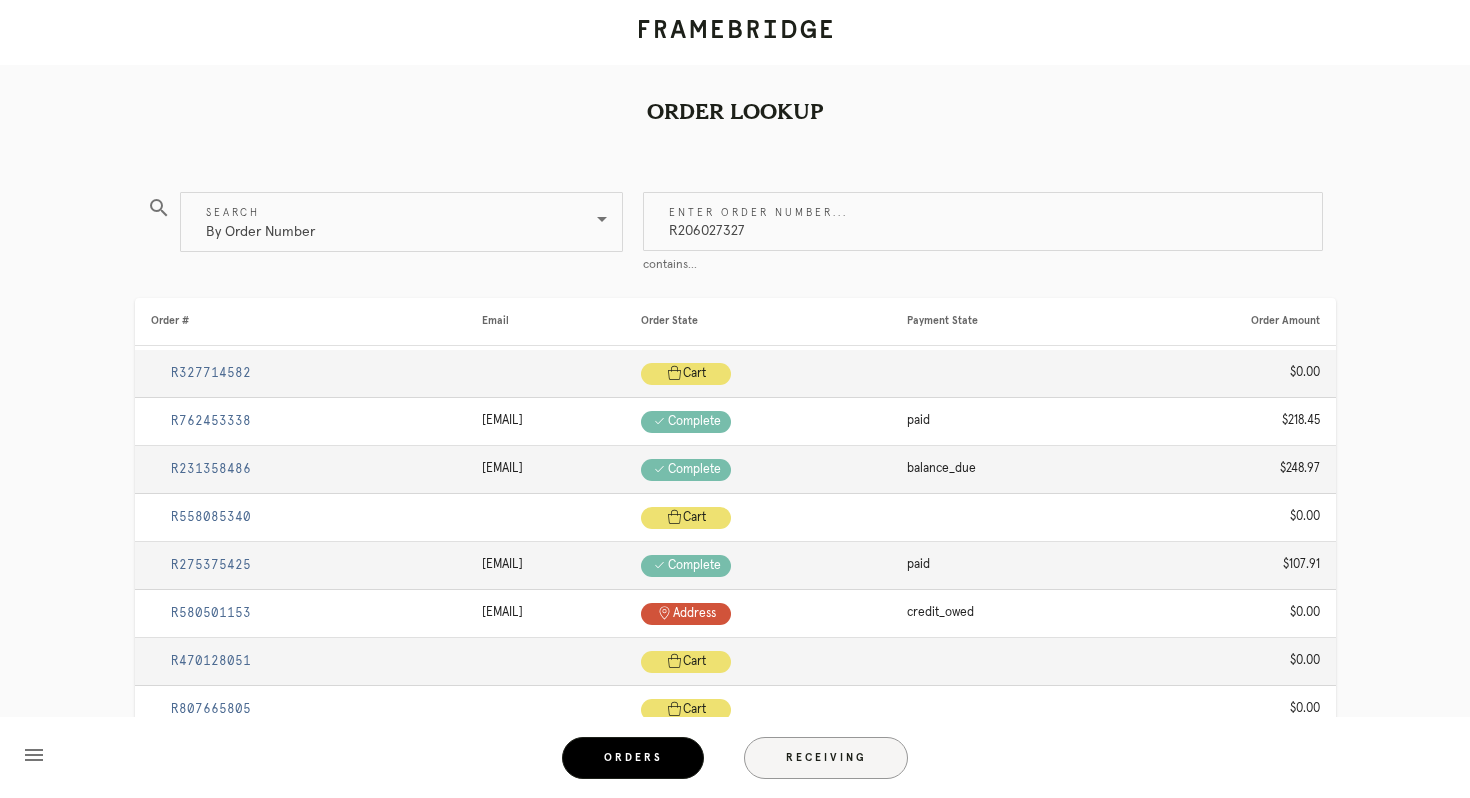 type on "R206027327" 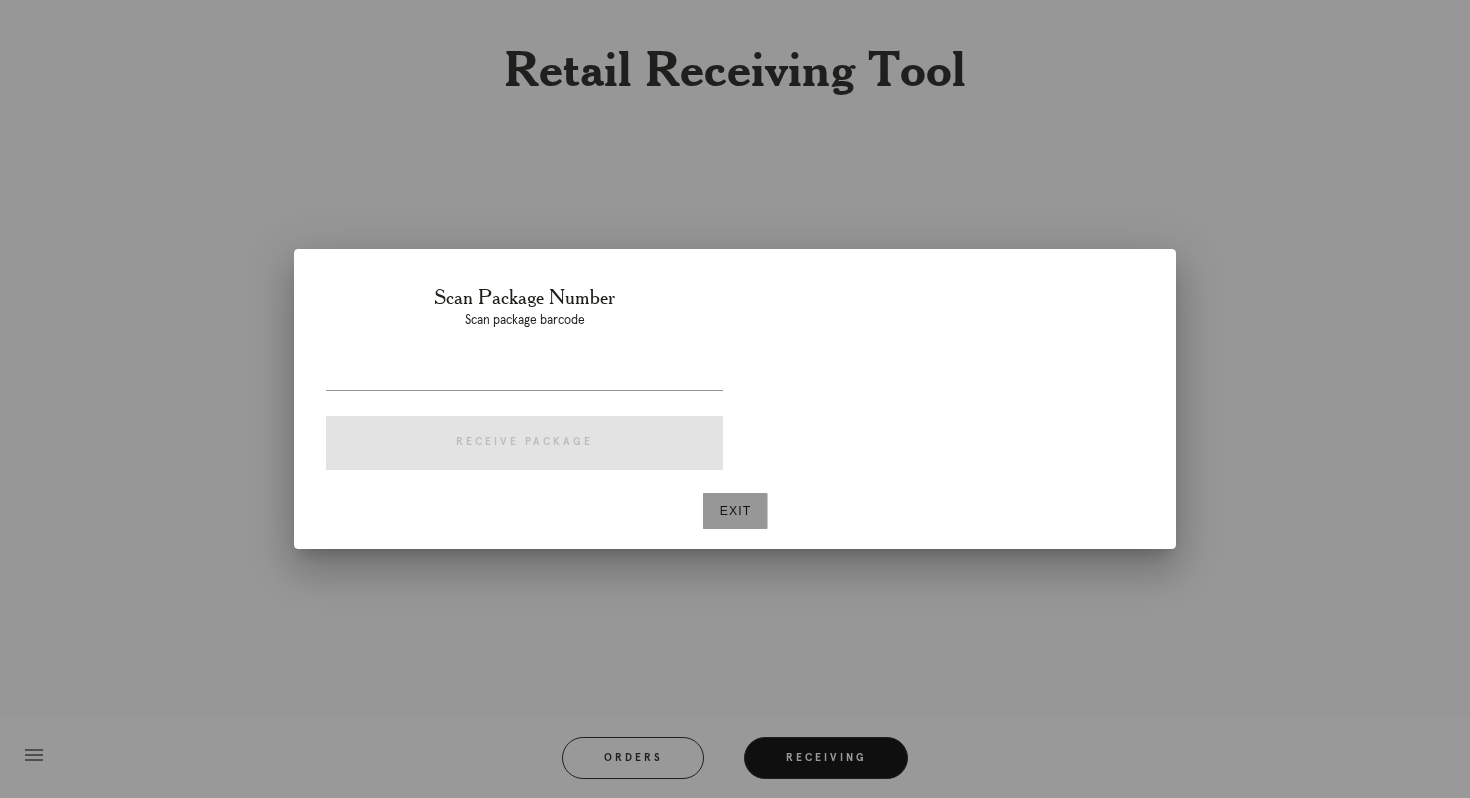 click on "Exit" at bounding box center (735, 511) 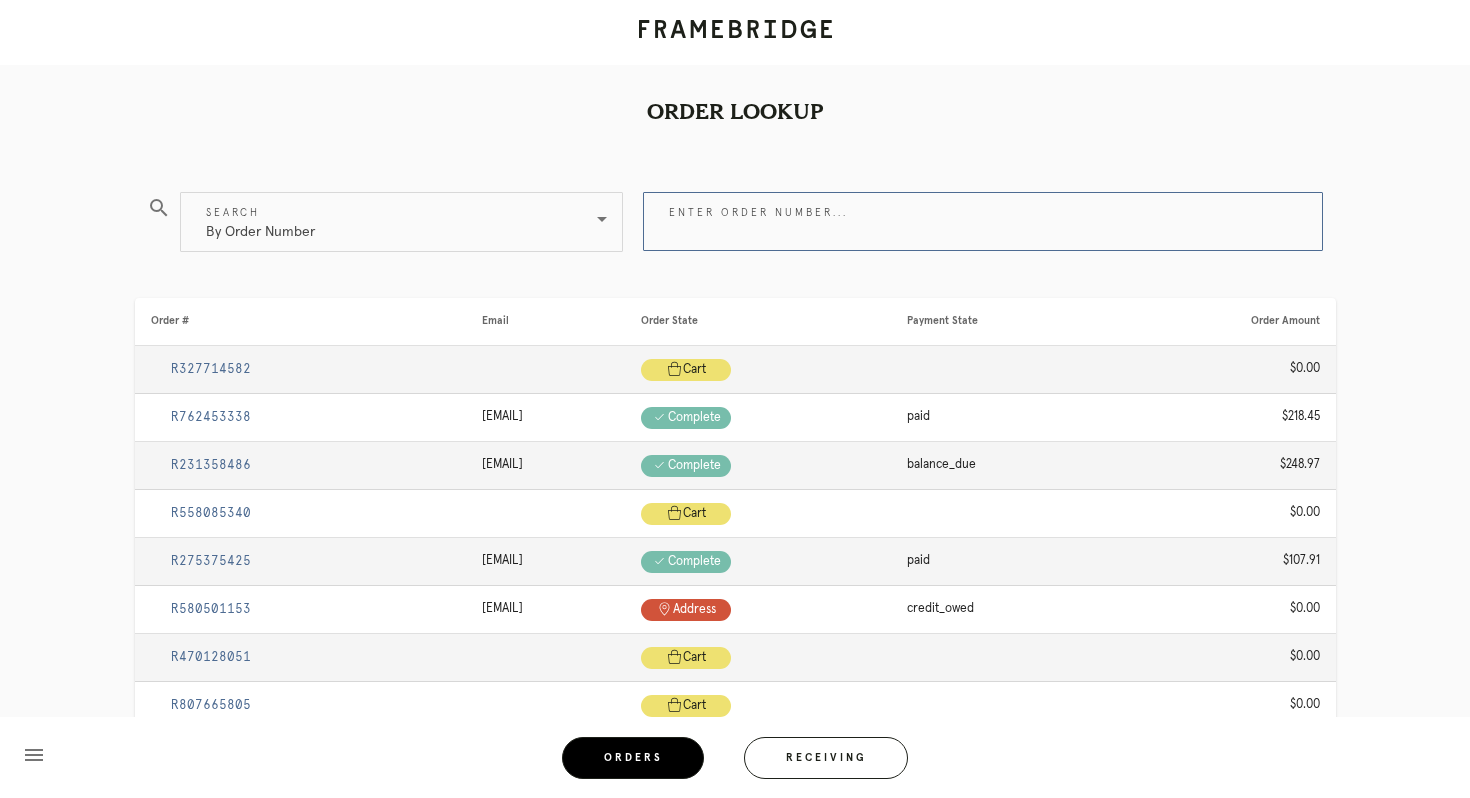 click on "Enter order number..." at bounding box center [983, 221] 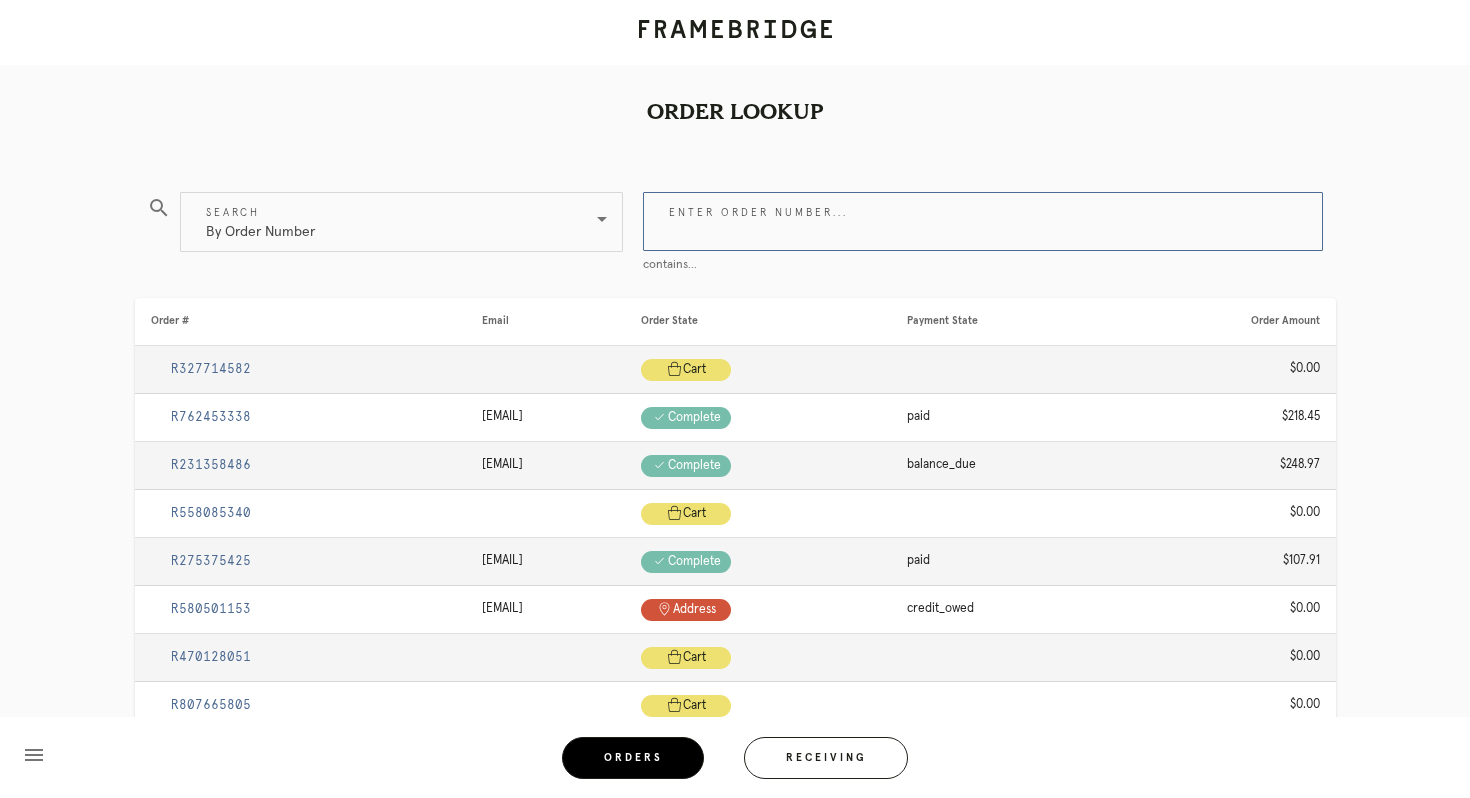 paste on "R206027327" 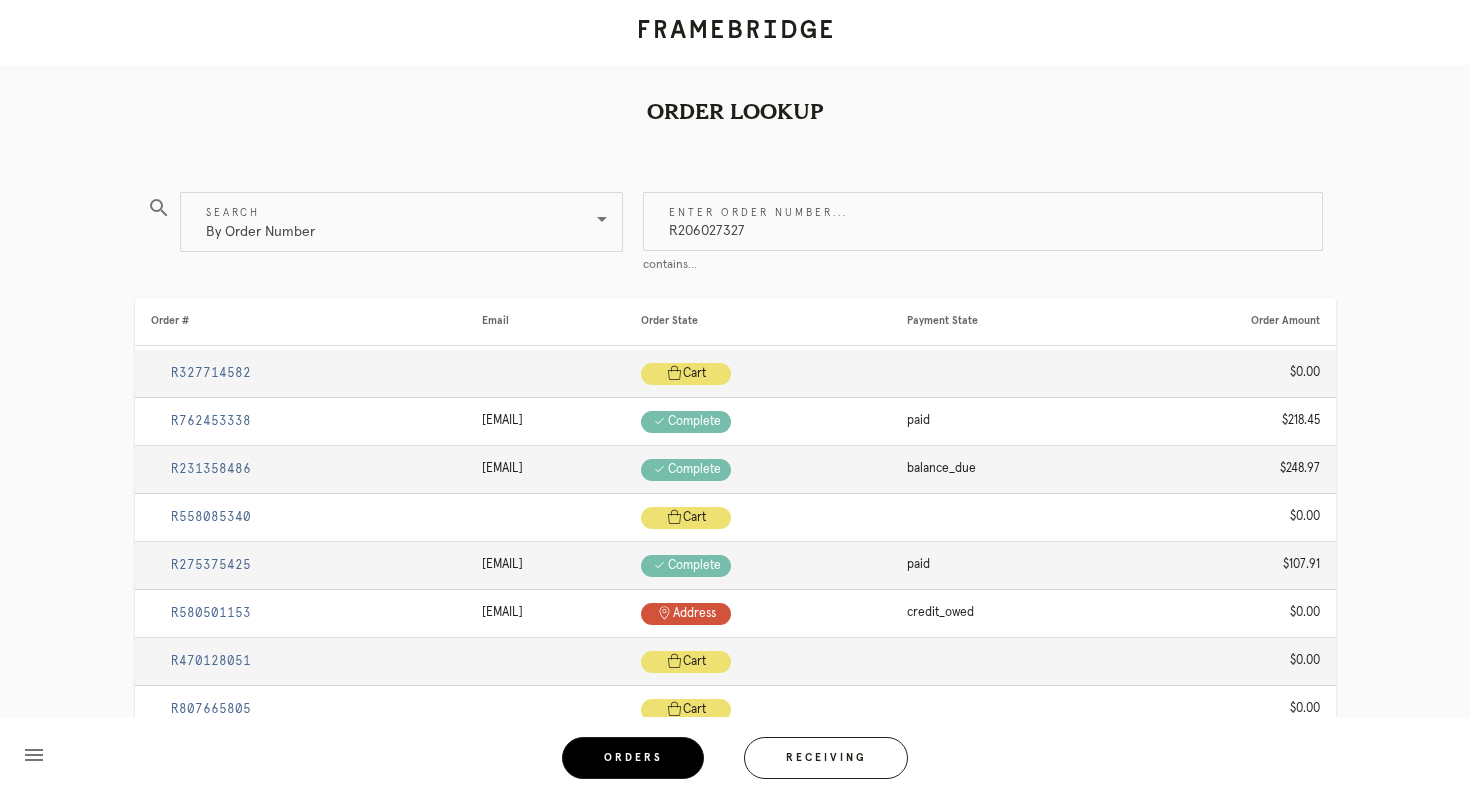 type on "R206027327" 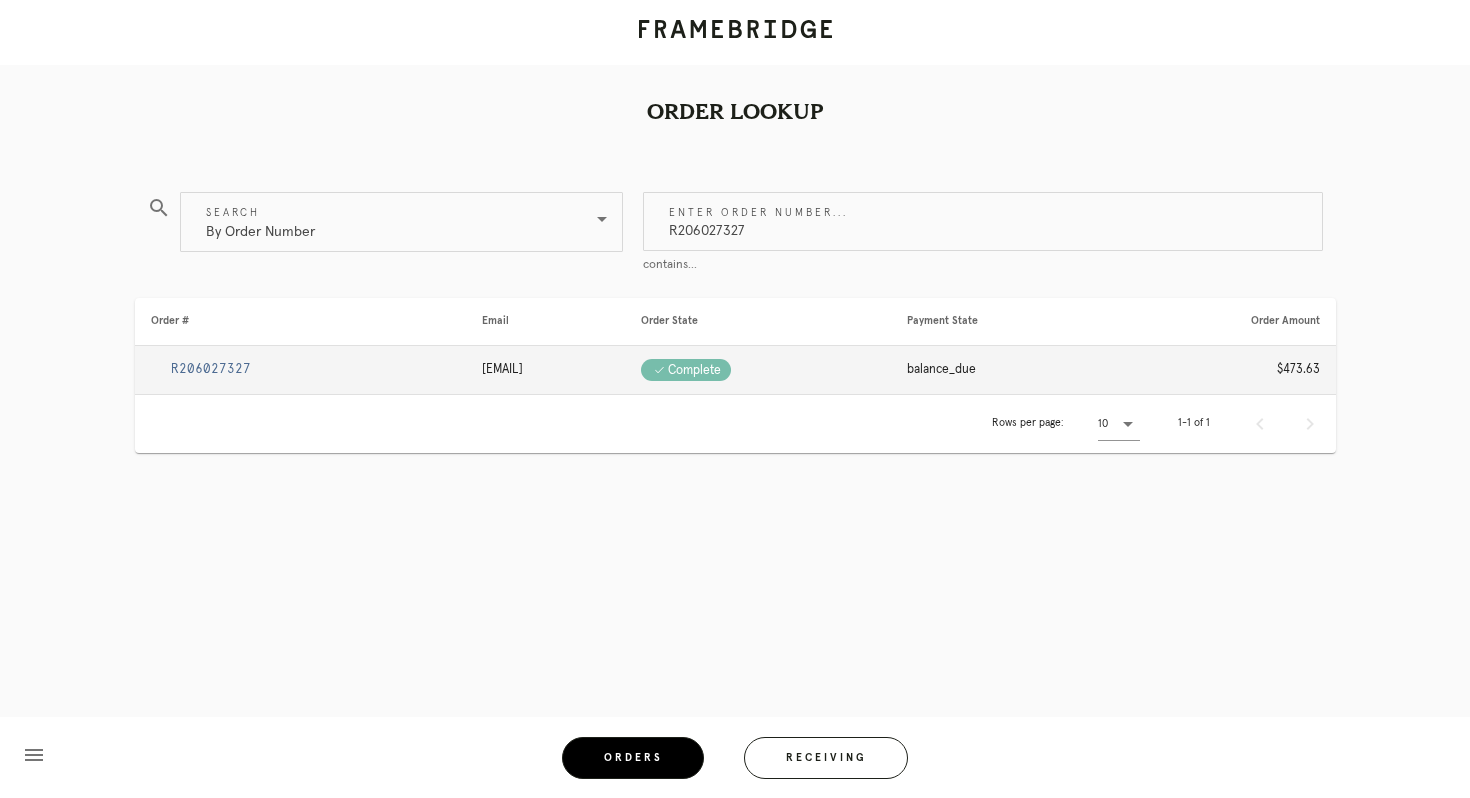 click on "R206027327" at bounding box center [211, 369] 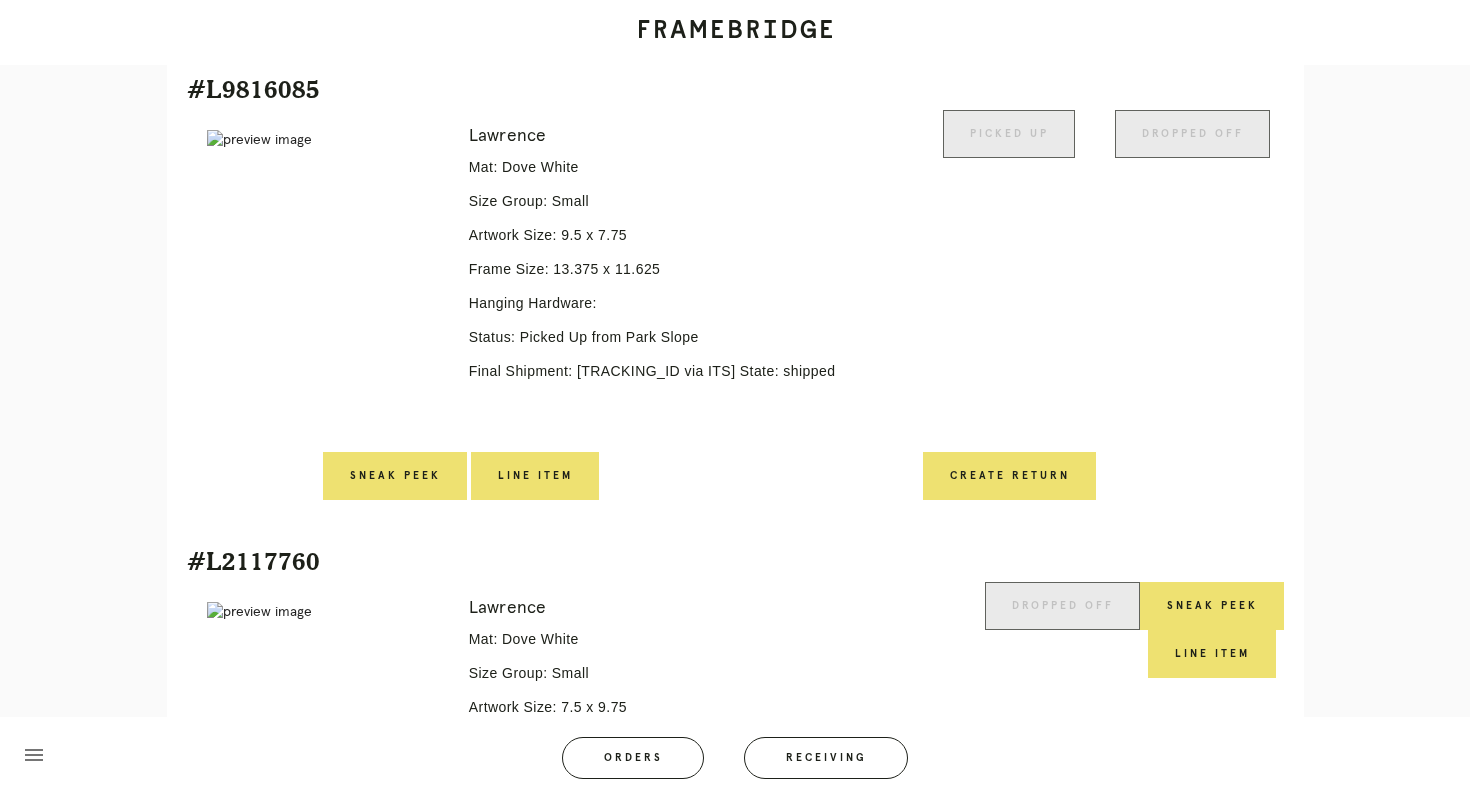 scroll, scrollTop: 1768, scrollLeft: 0, axis: vertical 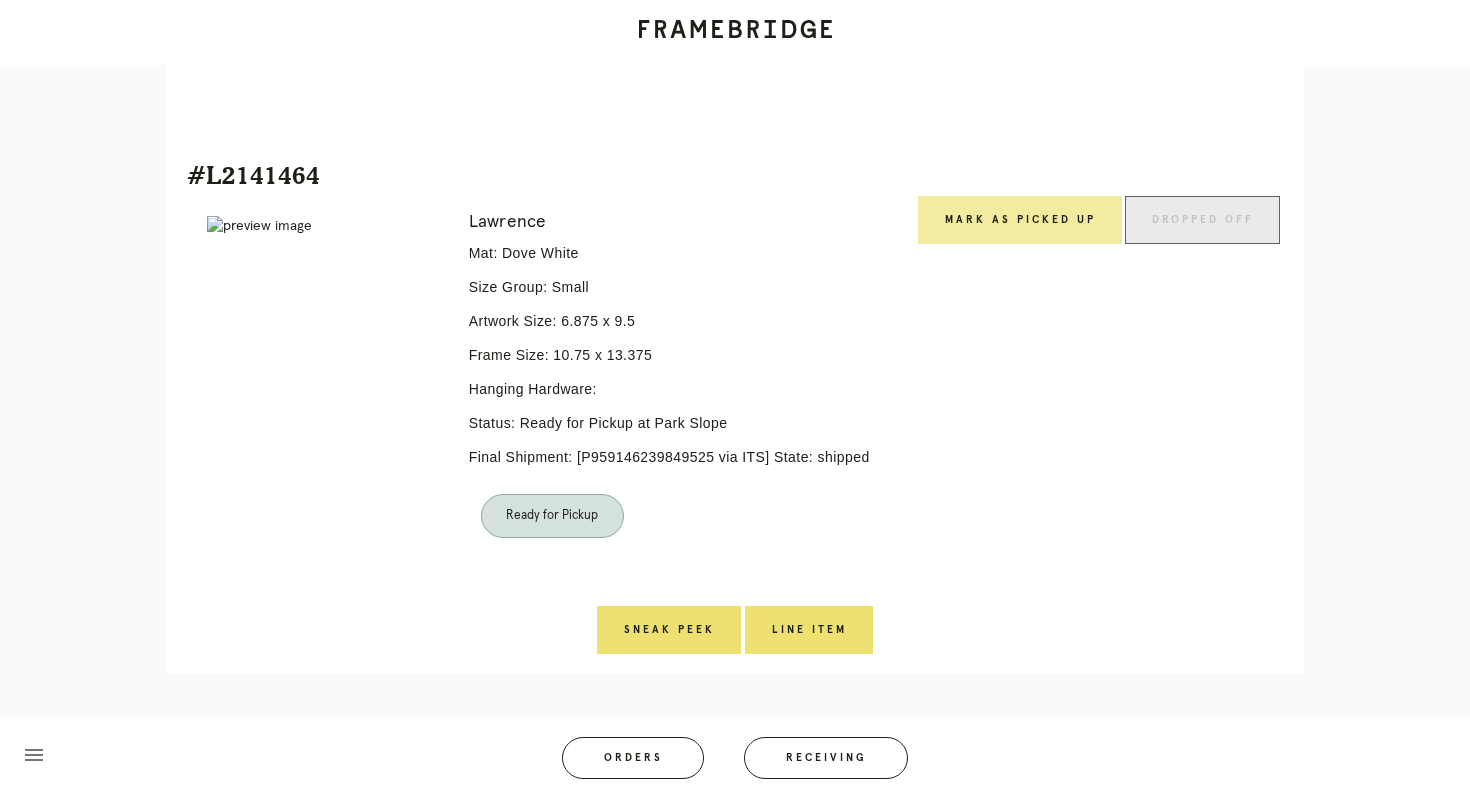 click on "Mark as Picked Up" at bounding box center [1020, 220] 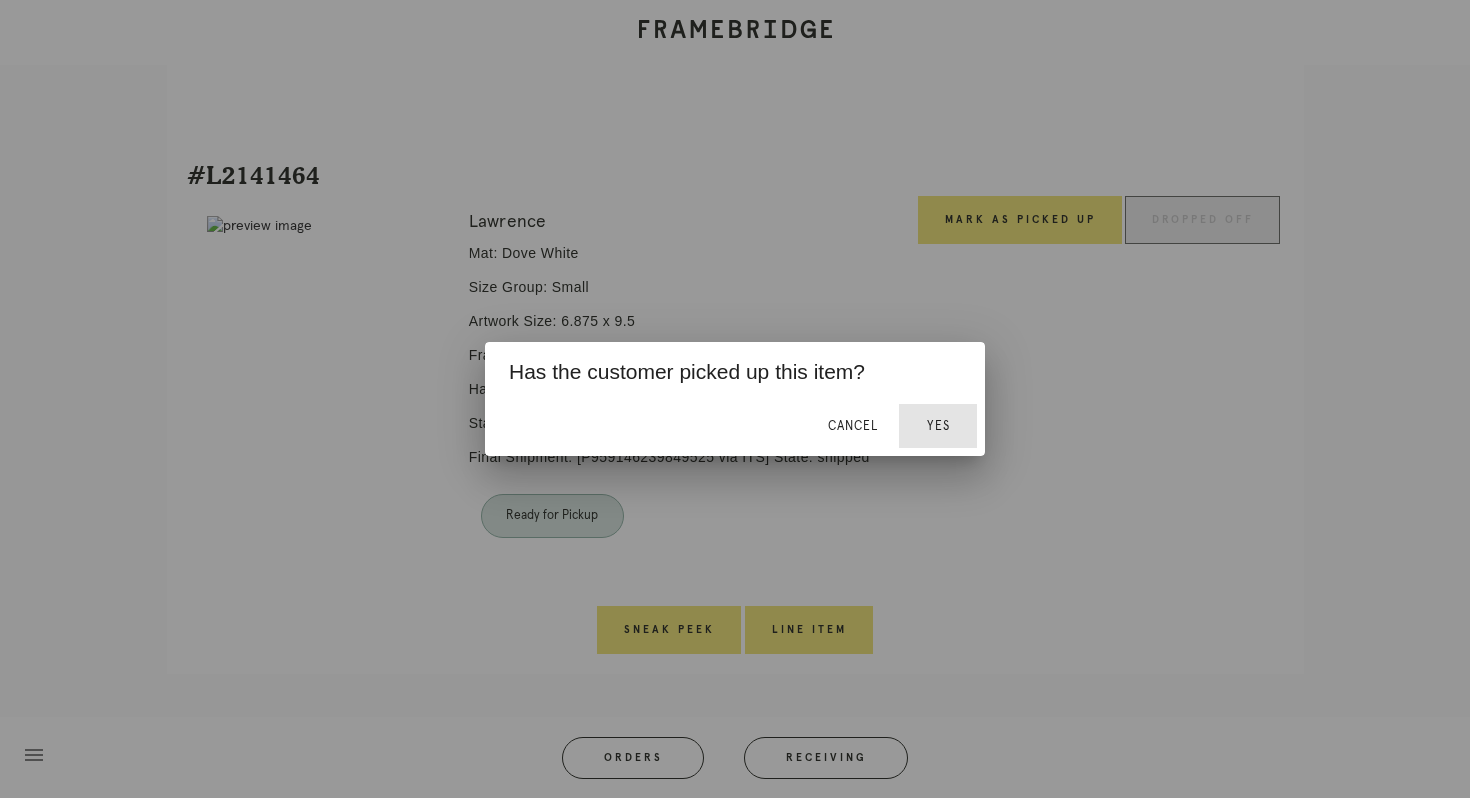 click on "Yes" at bounding box center [938, 426] 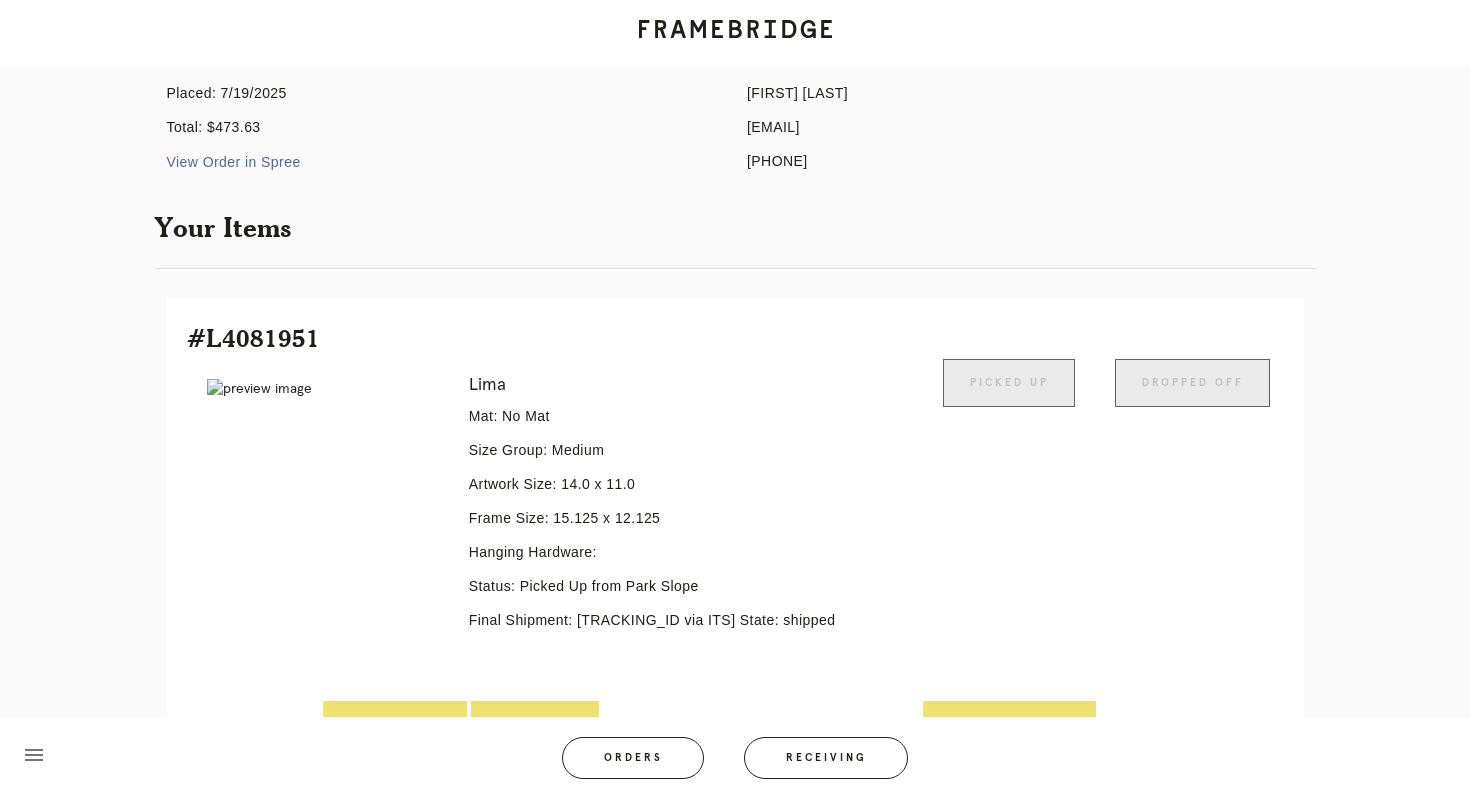 scroll, scrollTop: 0, scrollLeft: 0, axis: both 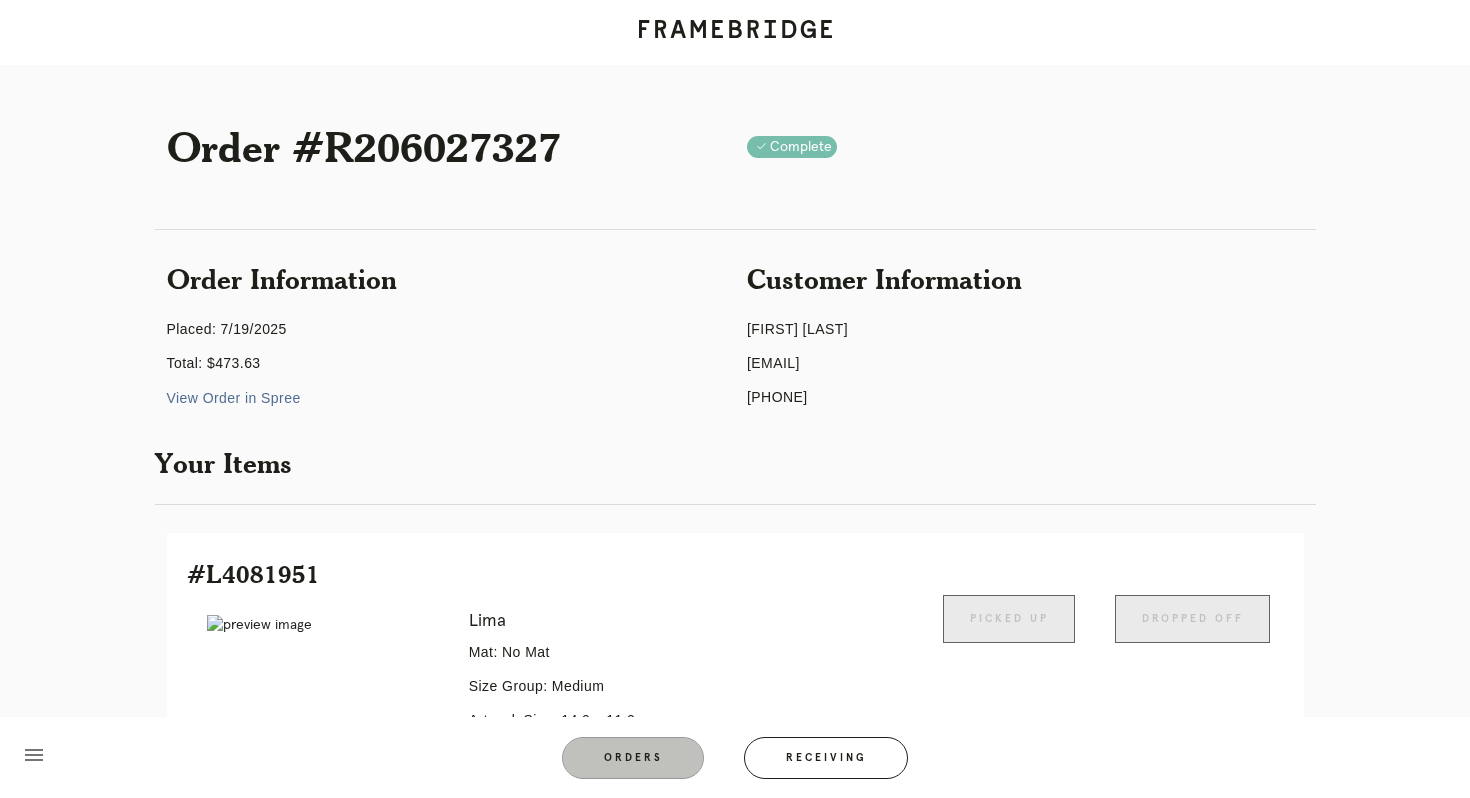 click on "Orders" at bounding box center [633, 758] 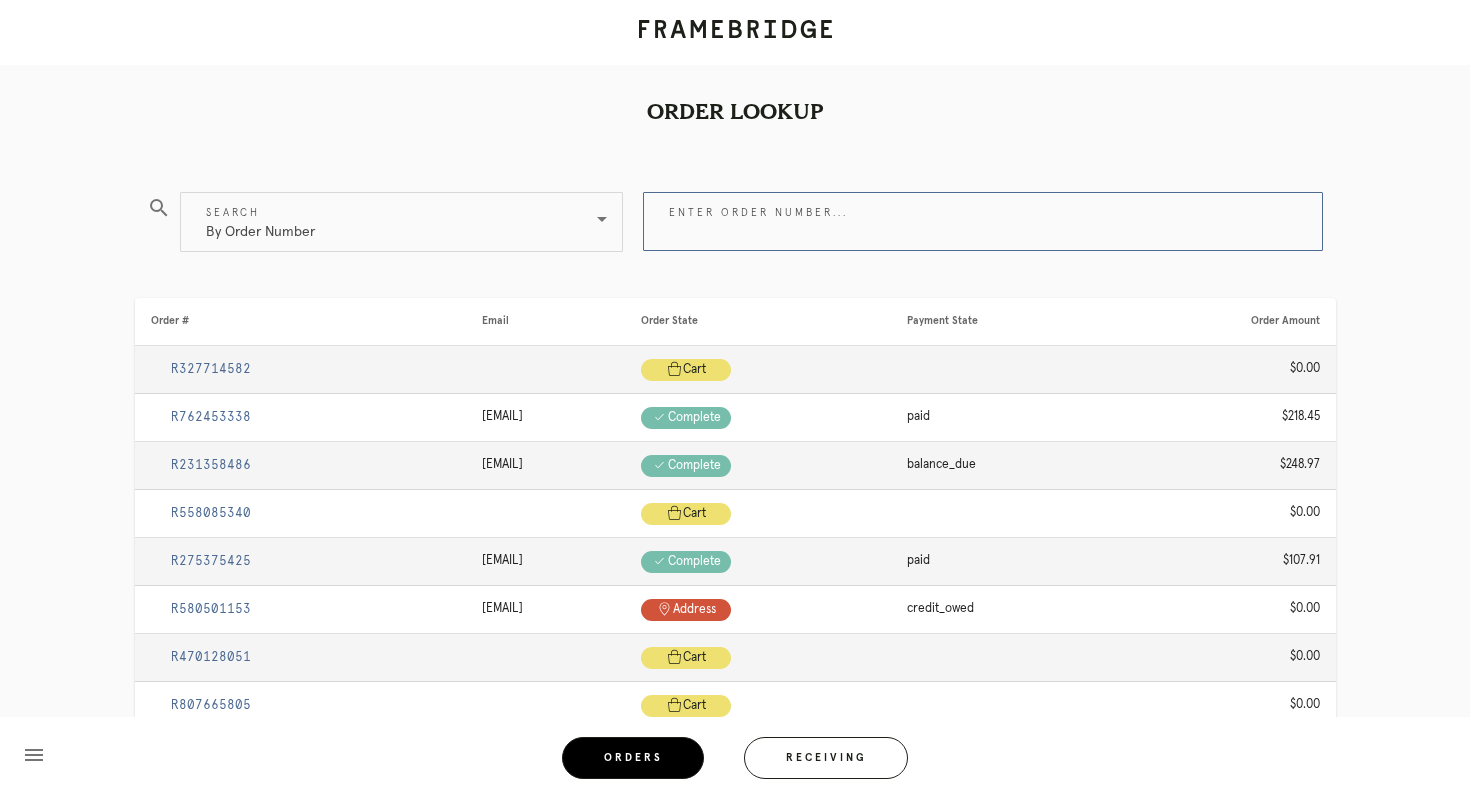 click on "Enter order number..." at bounding box center [983, 221] 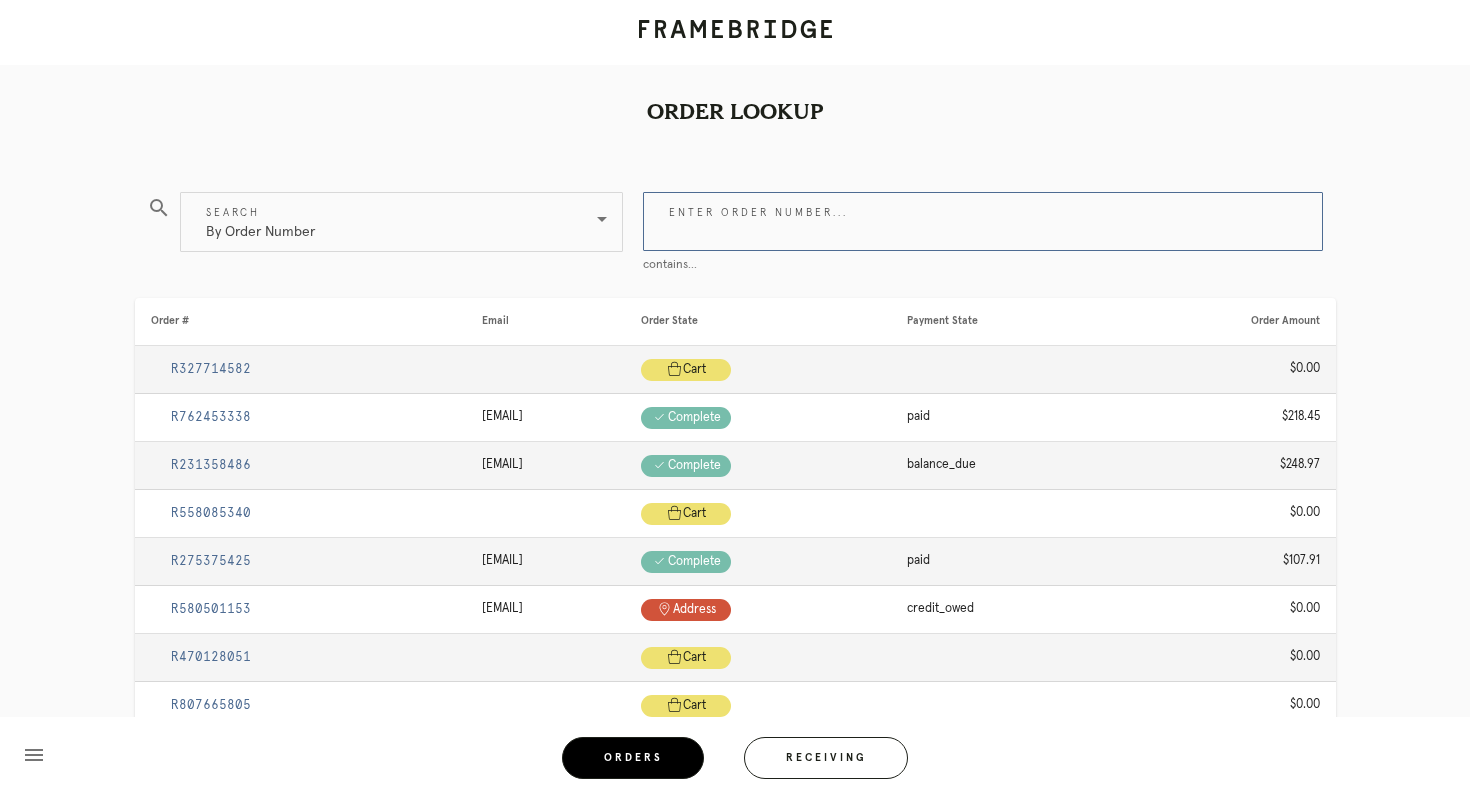 paste on "R928787845" 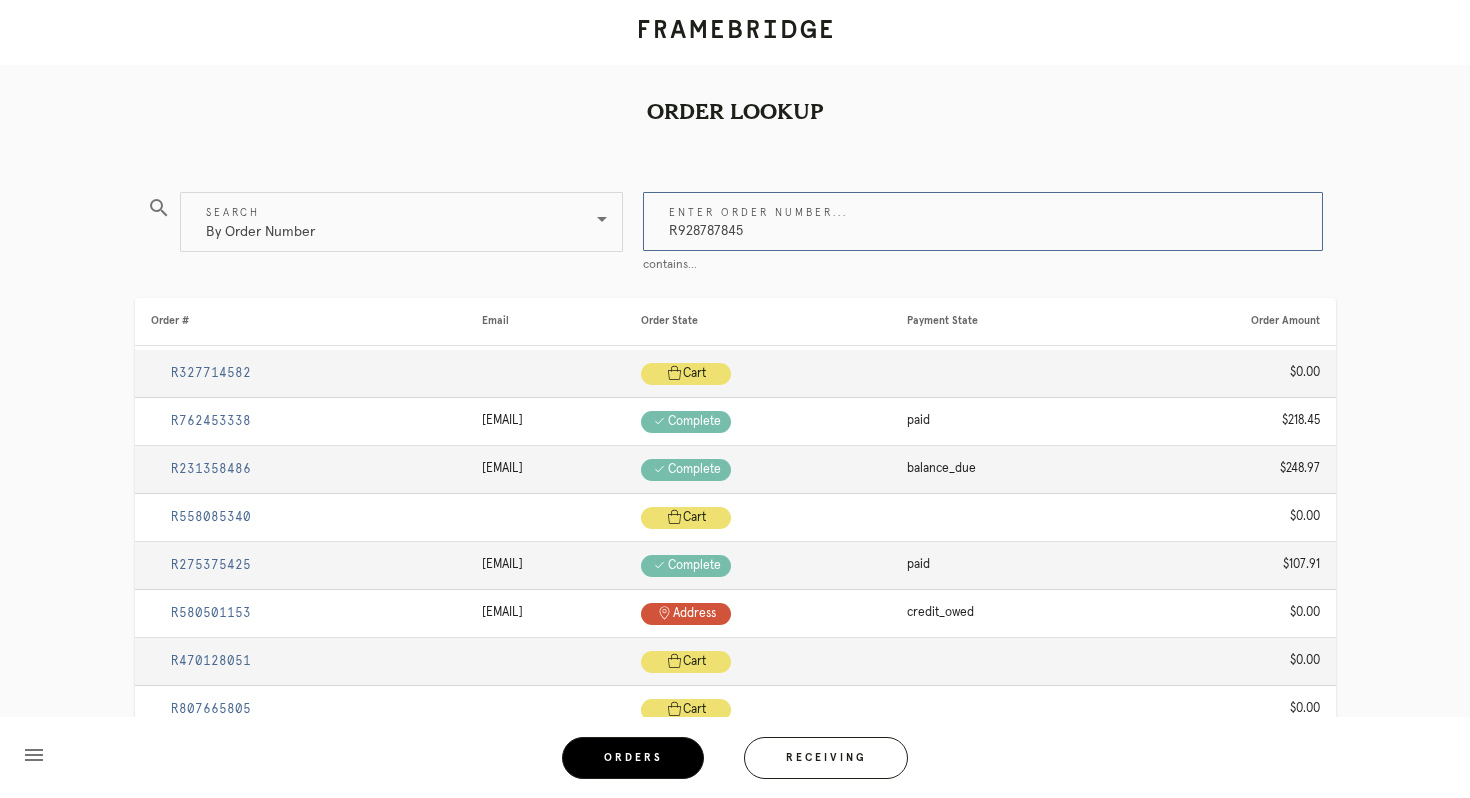type on "R928787845" 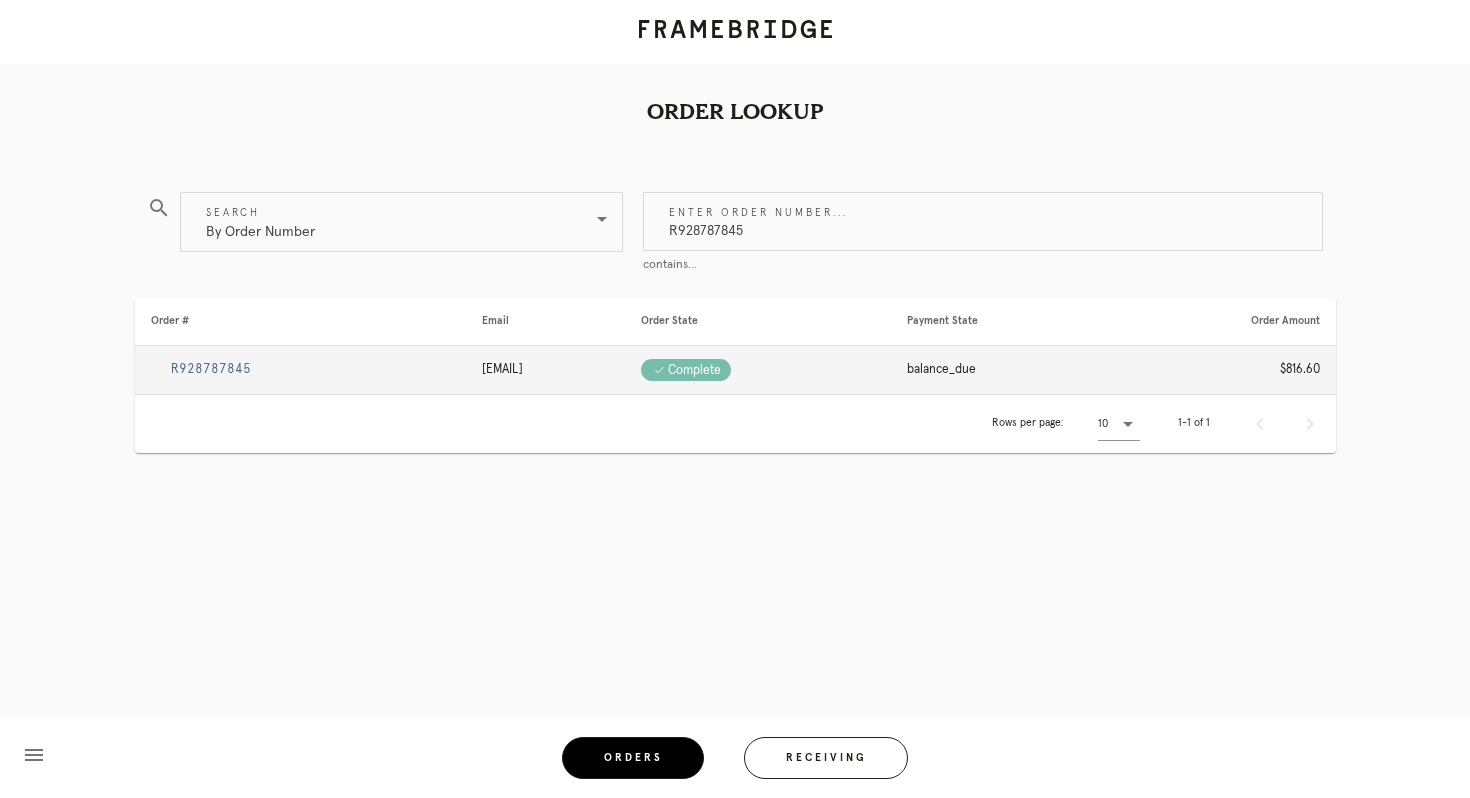 click on "R928787845" at bounding box center (211, 369) 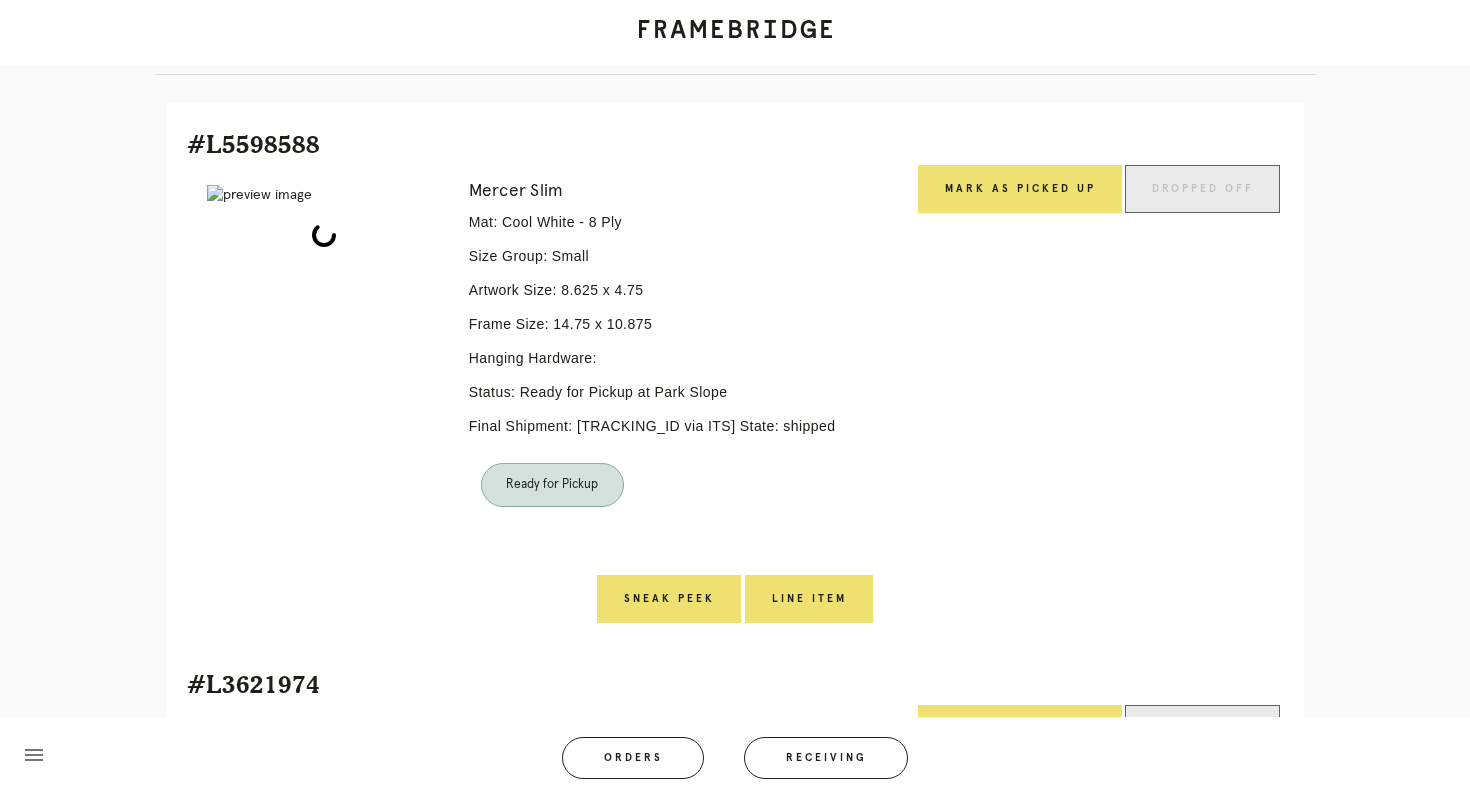 scroll, scrollTop: 439, scrollLeft: 0, axis: vertical 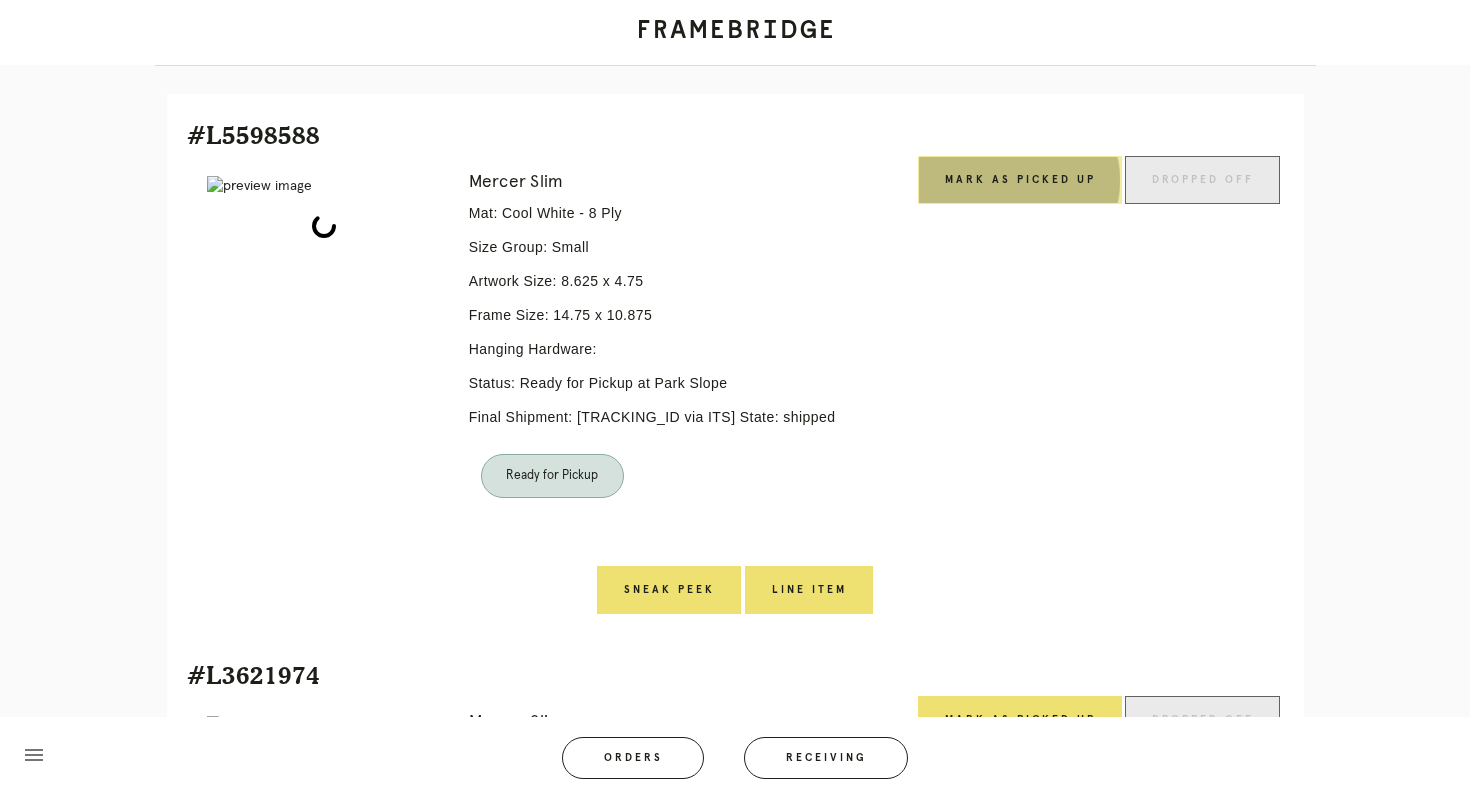 click on "Mark as Picked Up" at bounding box center [1020, 180] 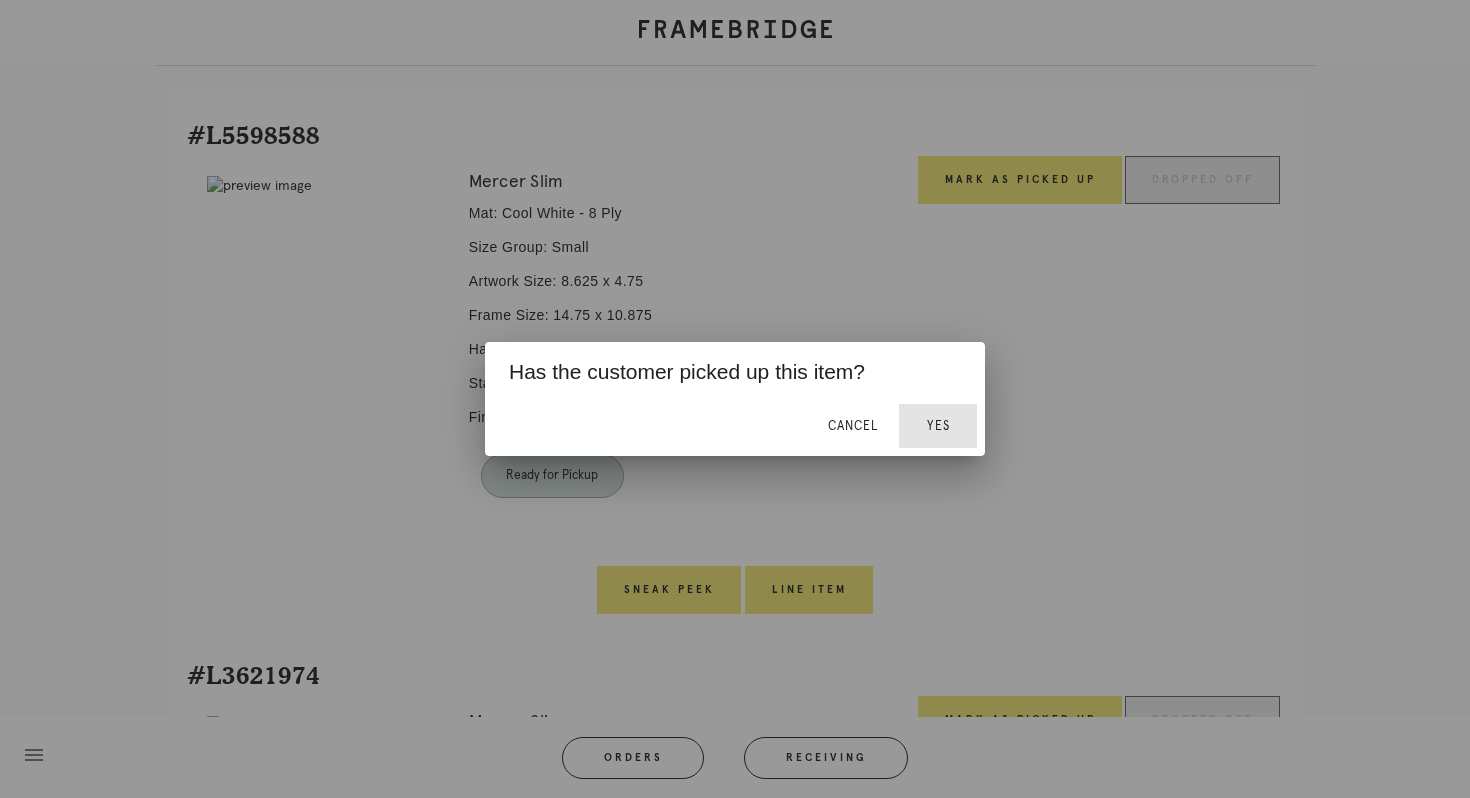 click on "Yes" at bounding box center [938, 426] 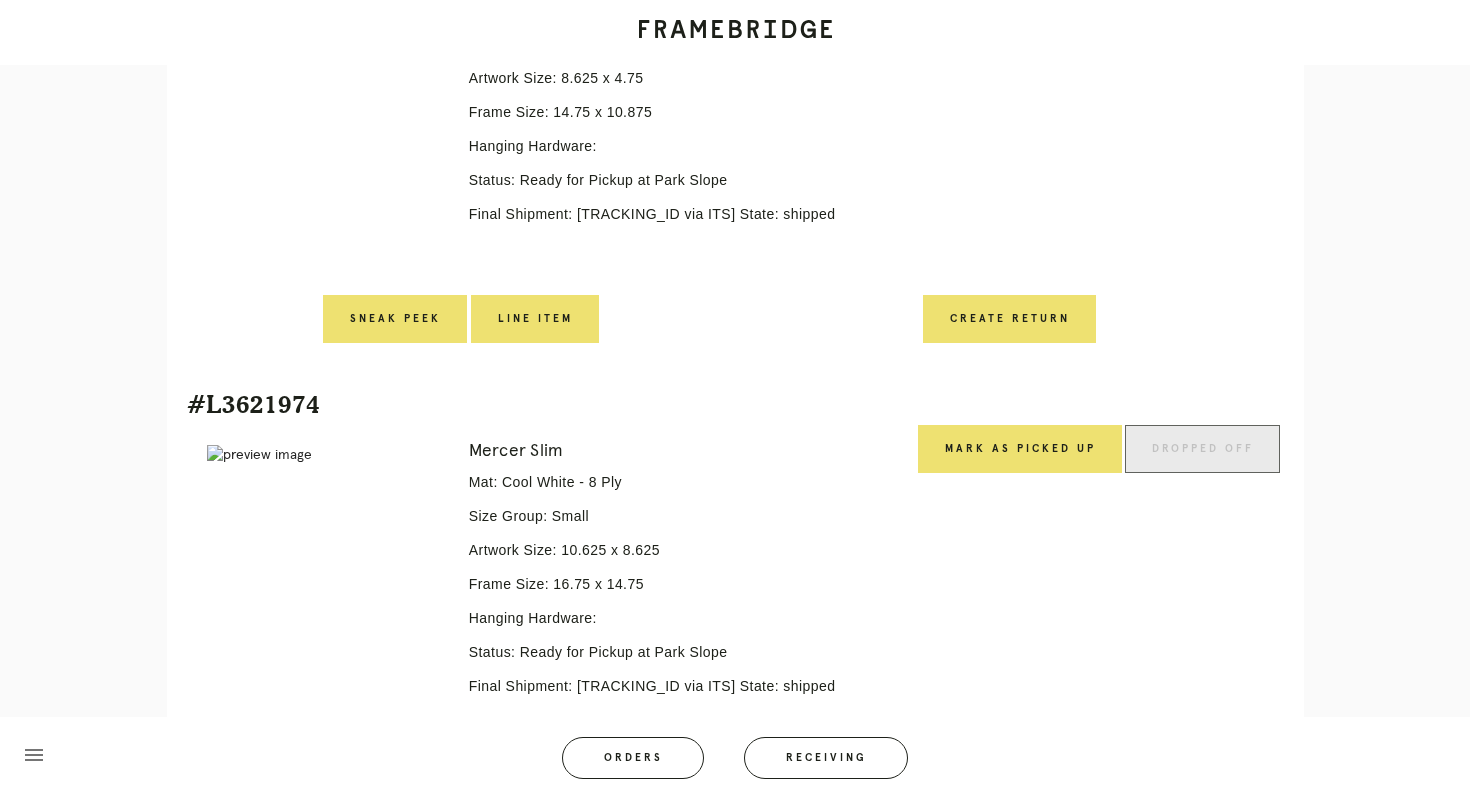 scroll, scrollTop: 648, scrollLeft: 0, axis: vertical 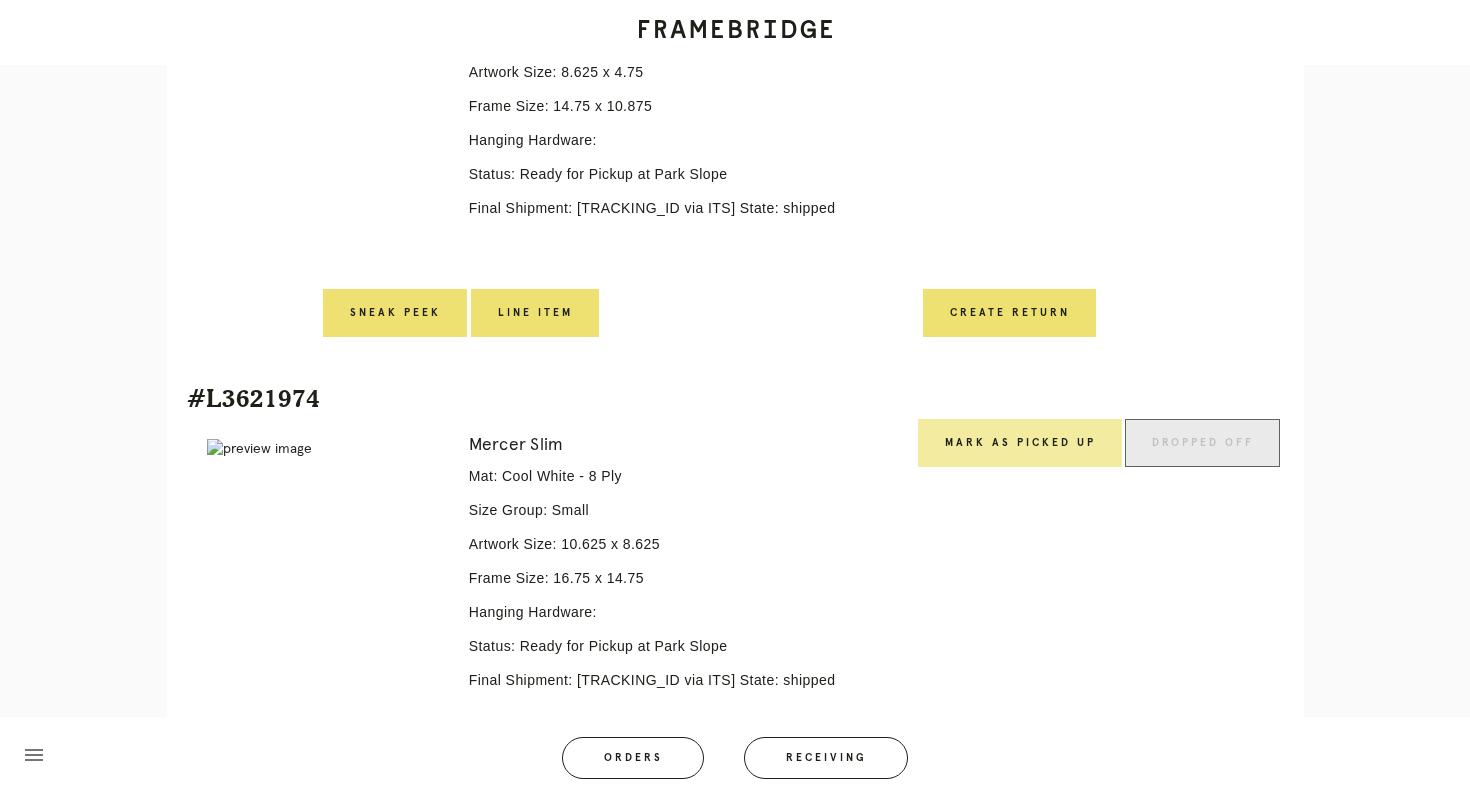 click on "Mark as Picked Up" at bounding box center (1020, 443) 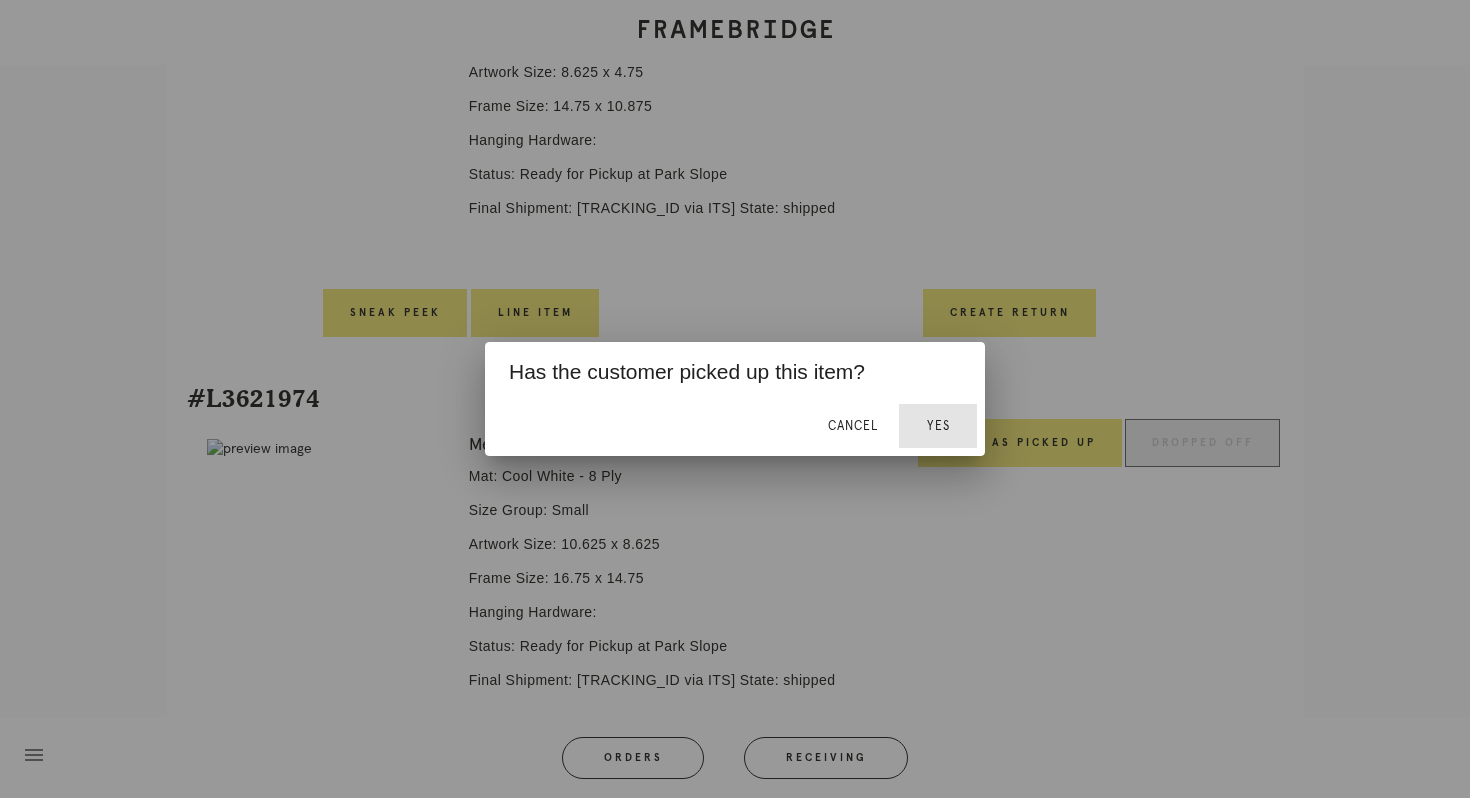 click on "Yes" at bounding box center [938, 426] 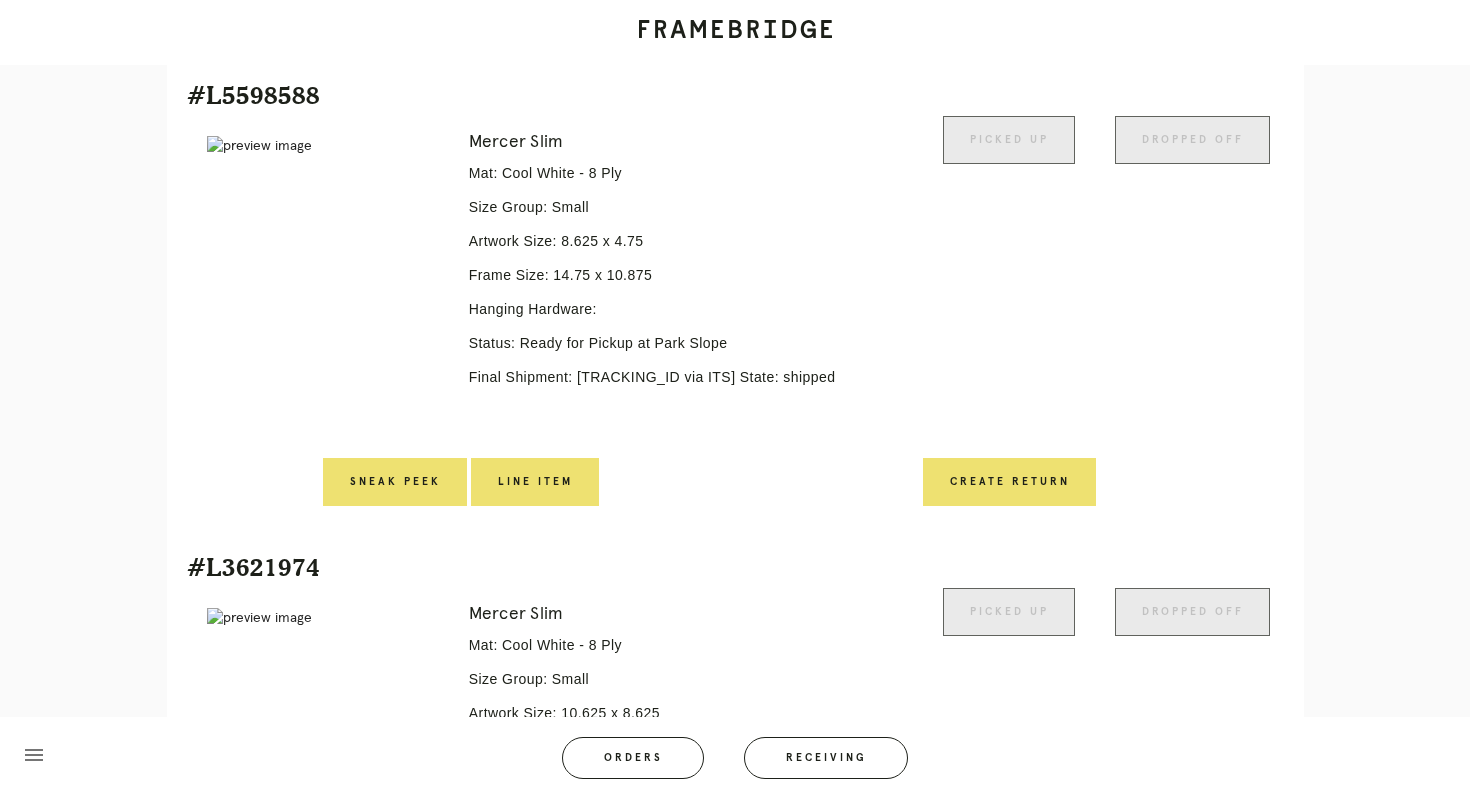scroll, scrollTop: 1251, scrollLeft: 0, axis: vertical 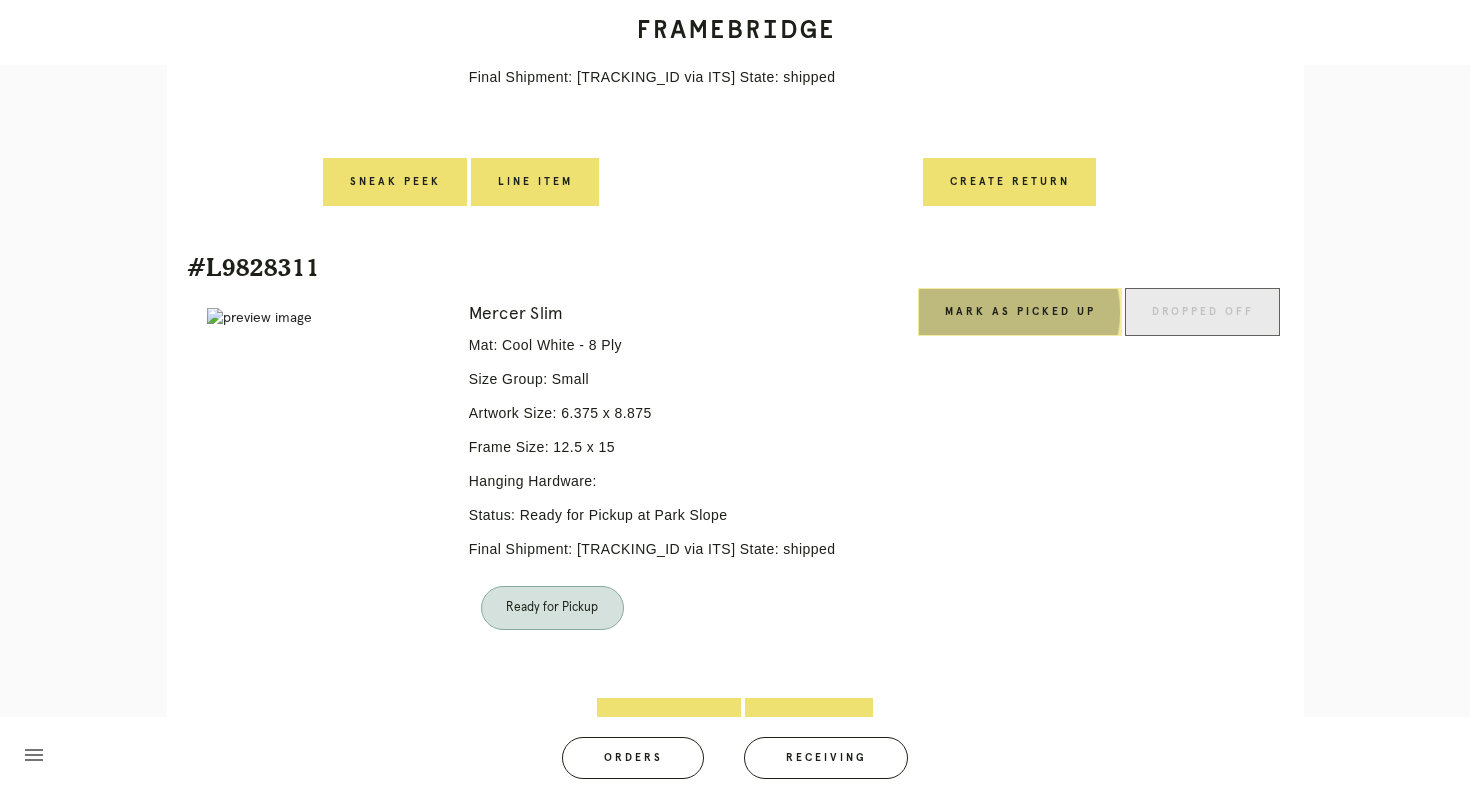 click on "Mark as Picked Up" at bounding box center (1020, 312) 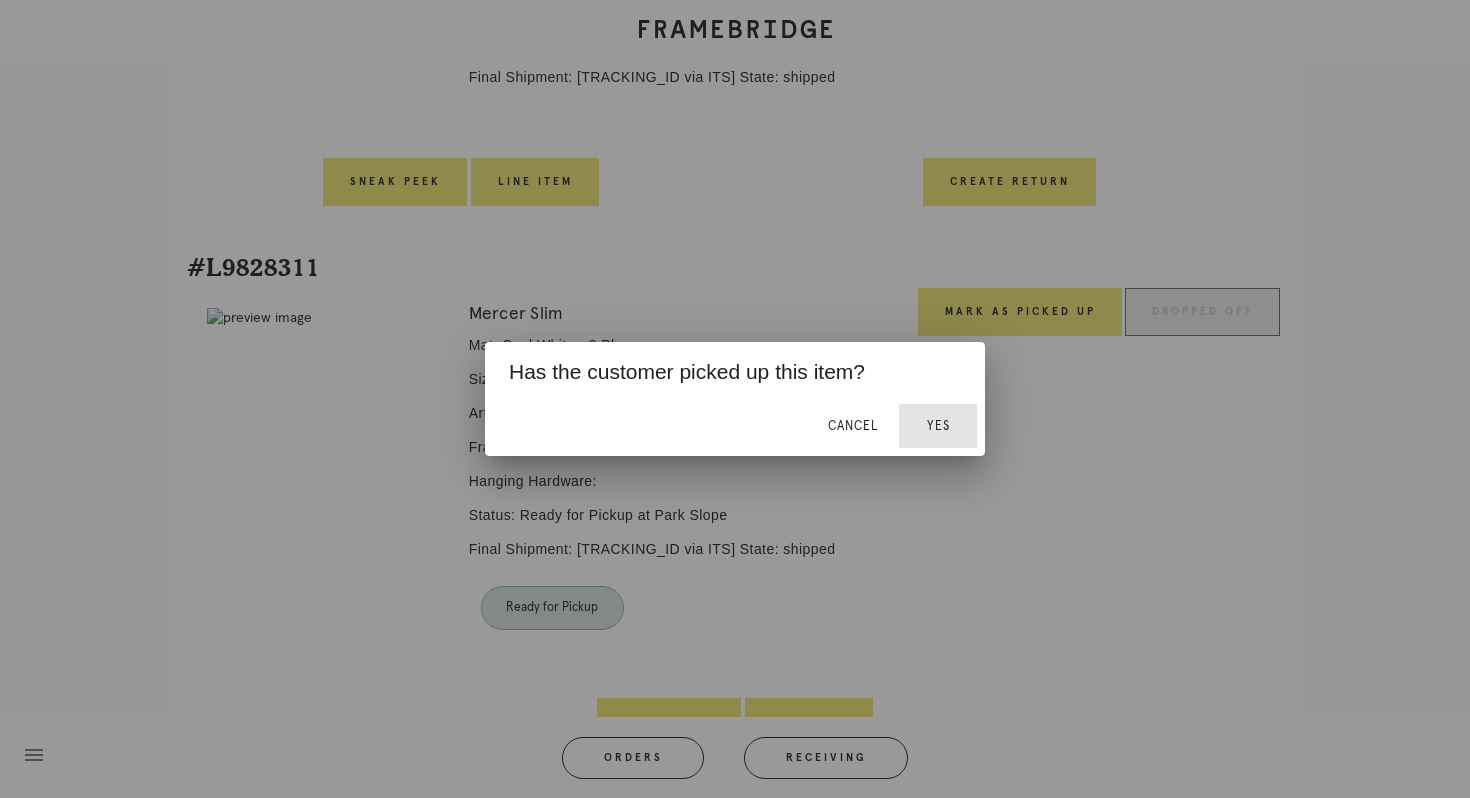 click on "Yes" at bounding box center [938, 426] 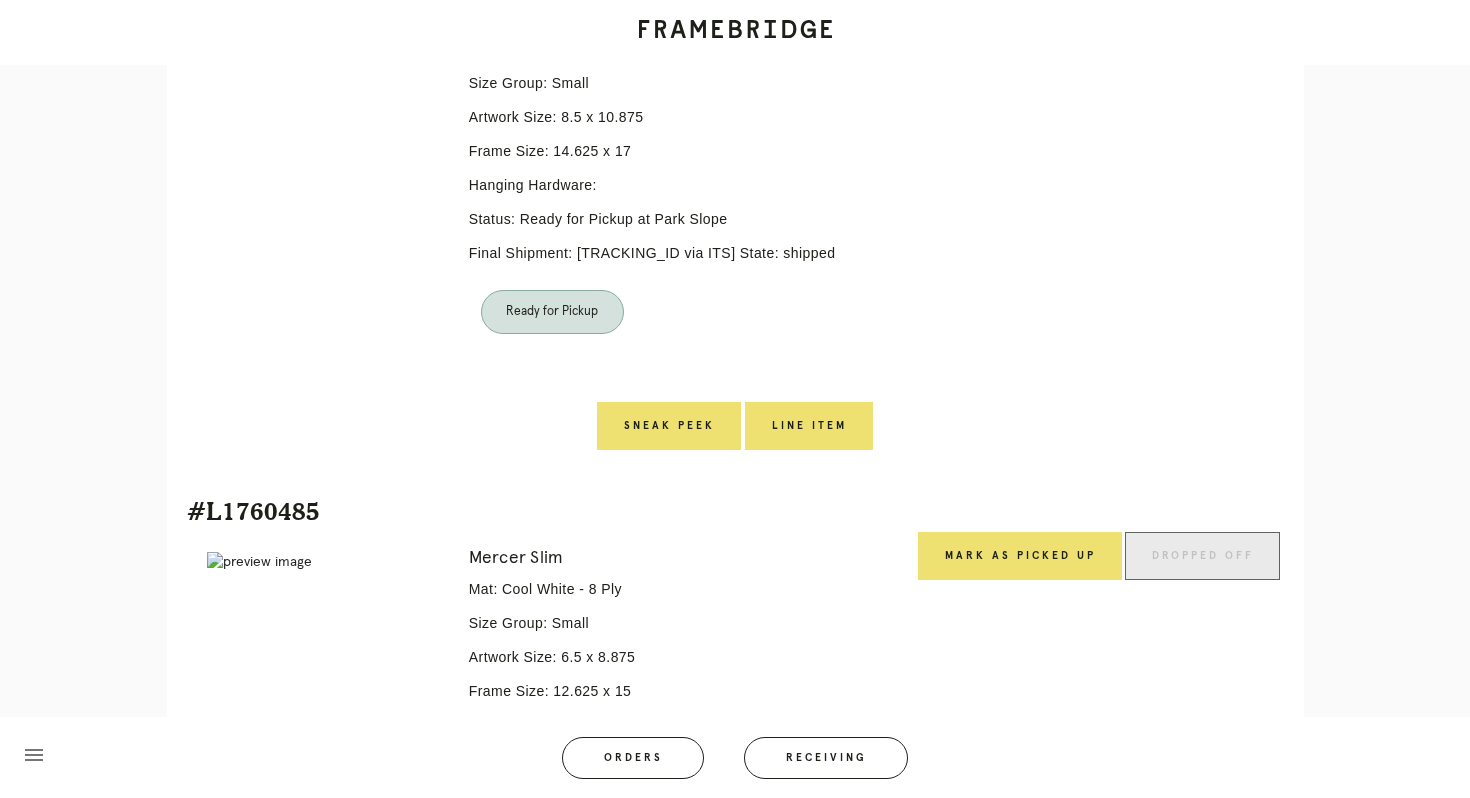 scroll, scrollTop: 1952, scrollLeft: 0, axis: vertical 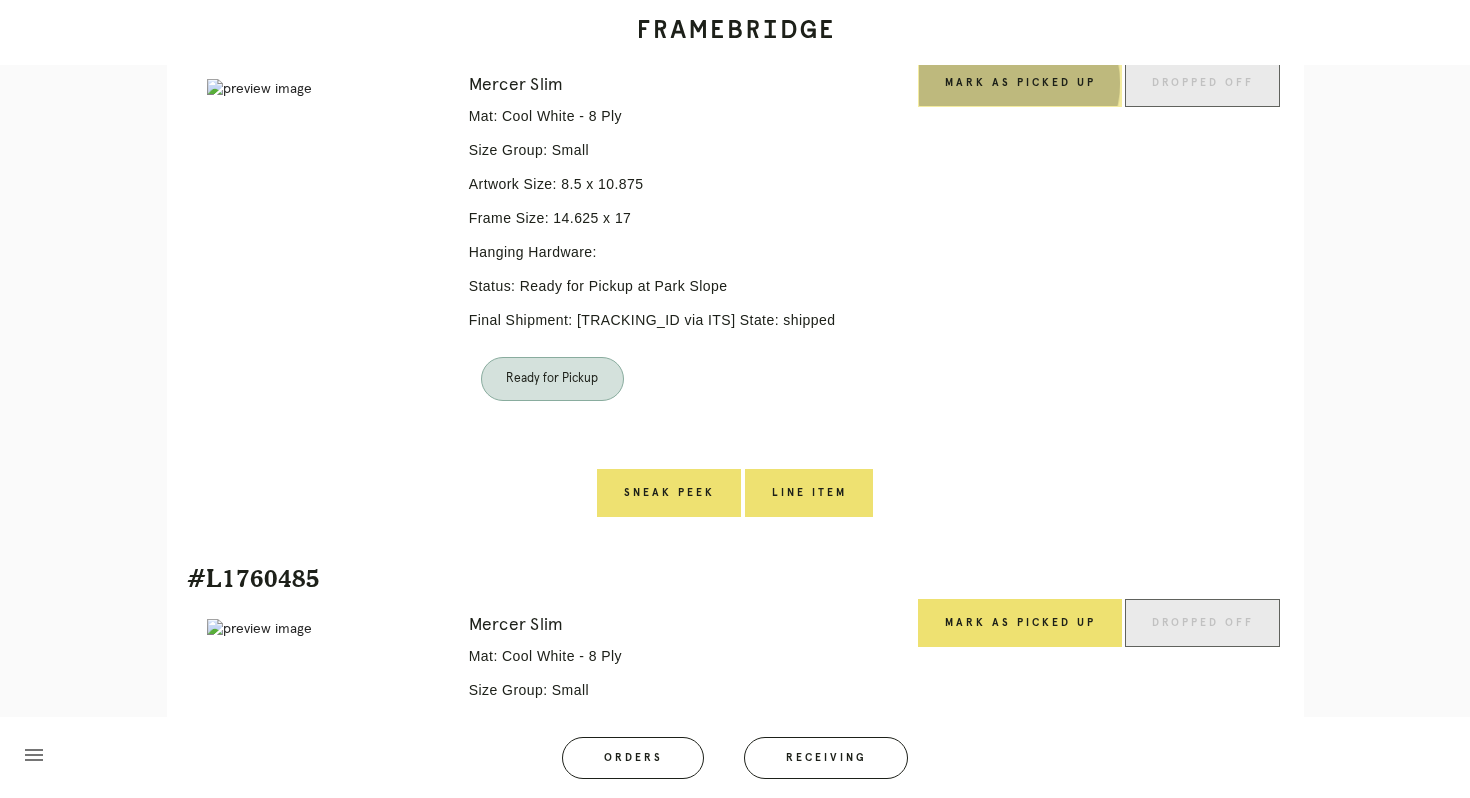 click on "Mark as Picked Up" at bounding box center (1020, 83) 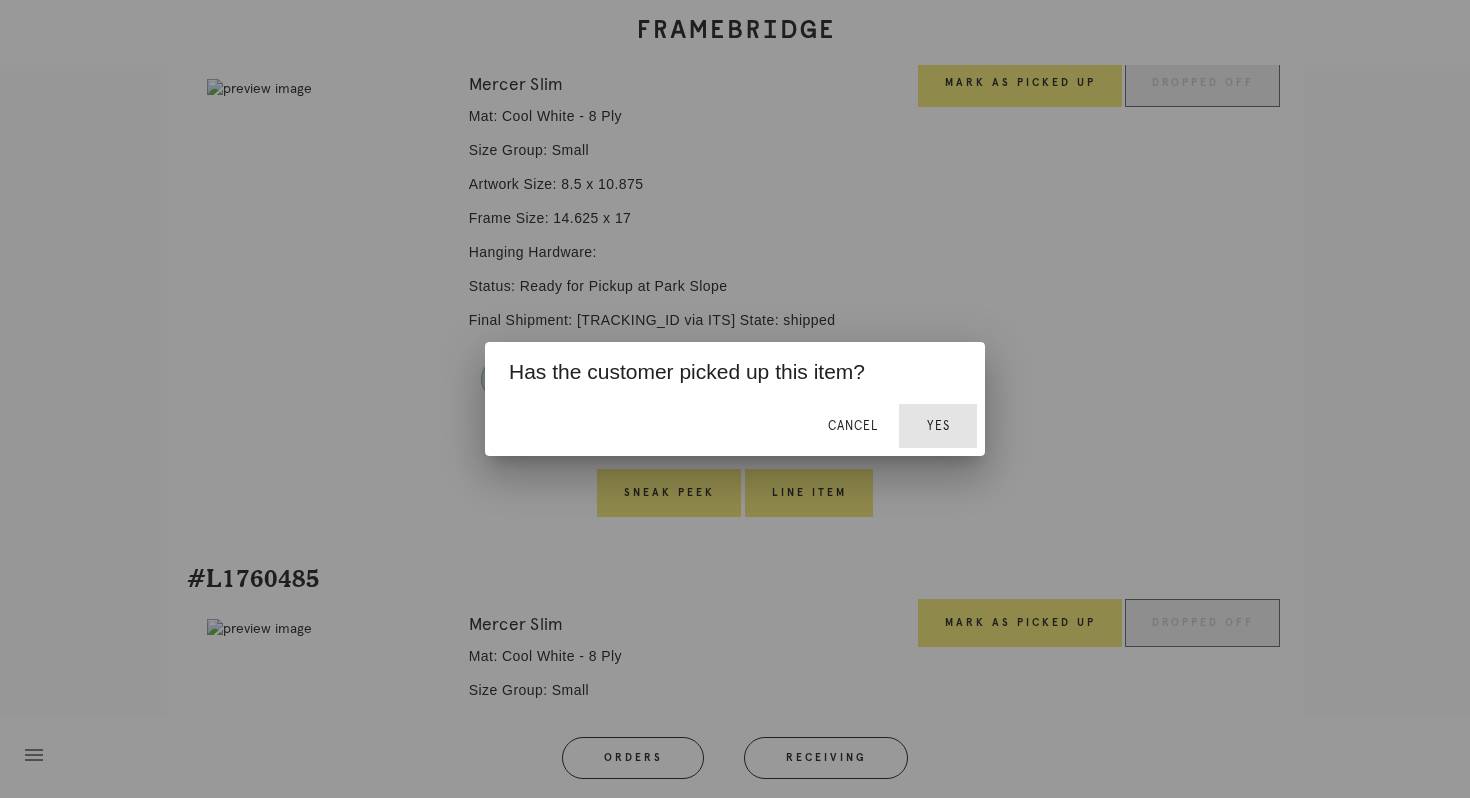 click on "Yes" at bounding box center [938, 426] 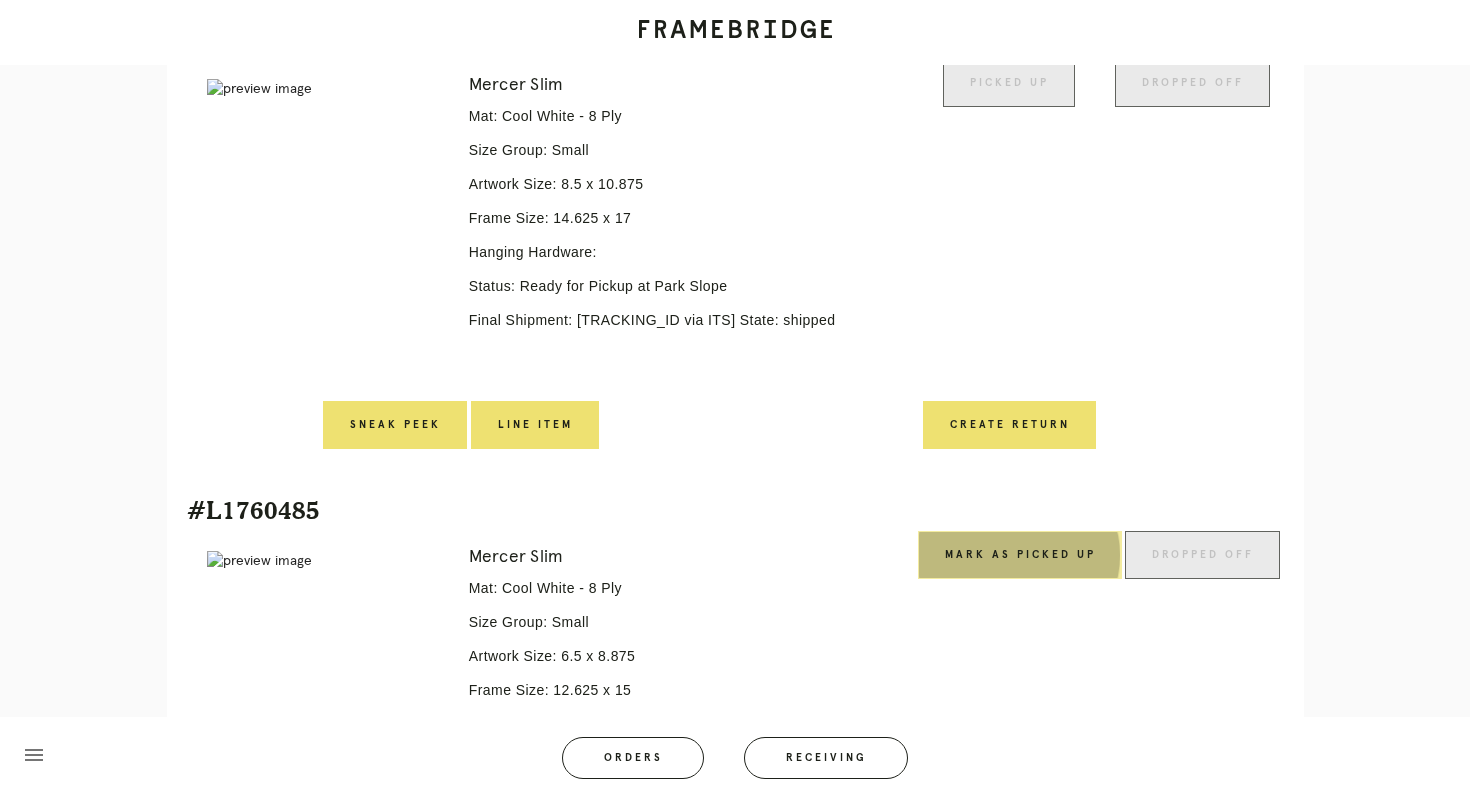 click on "Mark as Picked Up" at bounding box center (1020, 555) 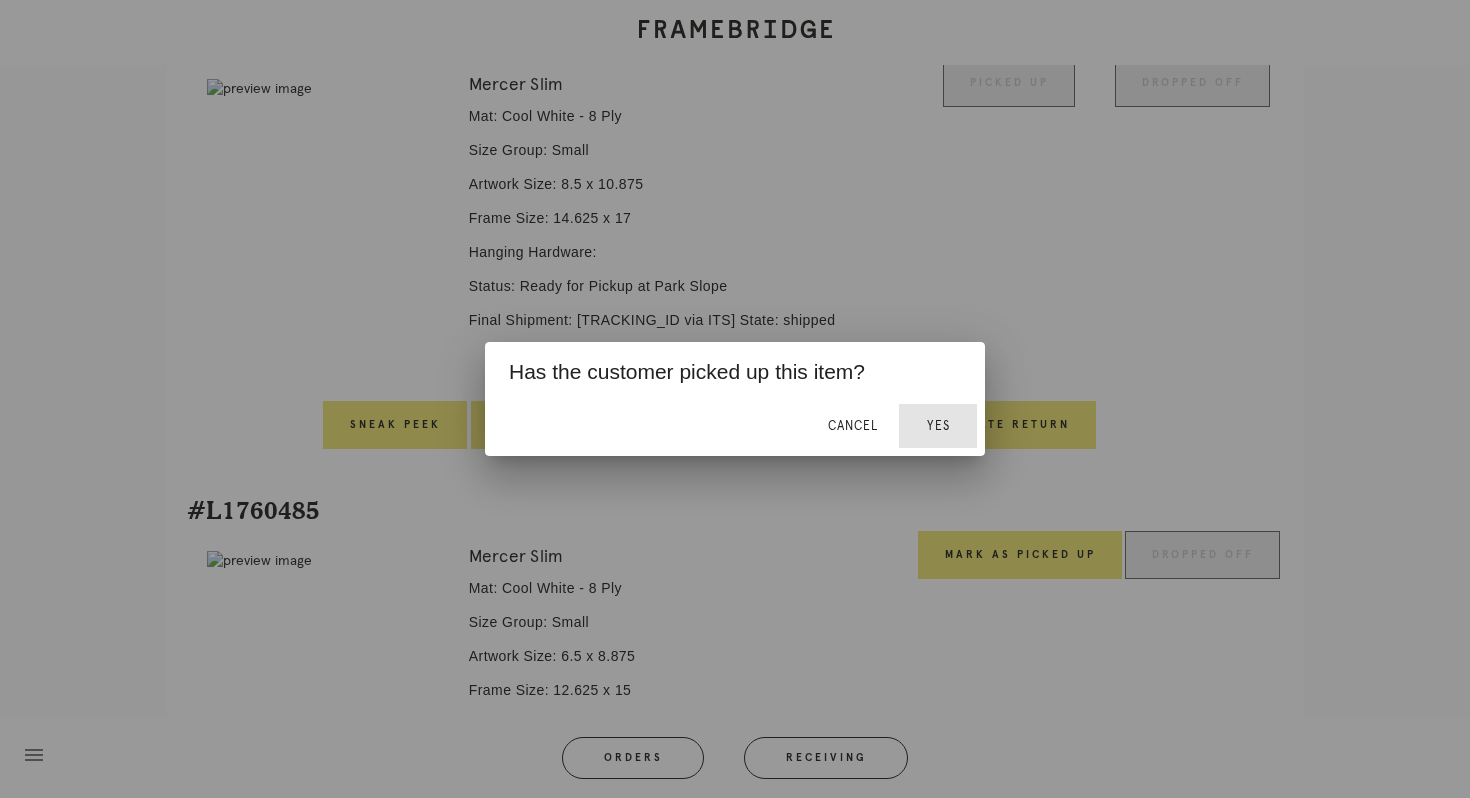 click on "Yes" at bounding box center (938, 426) 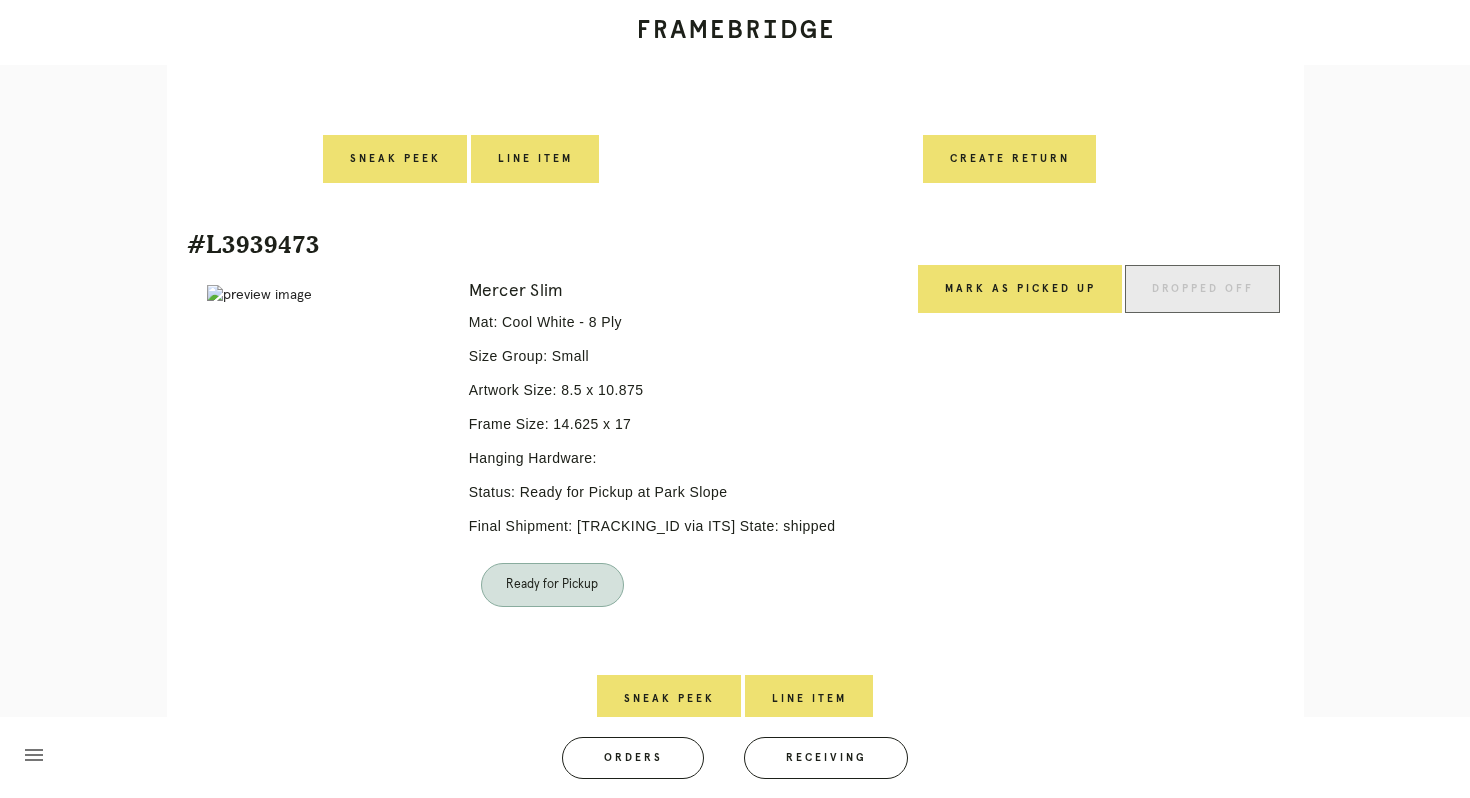 scroll, scrollTop: 2758, scrollLeft: 0, axis: vertical 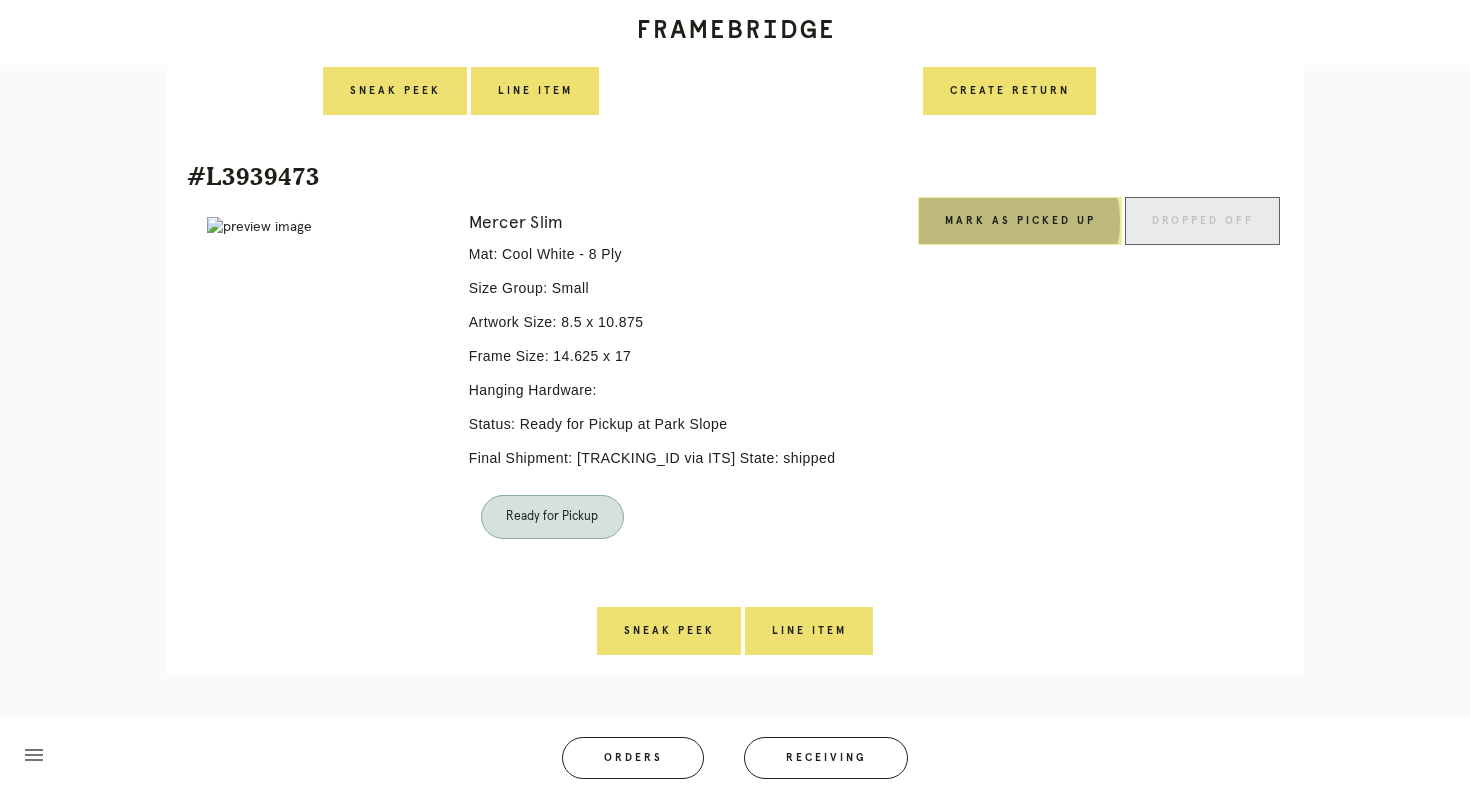 click on "Mark as Picked Up" at bounding box center [1020, 221] 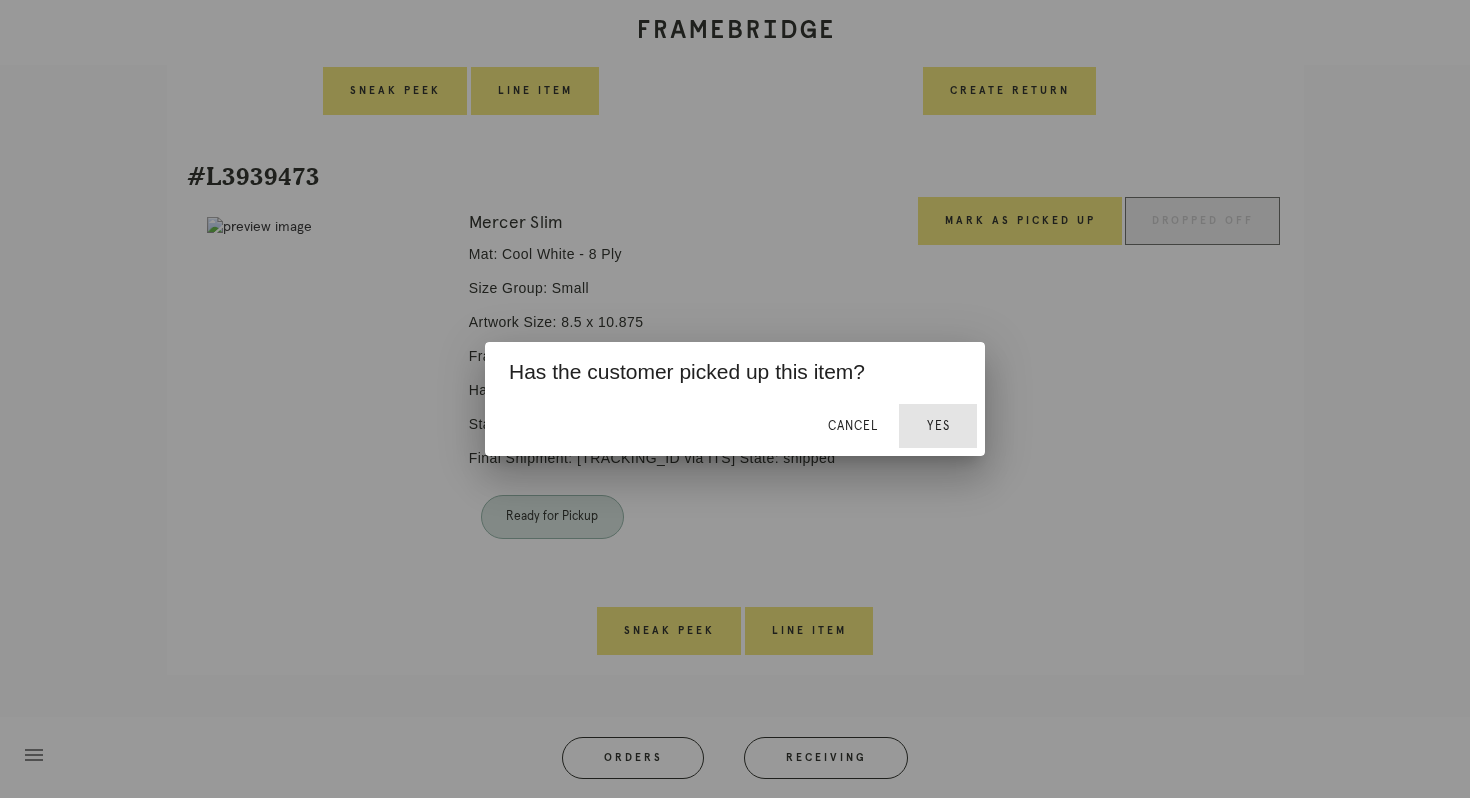 click on "Yes" at bounding box center (938, 426) 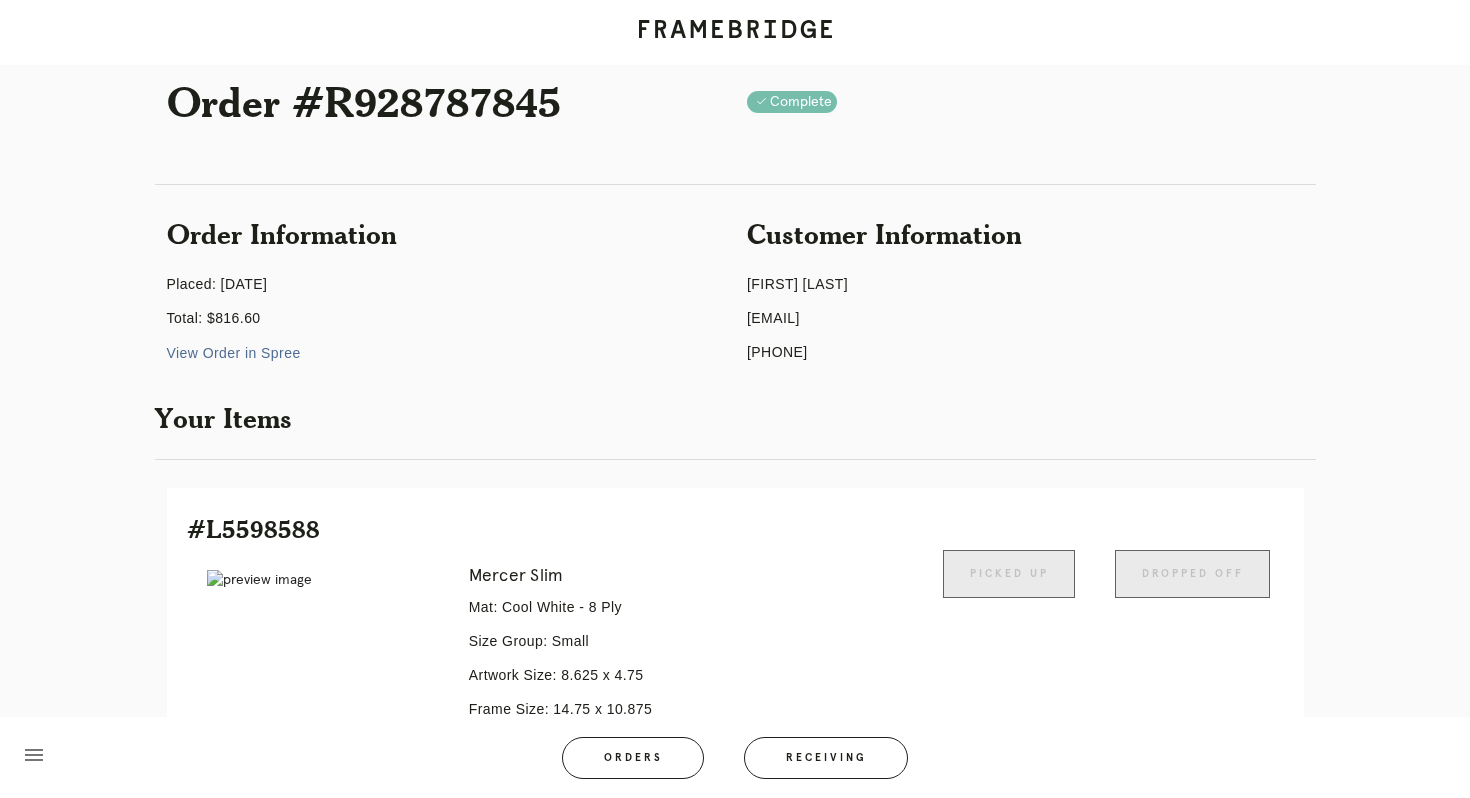 scroll, scrollTop: 0, scrollLeft: 0, axis: both 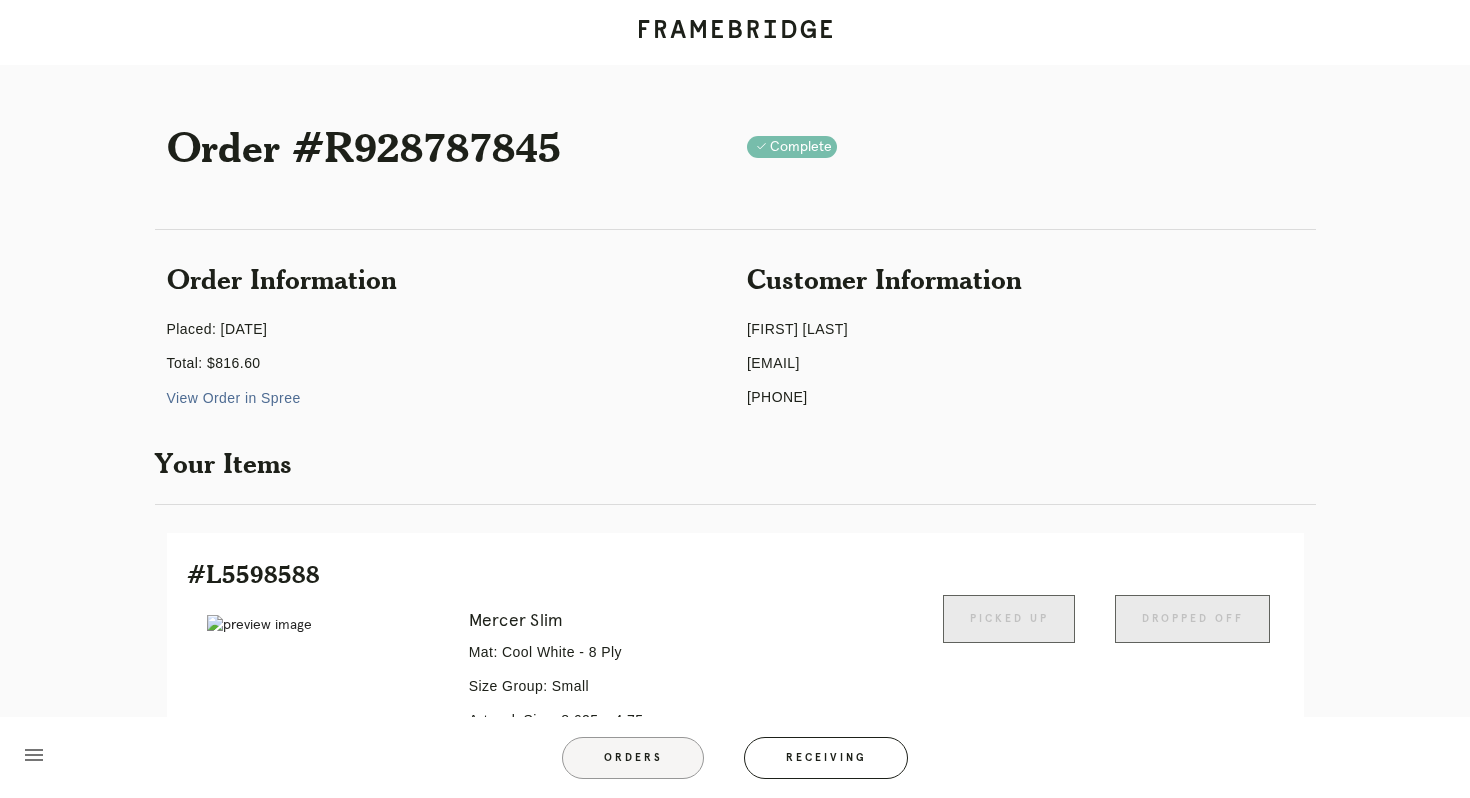 click on "Orders" at bounding box center [633, 758] 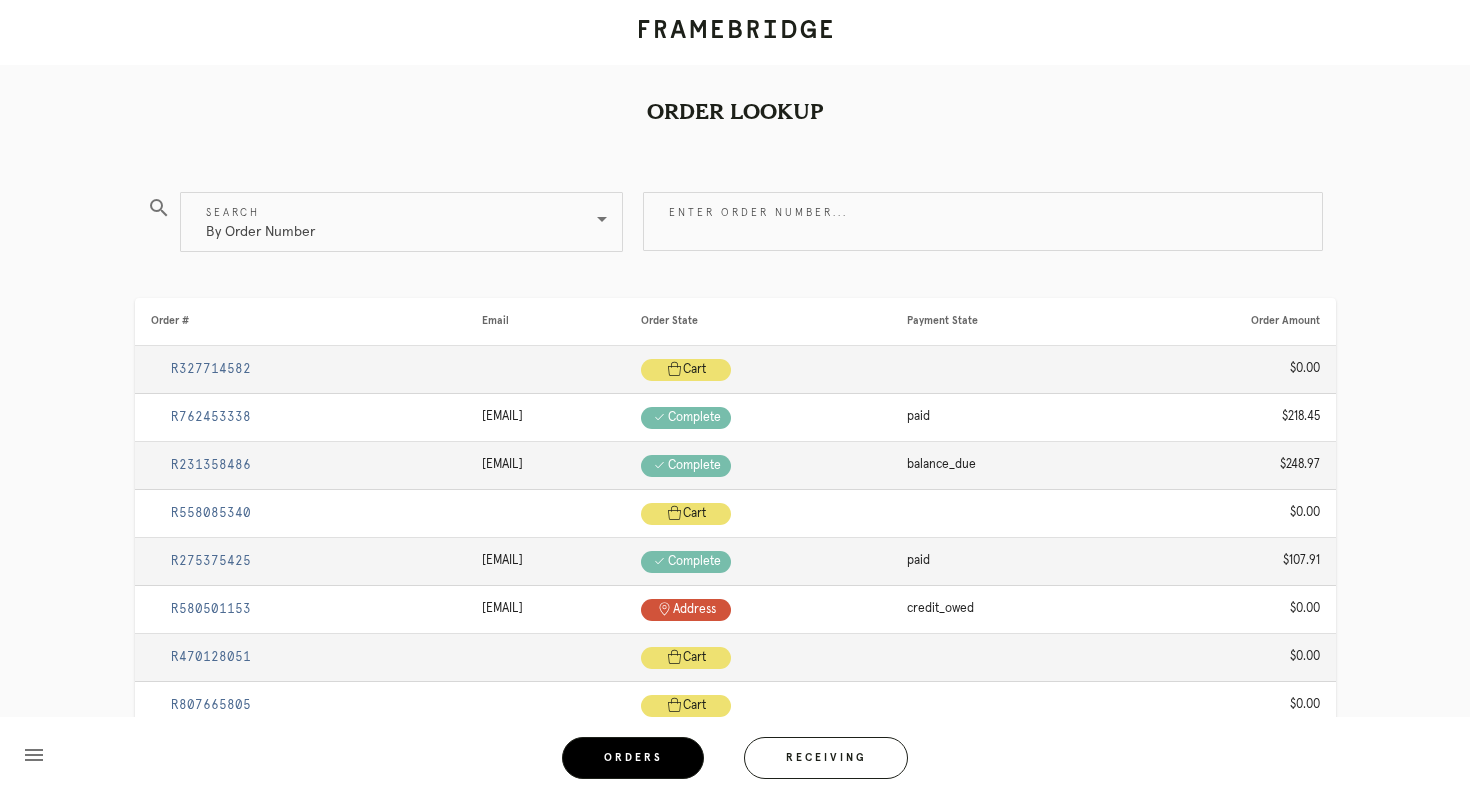 click on "Enter order number..." at bounding box center [983, 232] 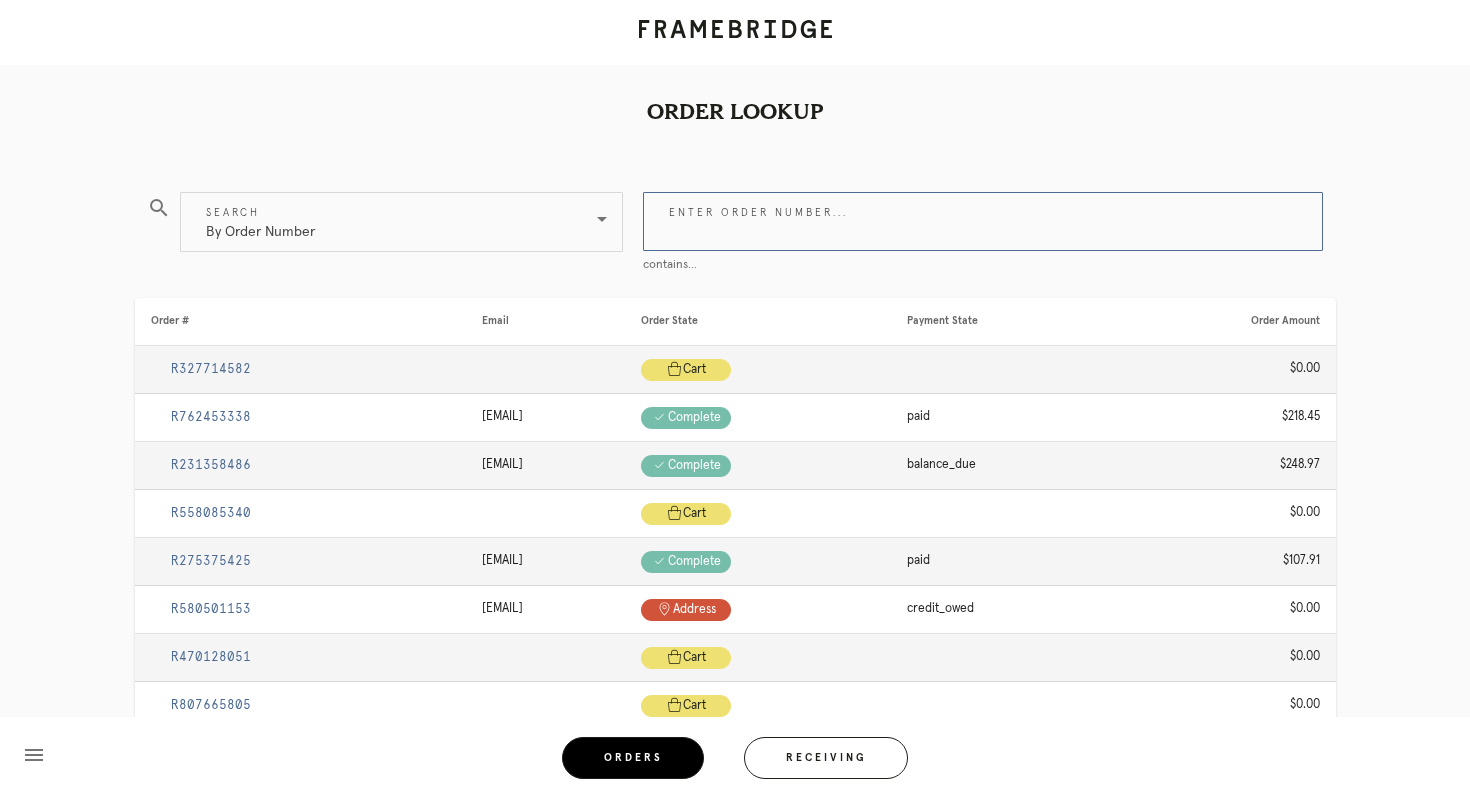 click on "Enter order number..." at bounding box center (983, 221) 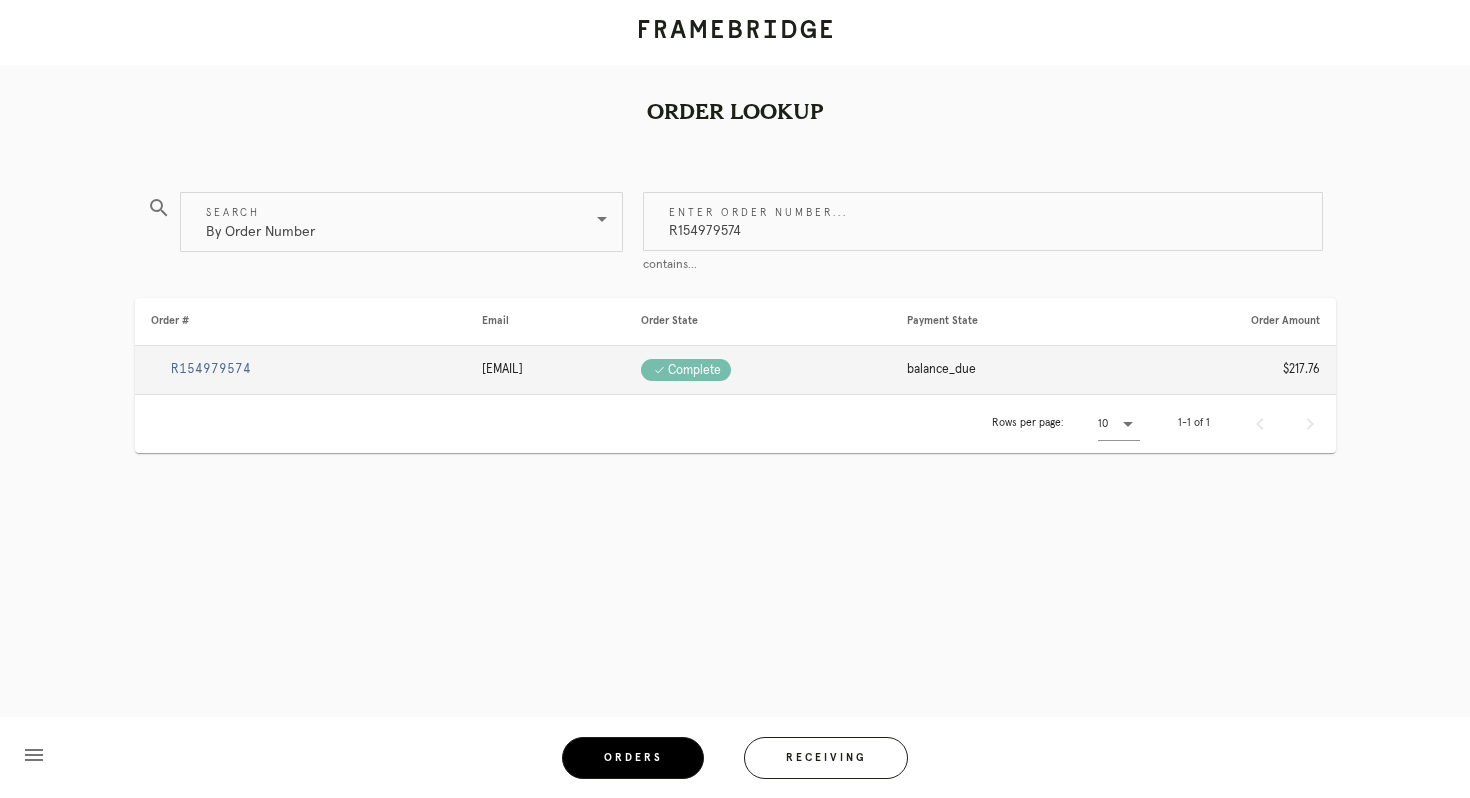 type on "R154979574" 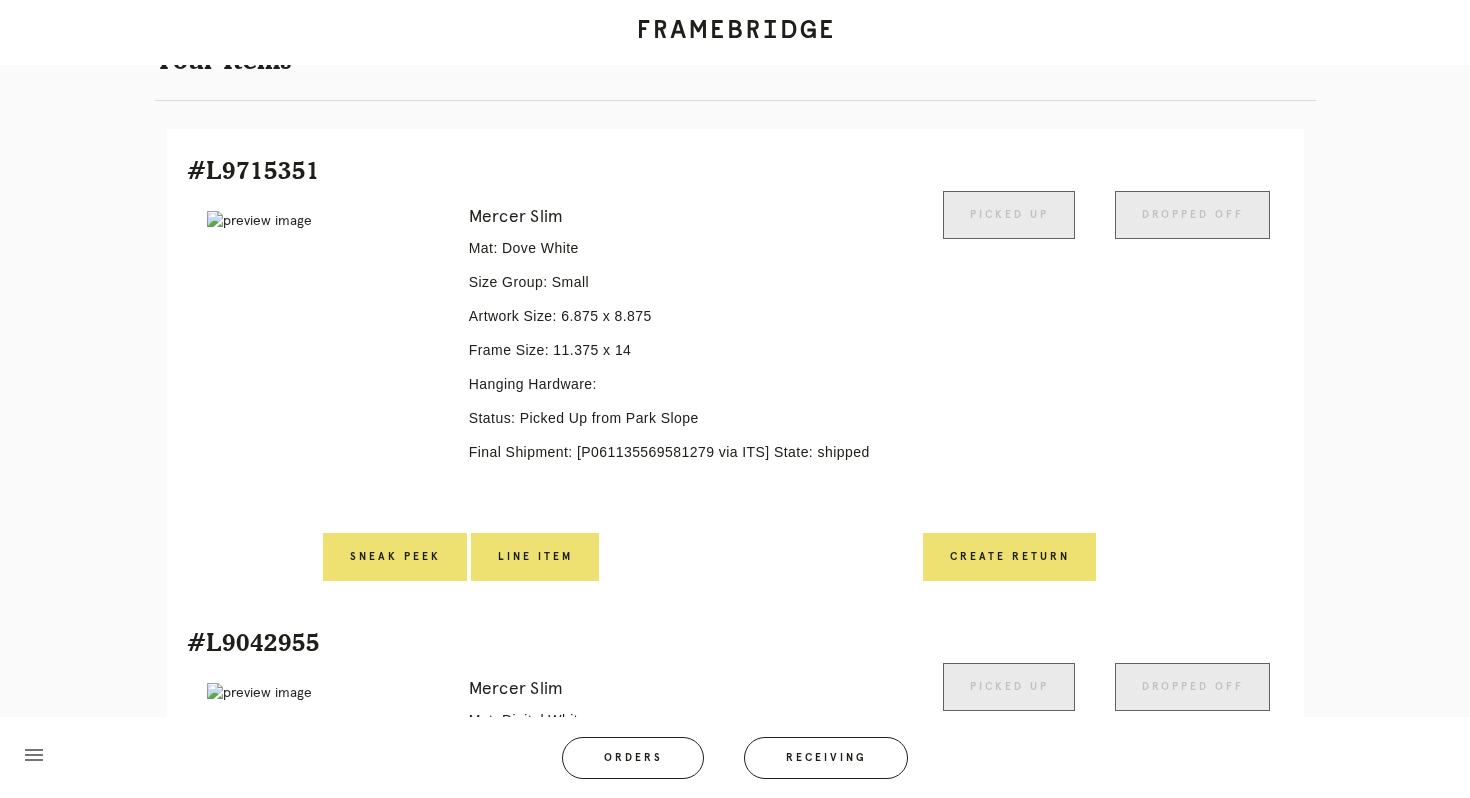 scroll, scrollTop: 0, scrollLeft: 0, axis: both 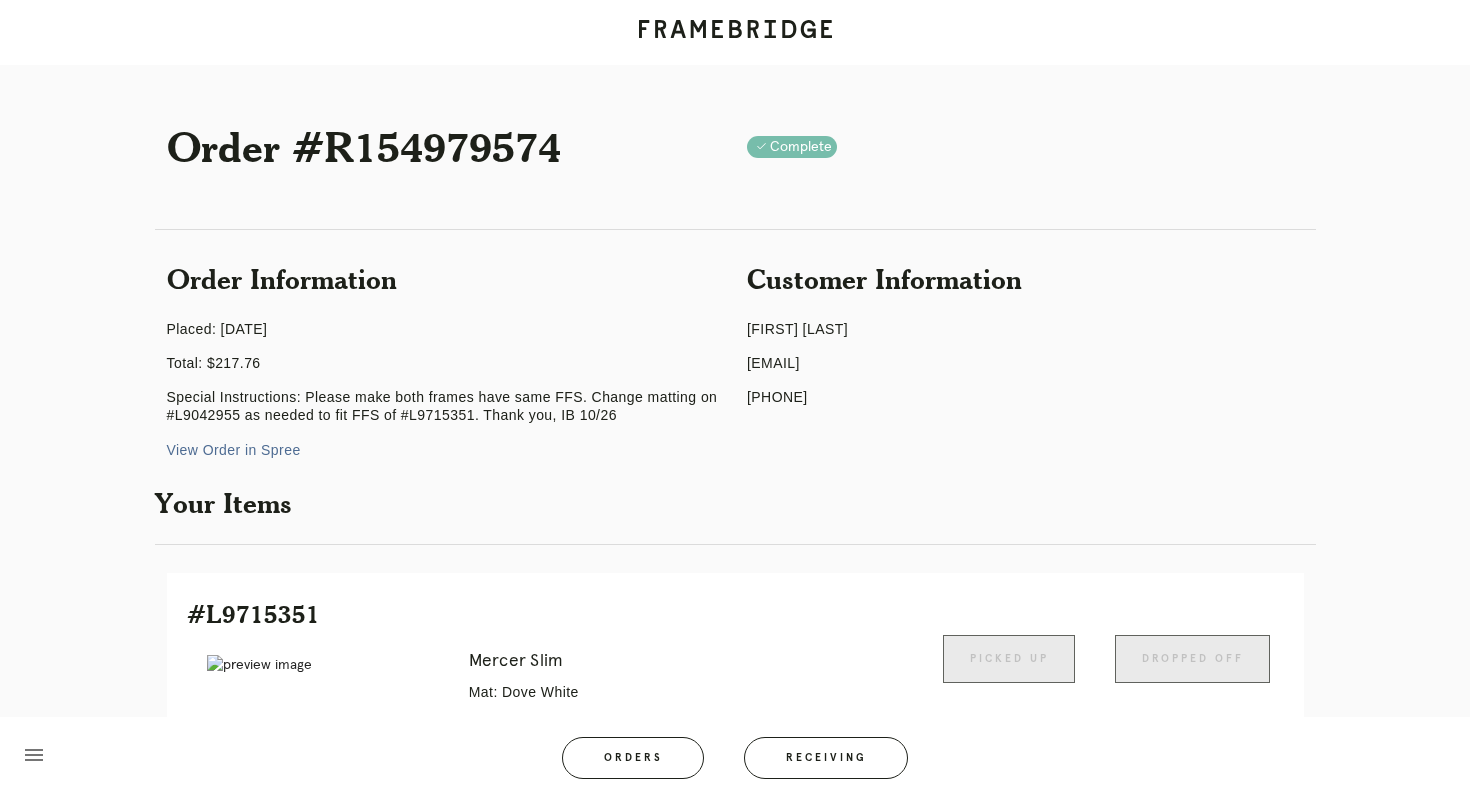 click on "menu
Orders
Receiving
Logged in as:   [EMAIL]   [CITY]
Logout" at bounding box center [735, 764] 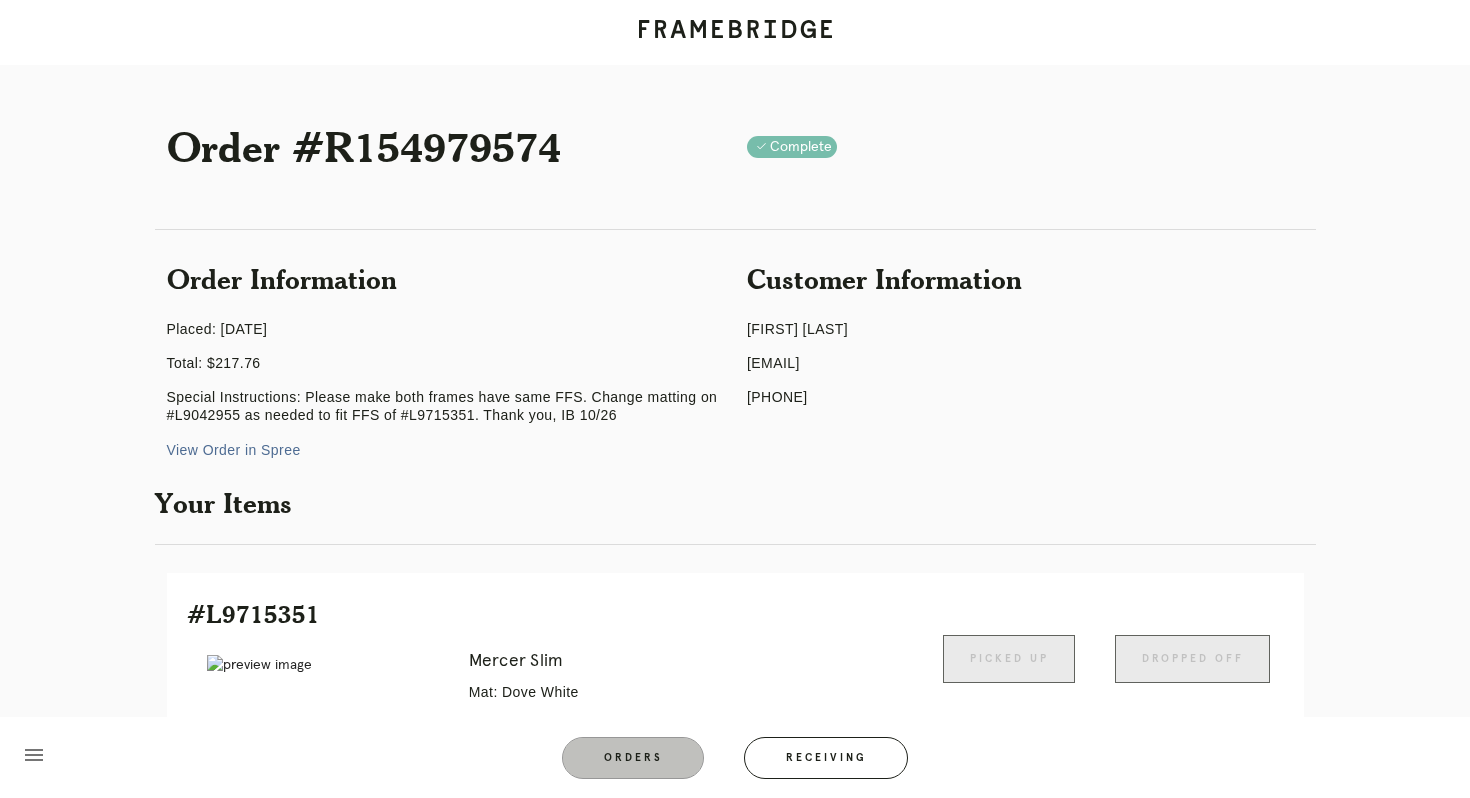 click on "Orders" at bounding box center (633, 758) 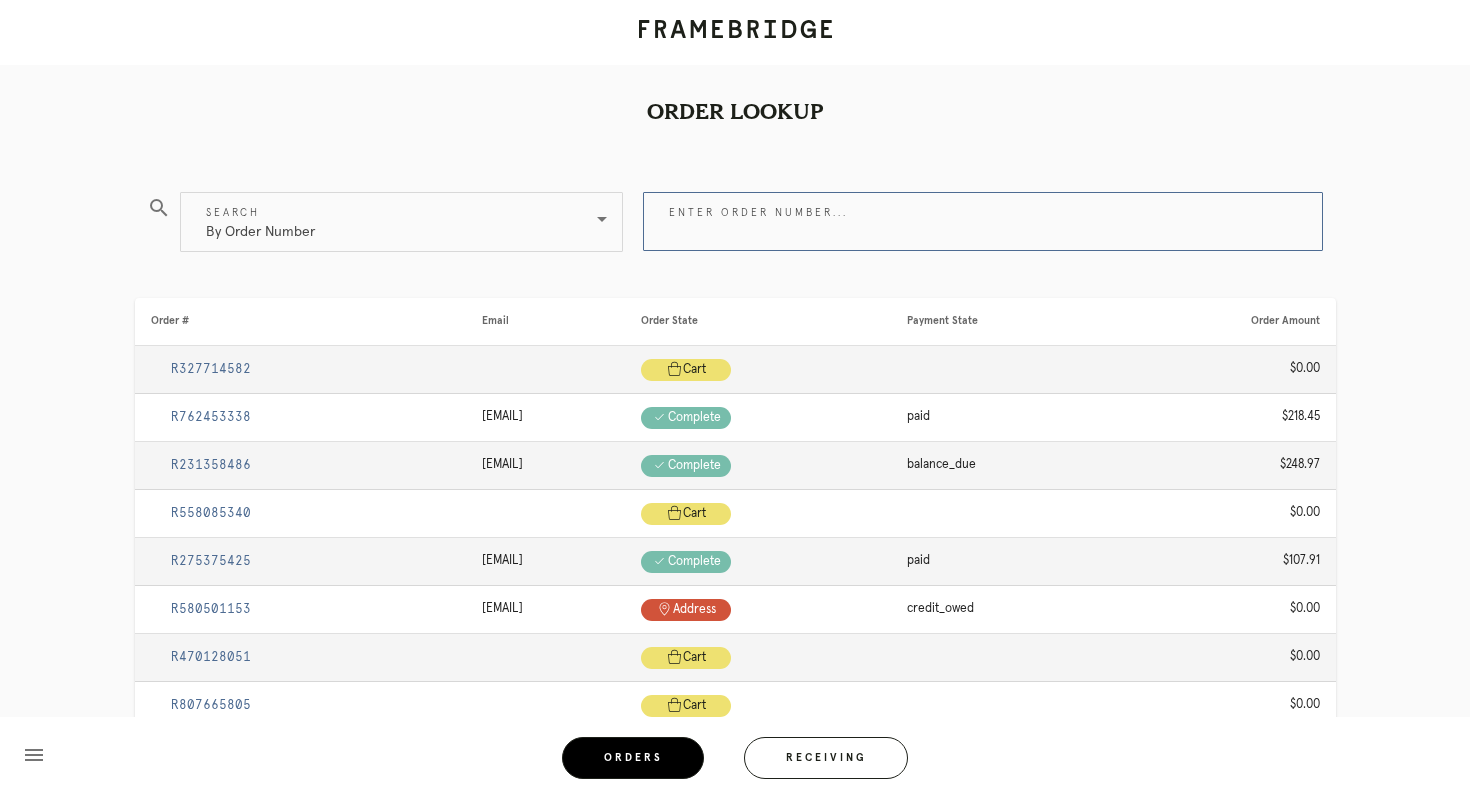 click on "Enter order number..." at bounding box center (983, 221) 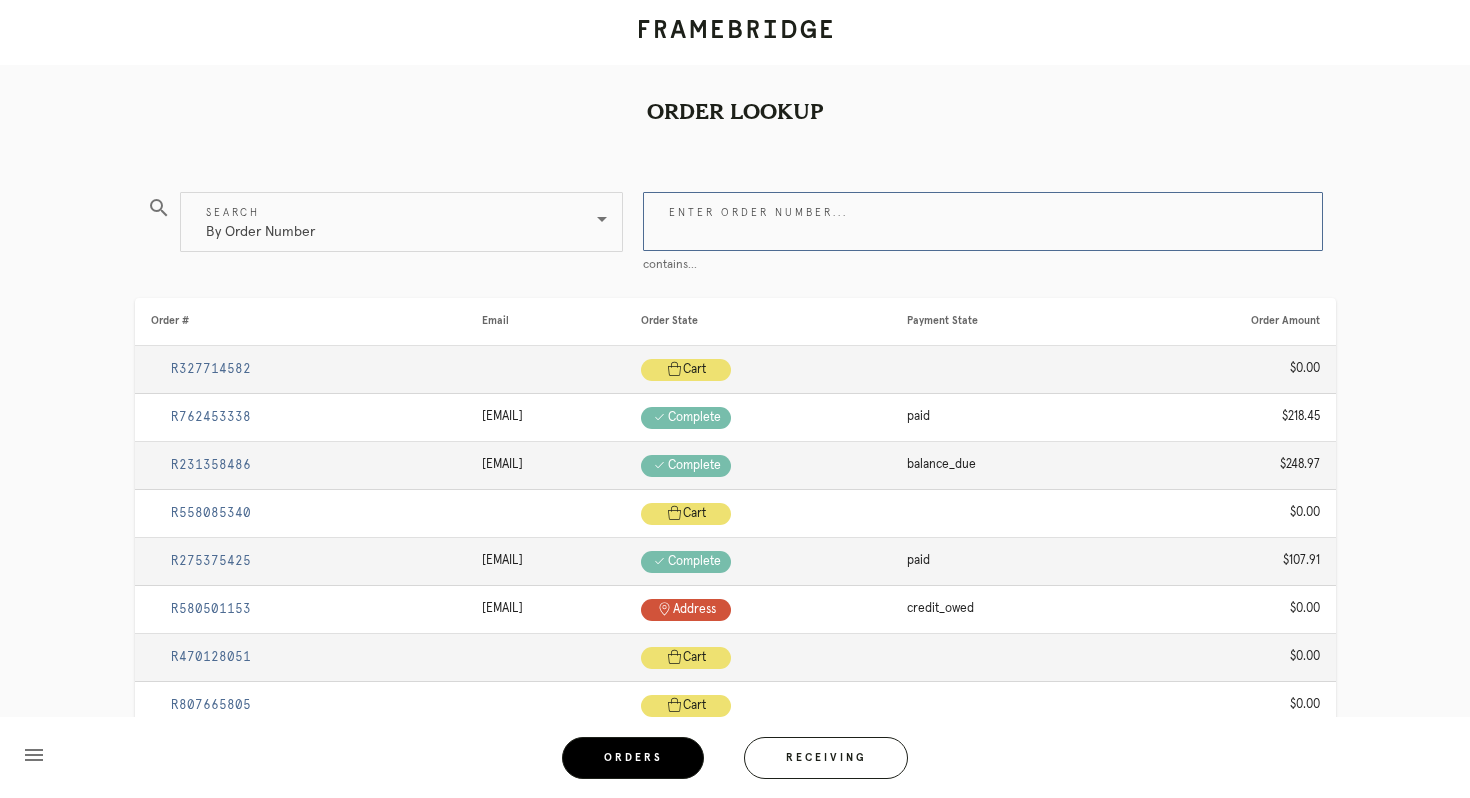 paste on "R727921270" 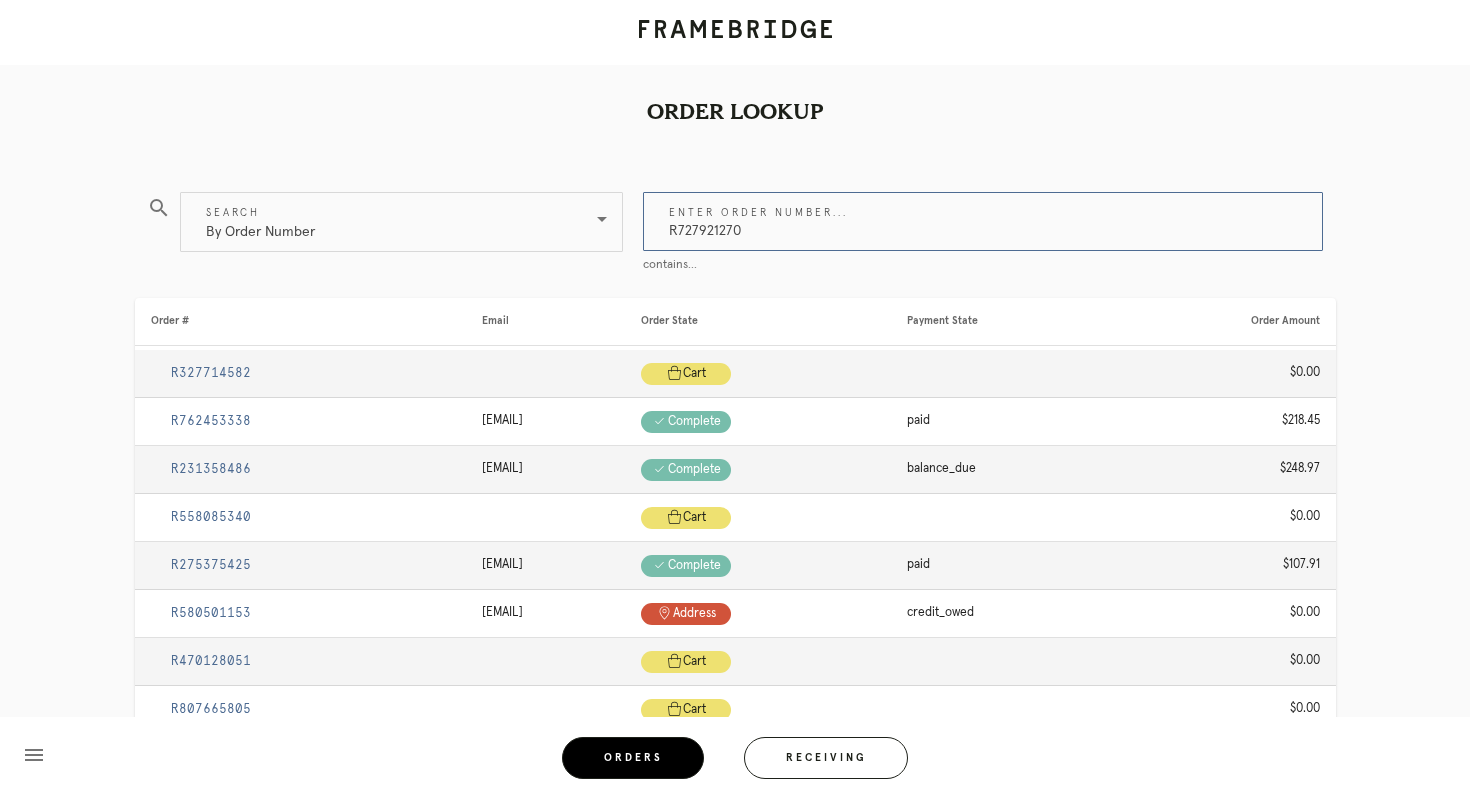 type on "R727921270" 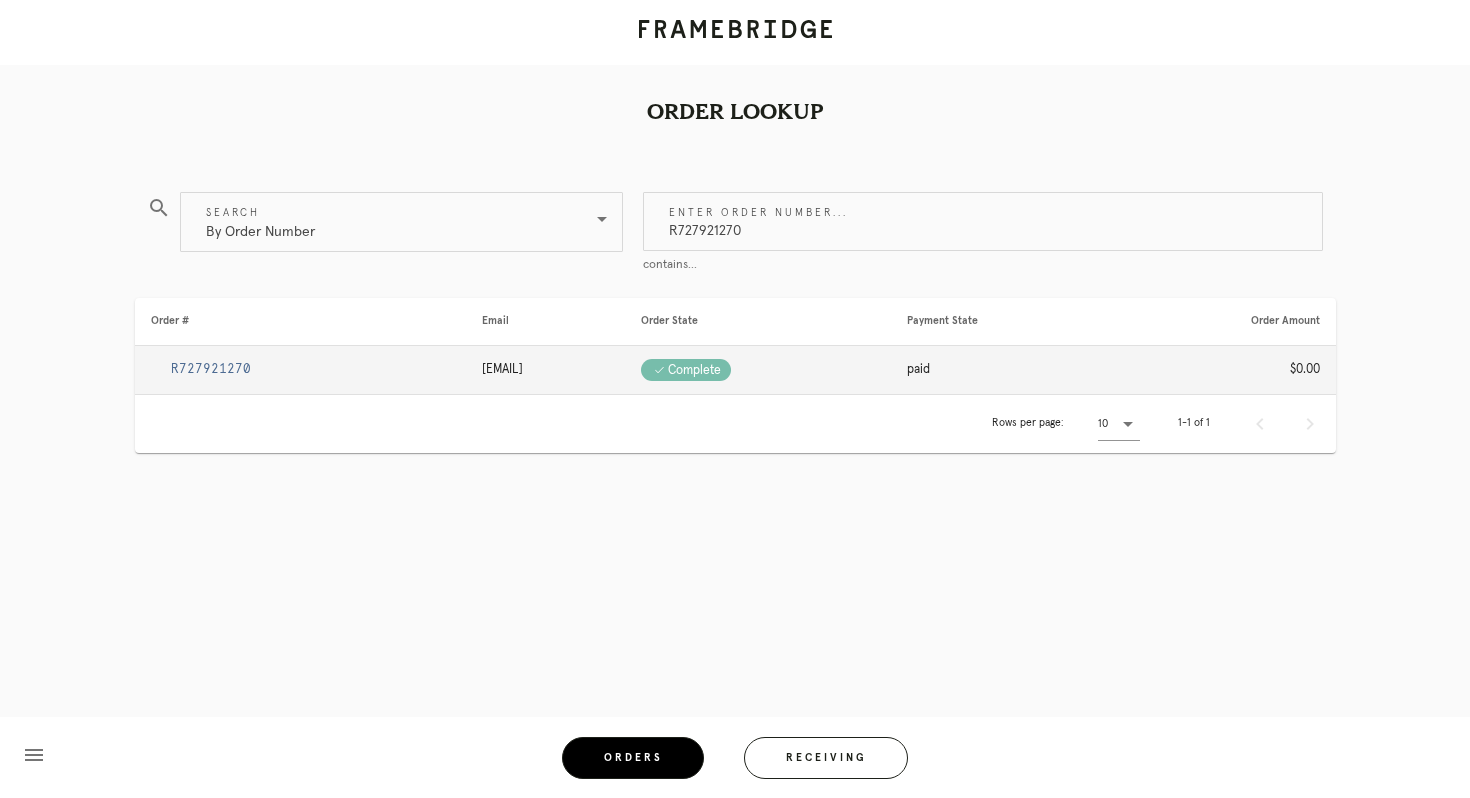 click on "R727921270" at bounding box center [211, 369] 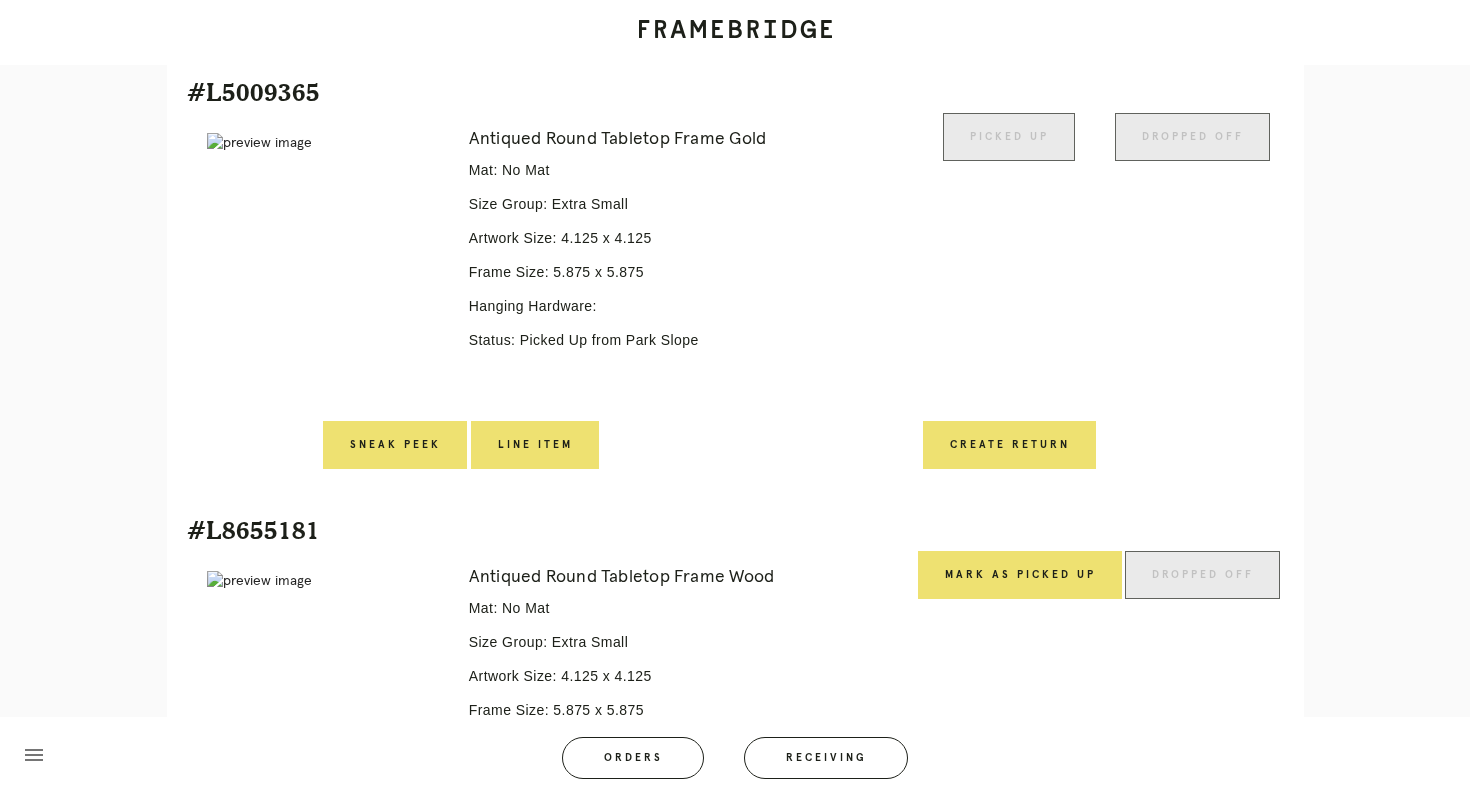 scroll, scrollTop: 0, scrollLeft: 0, axis: both 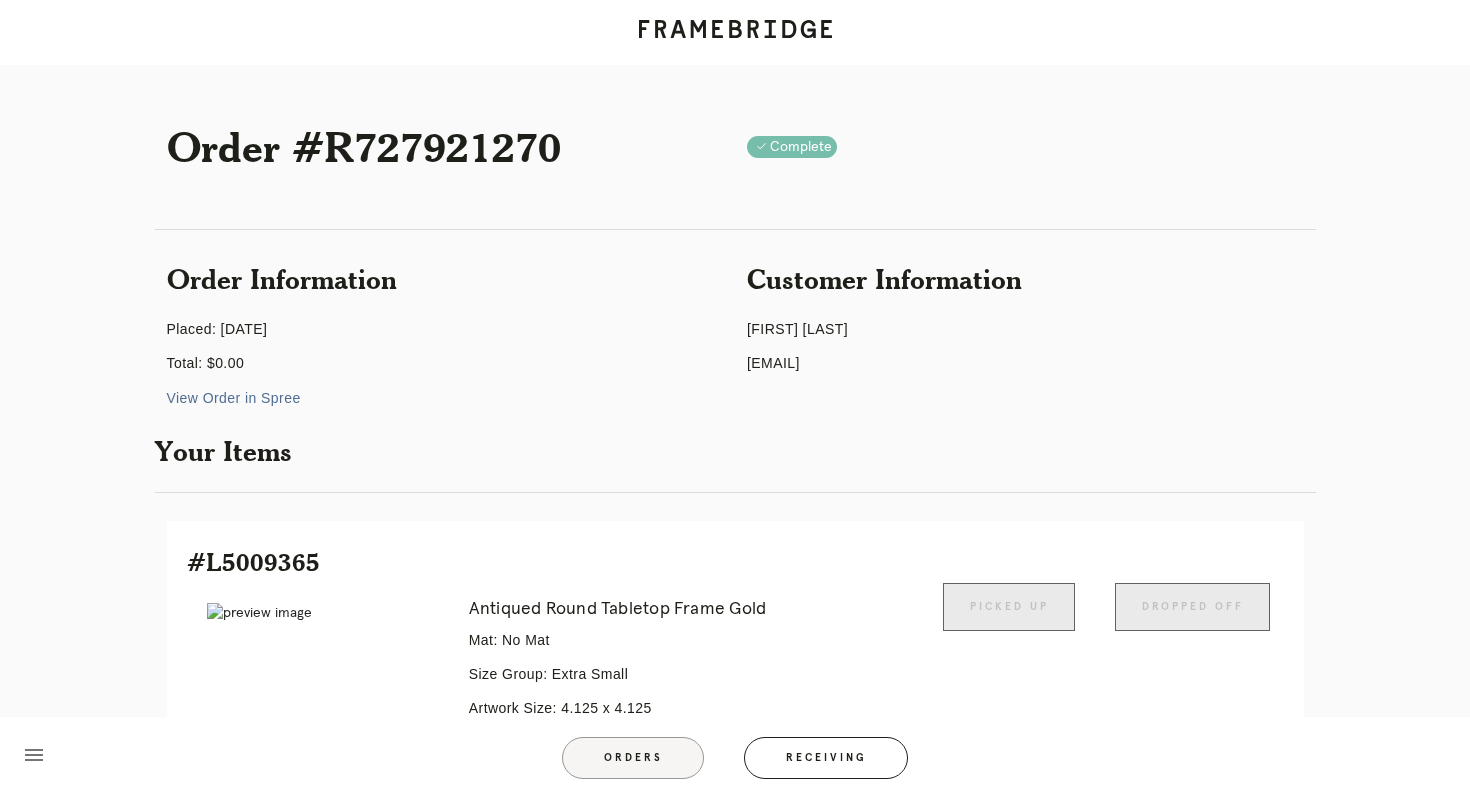click on "Orders" at bounding box center [633, 758] 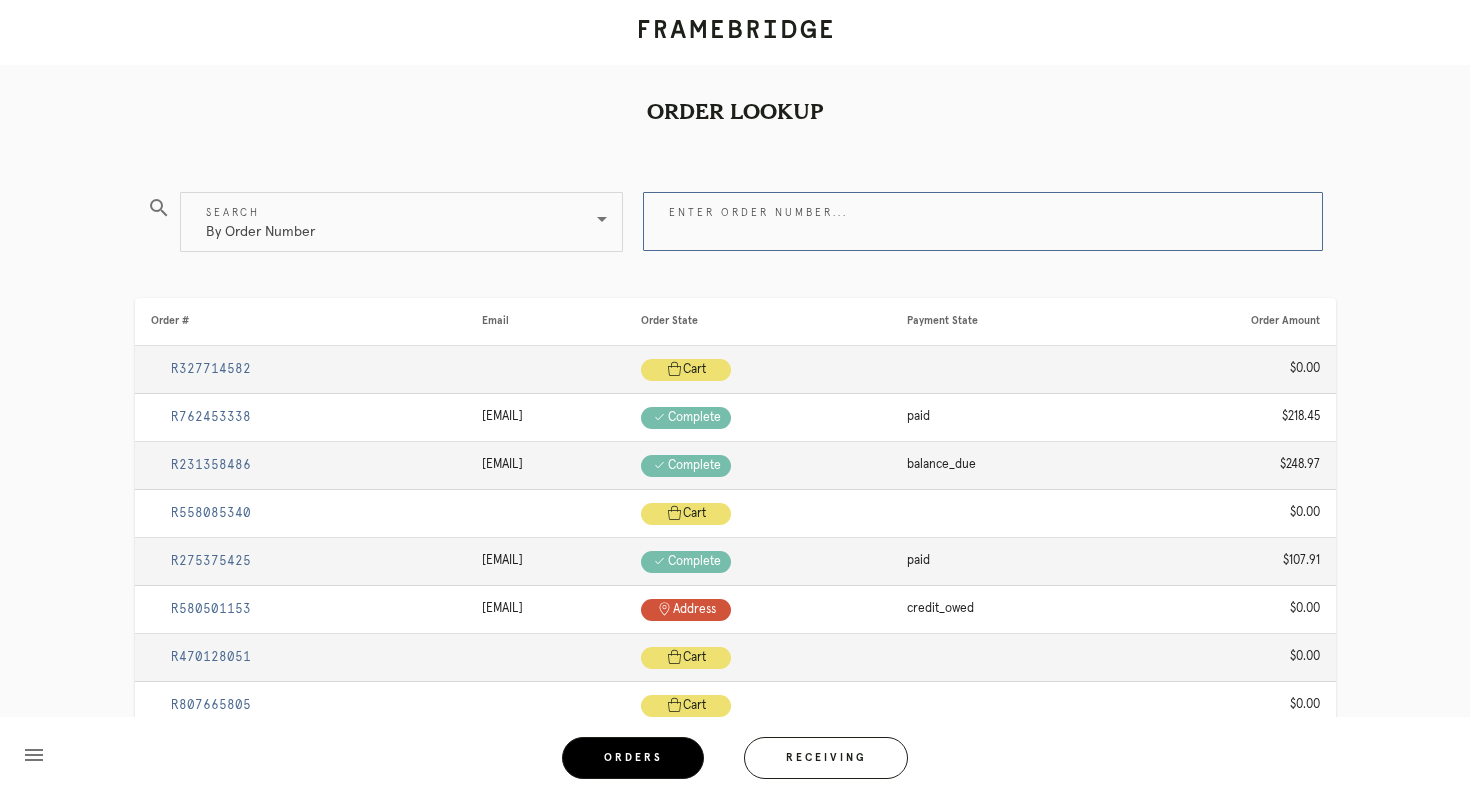 click on "Enter order number..." at bounding box center [983, 221] 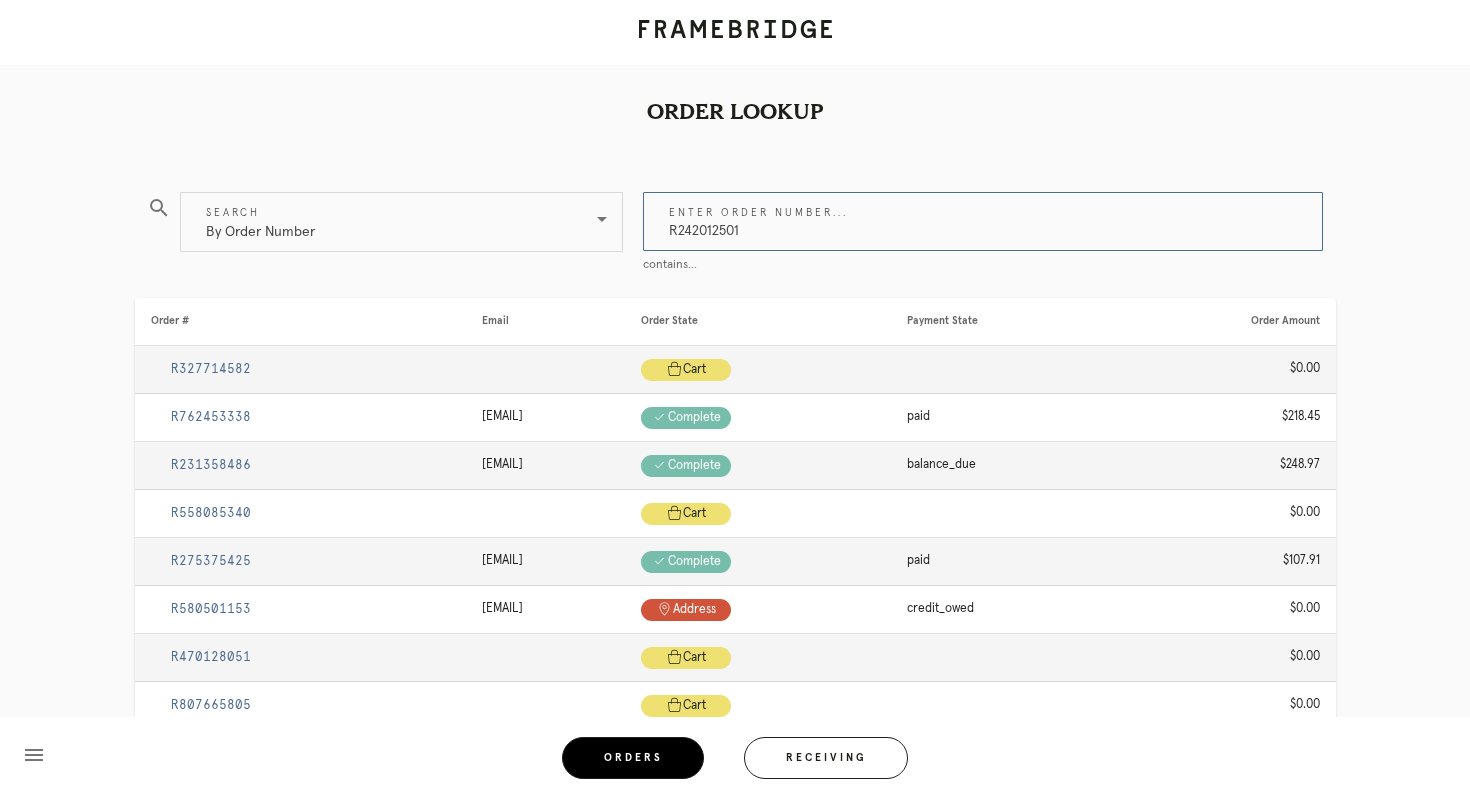 type on "R242012501" 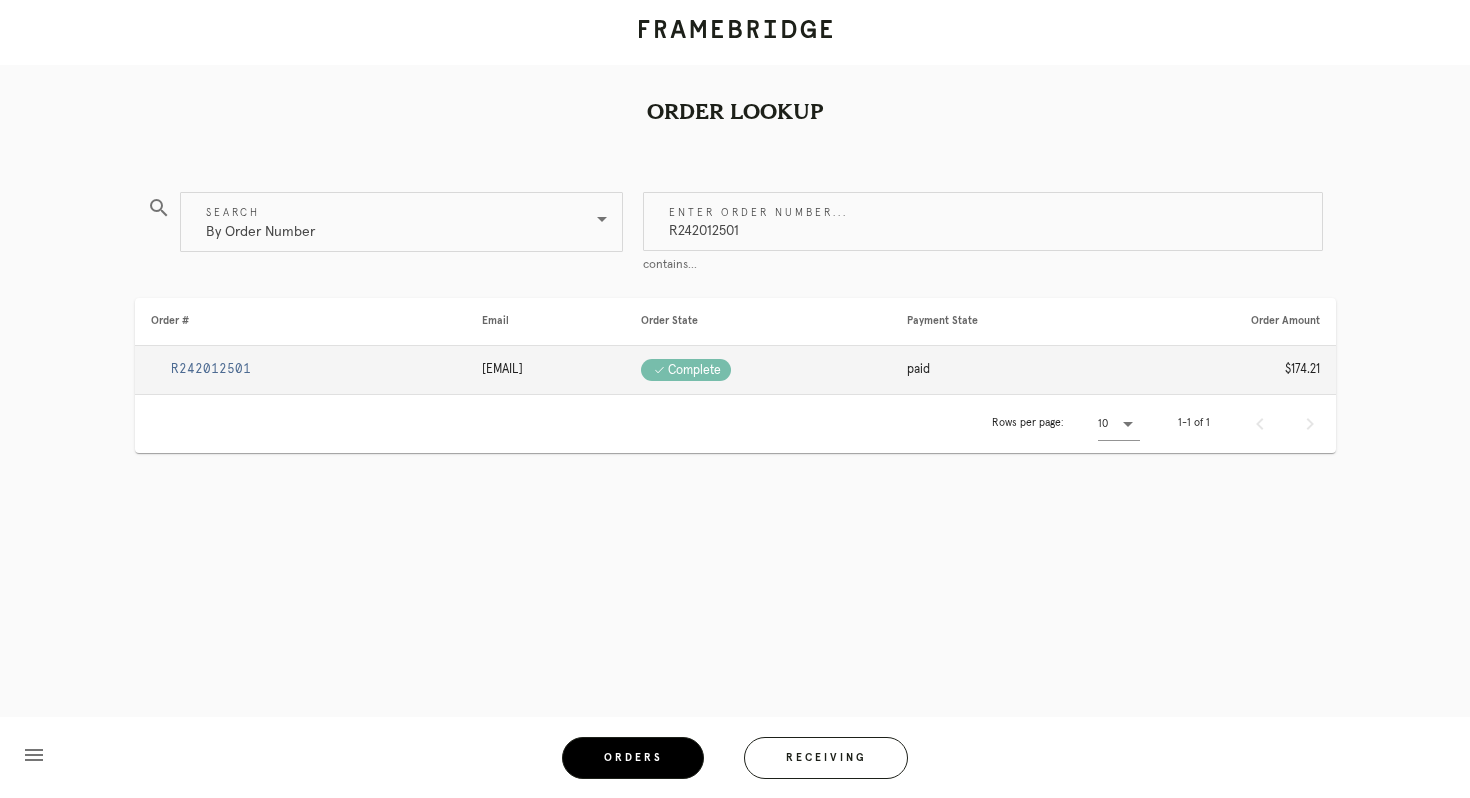 click on "R242012501" at bounding box center (300, 370) 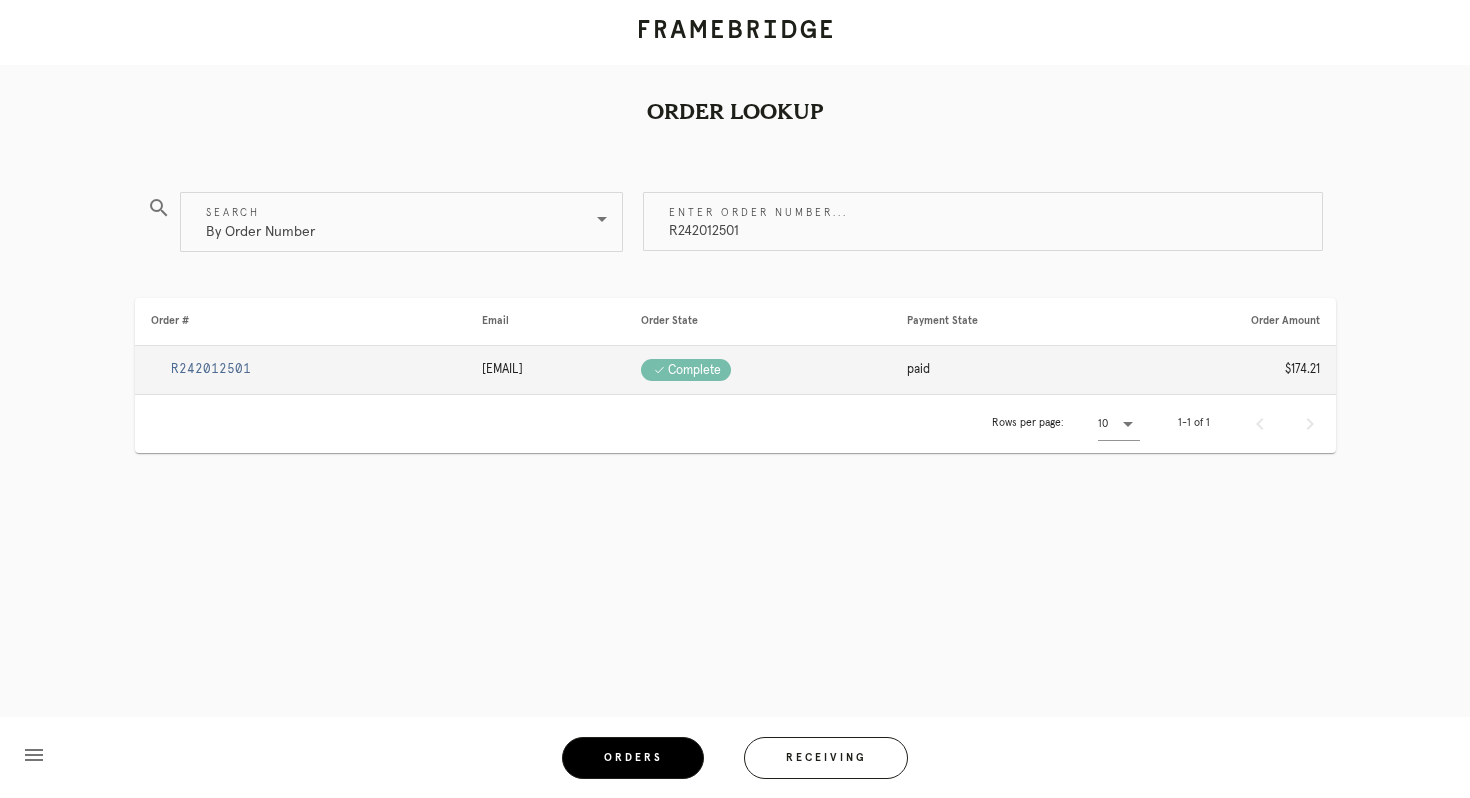 click on "R242012501" at bounding box center (211, 369) 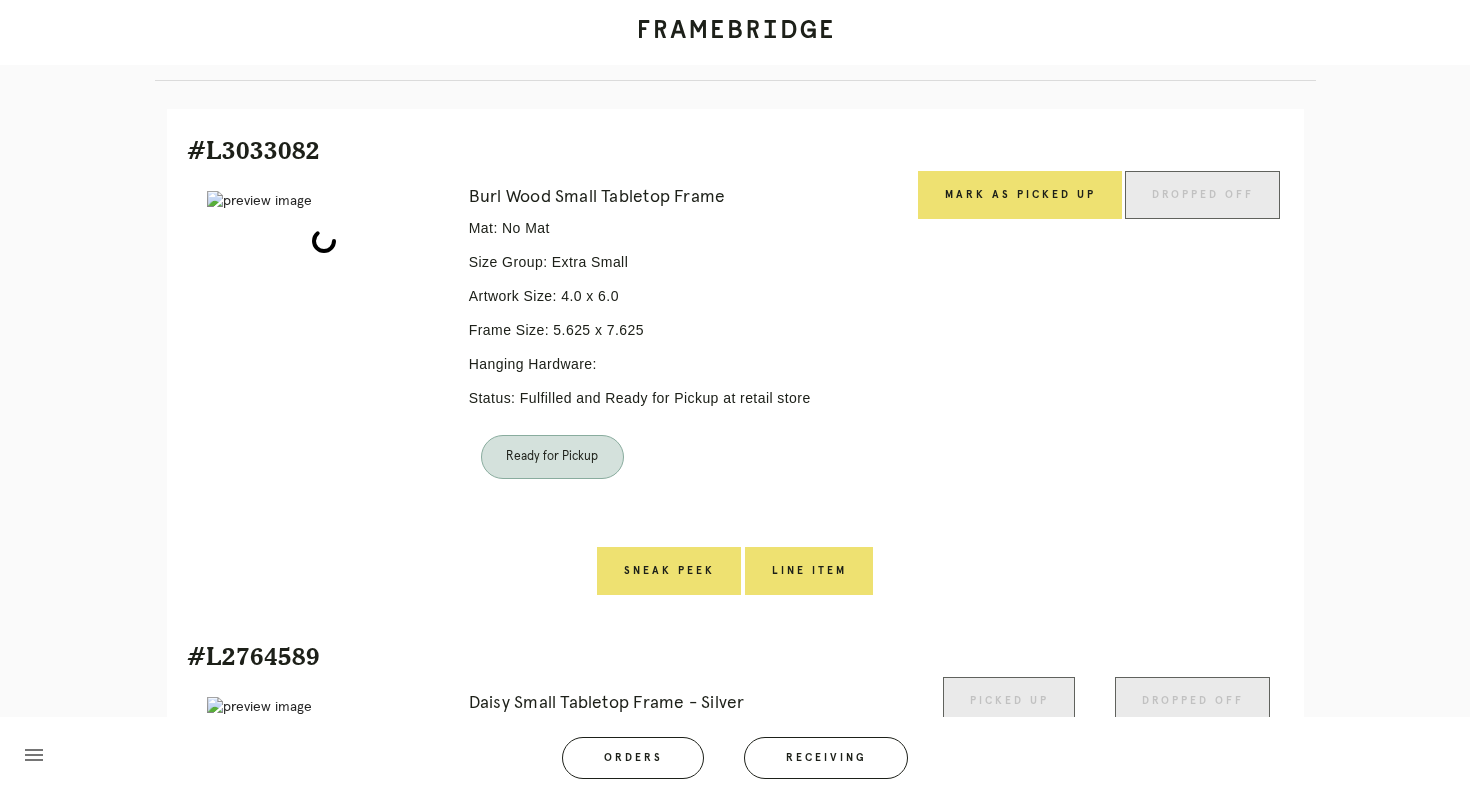scroll, scrollTop: 454, scrollLeft: 0, axis: vertical 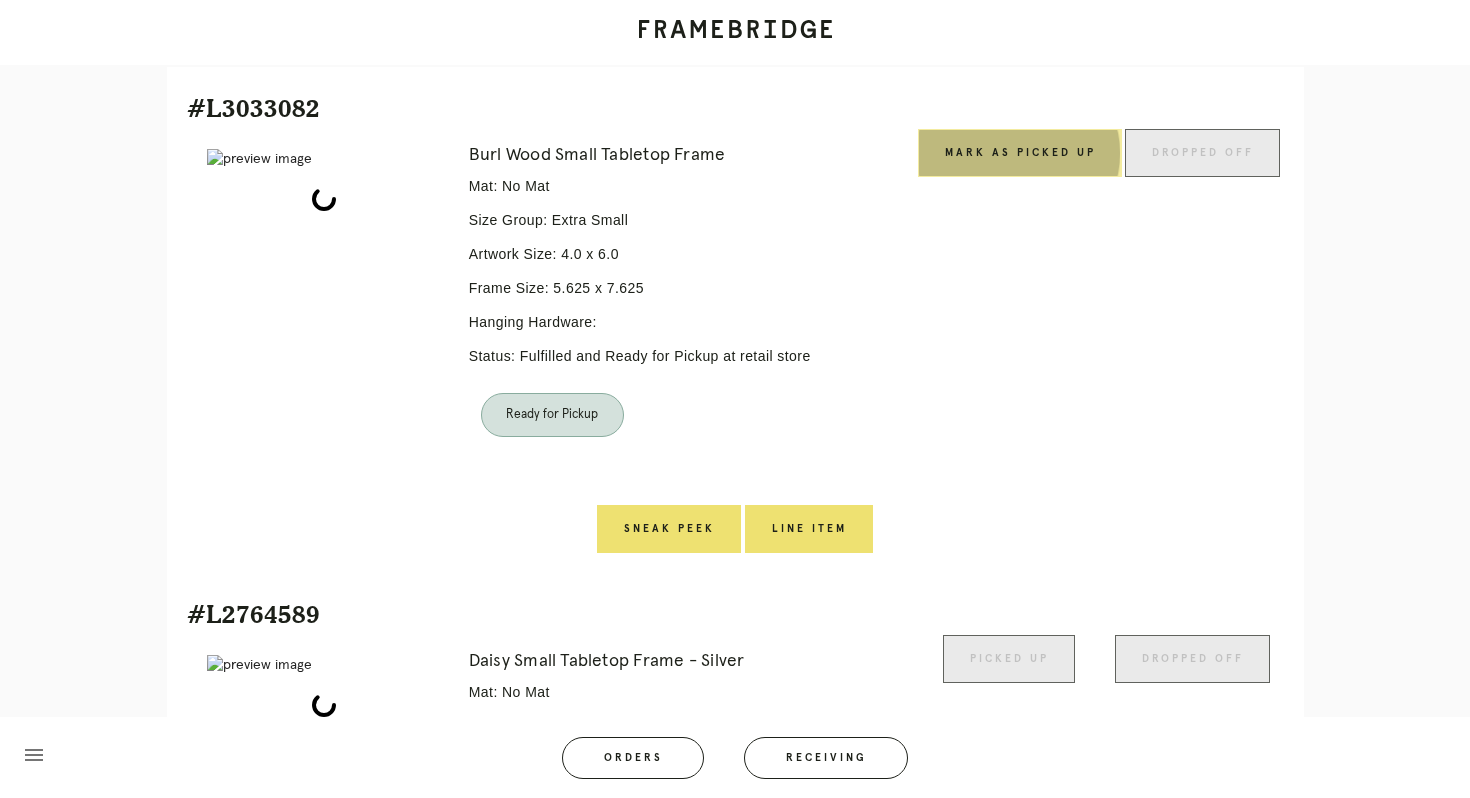 click on "Mark as Picked Up" at bounding box center [1020, 153] 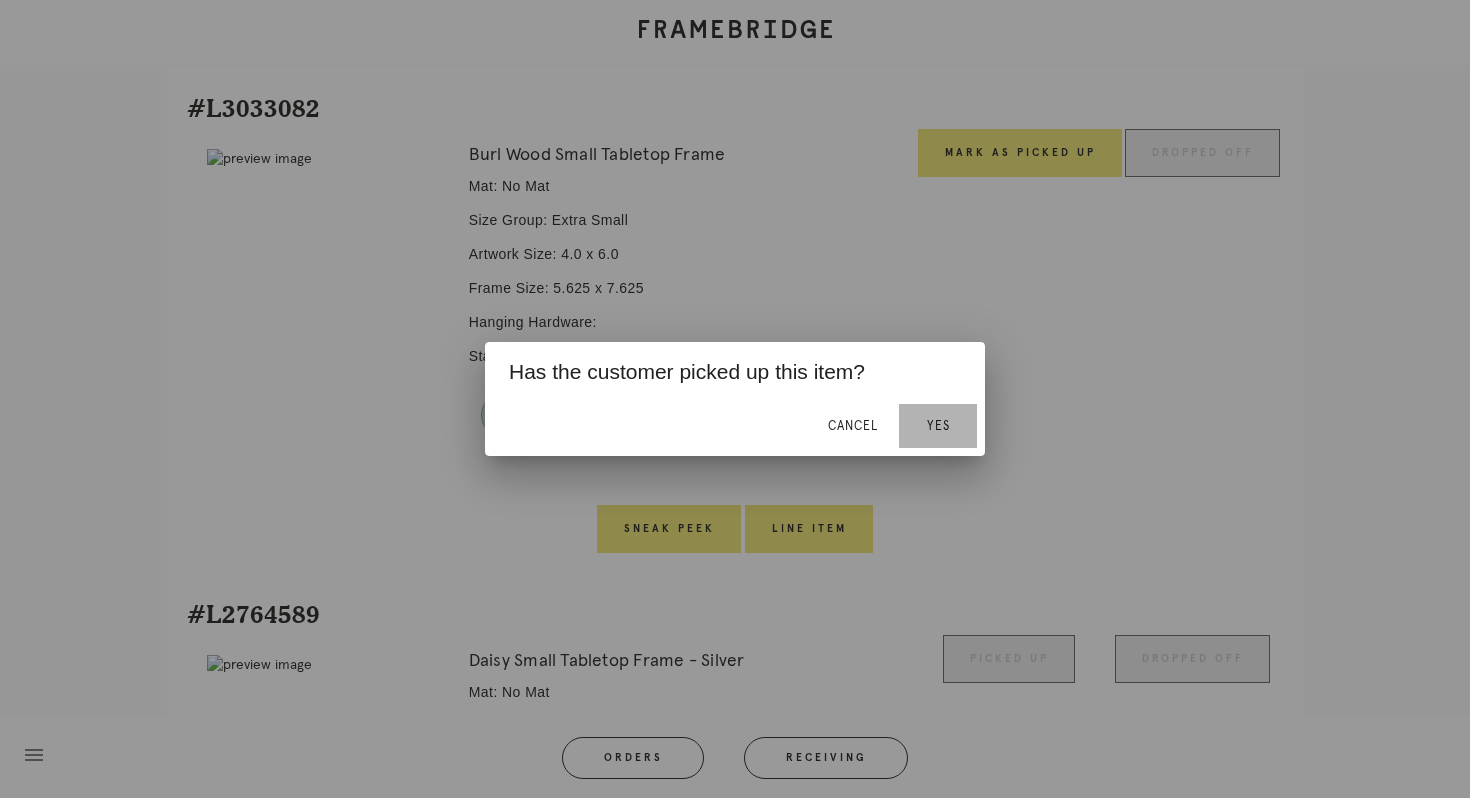 click on "Yes" at bounding box center [938, 426] 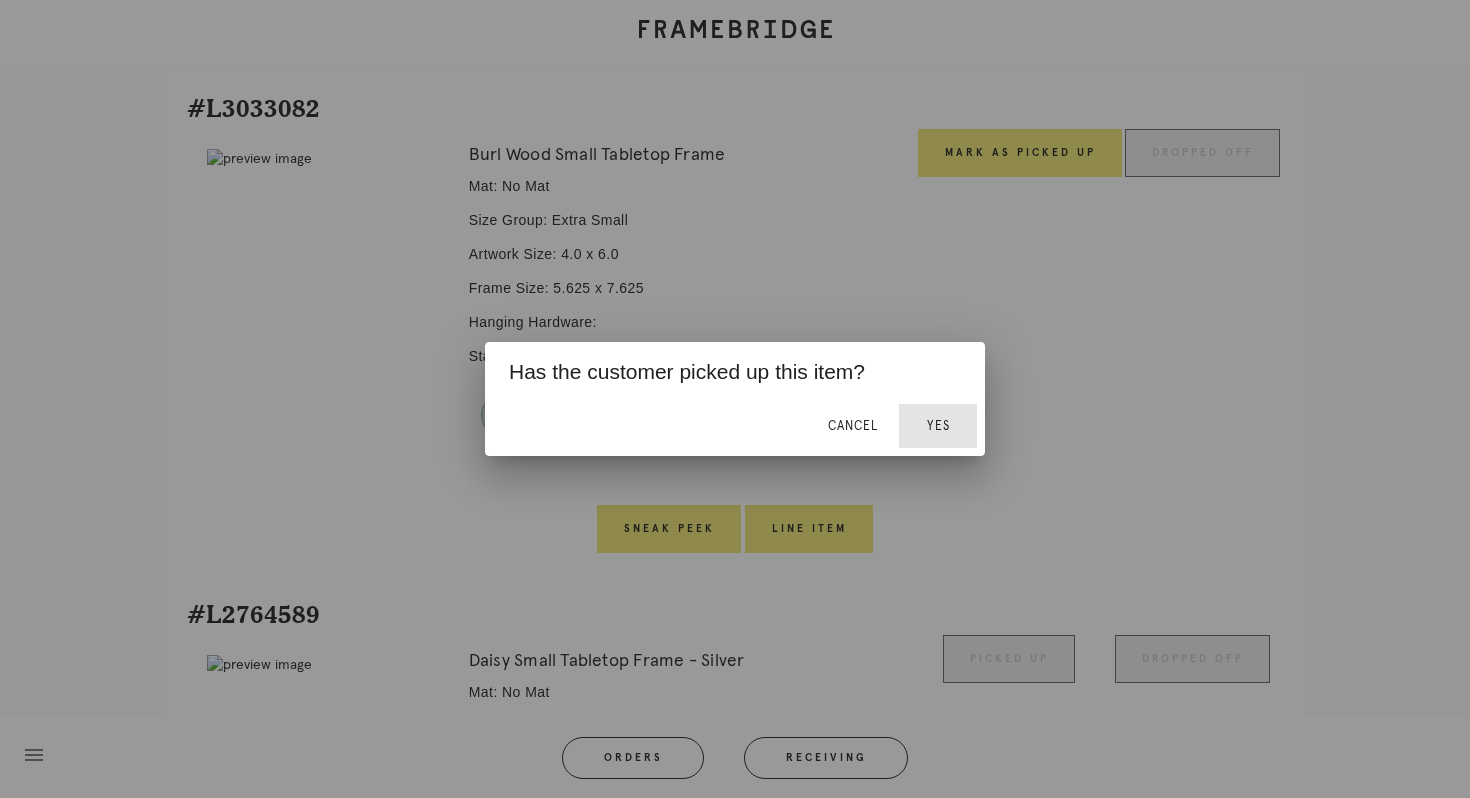 click on "Yes" at bounding box center [938, 426] 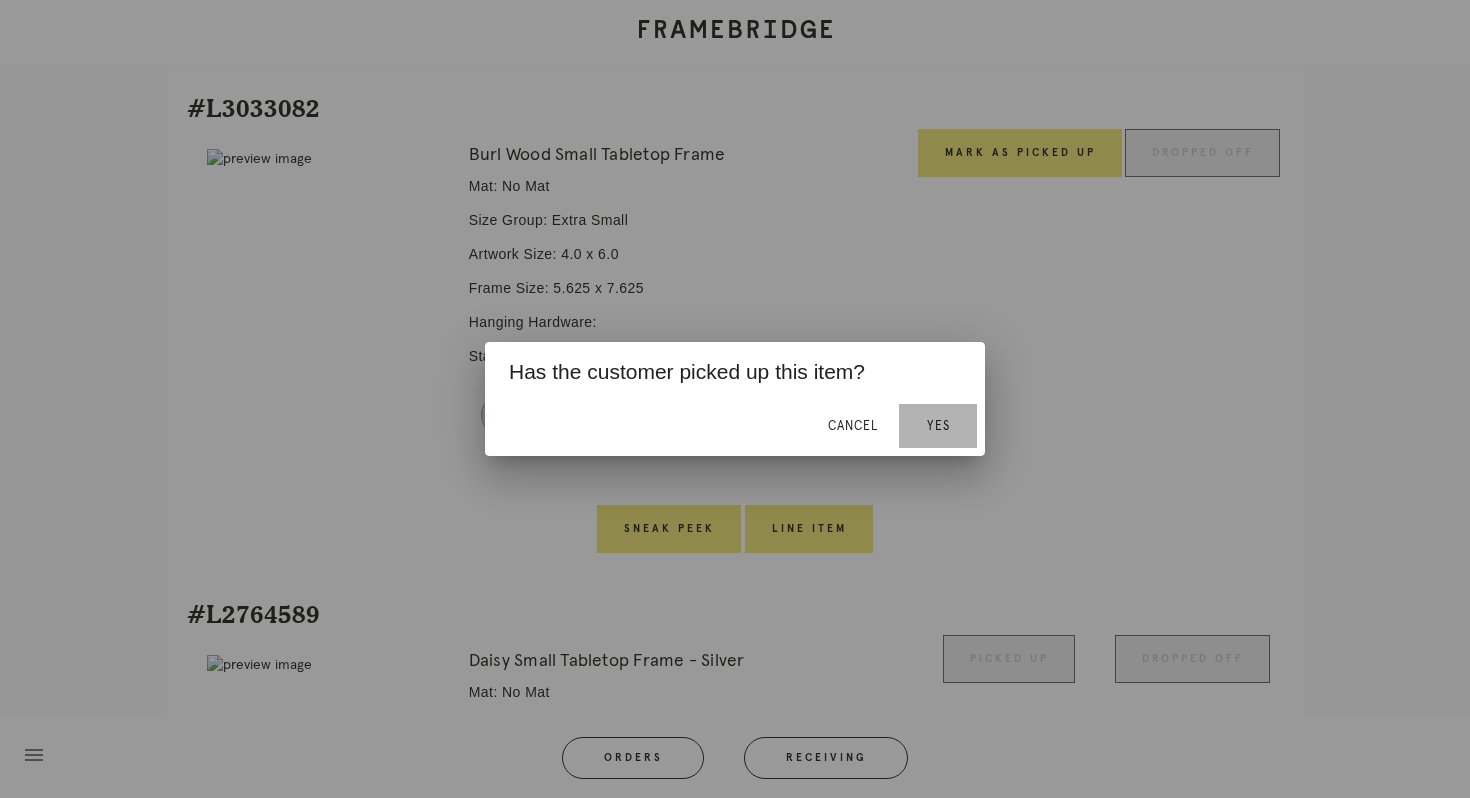 click on "Yes" at bounding box center (938, 426) 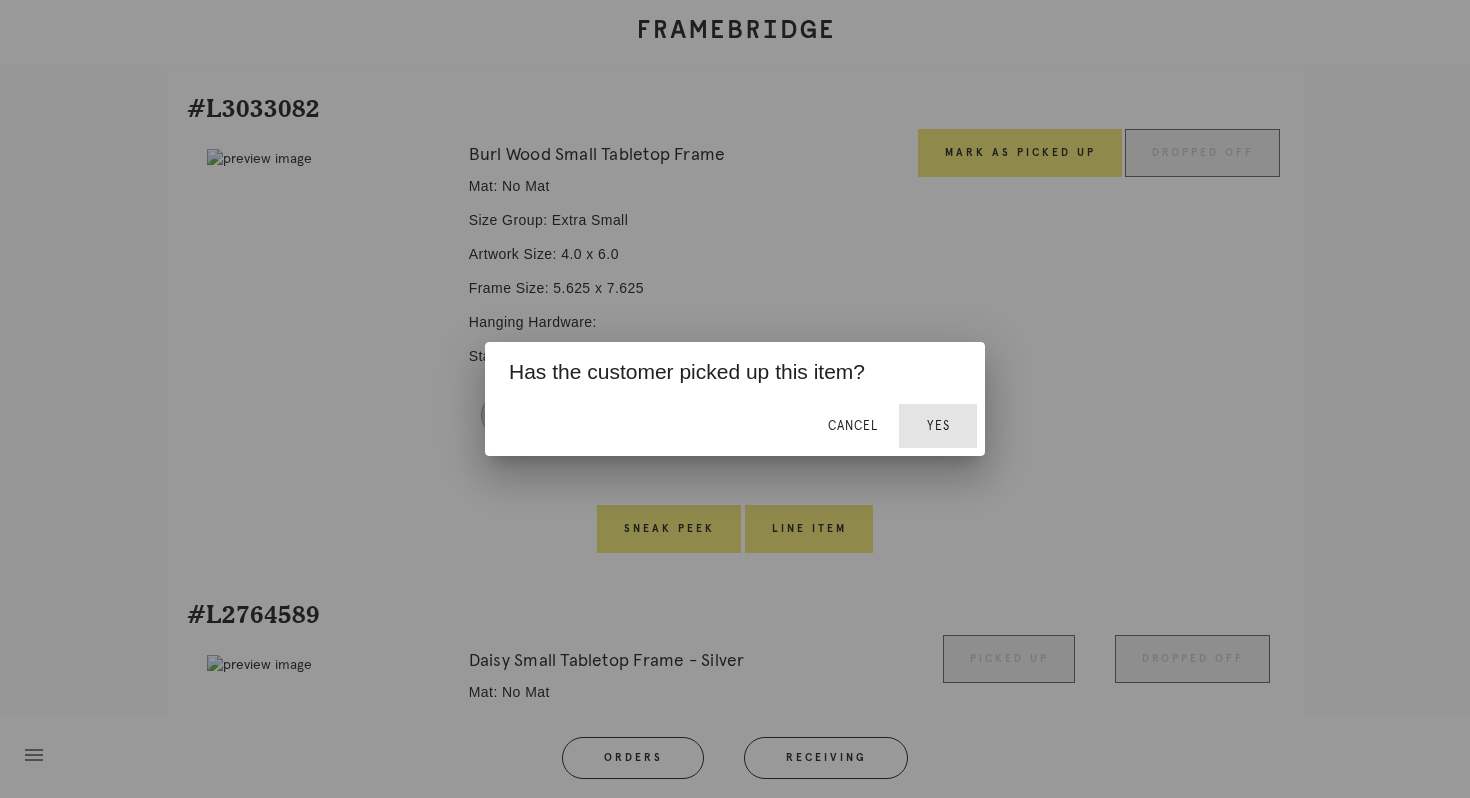 click on "Yes" at bounding box center [938, 426] 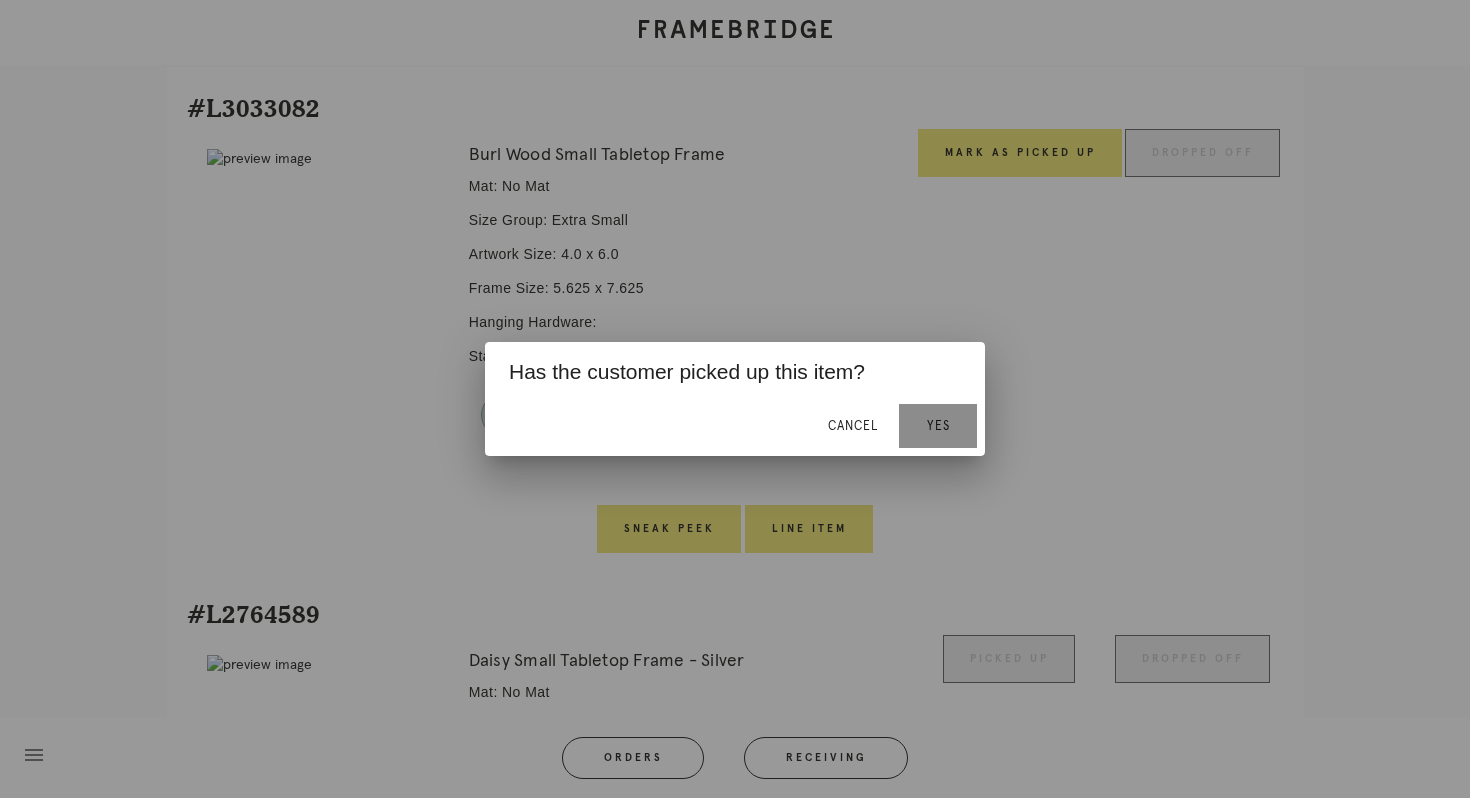 click on "Yes" at bounding box center (938, 426) 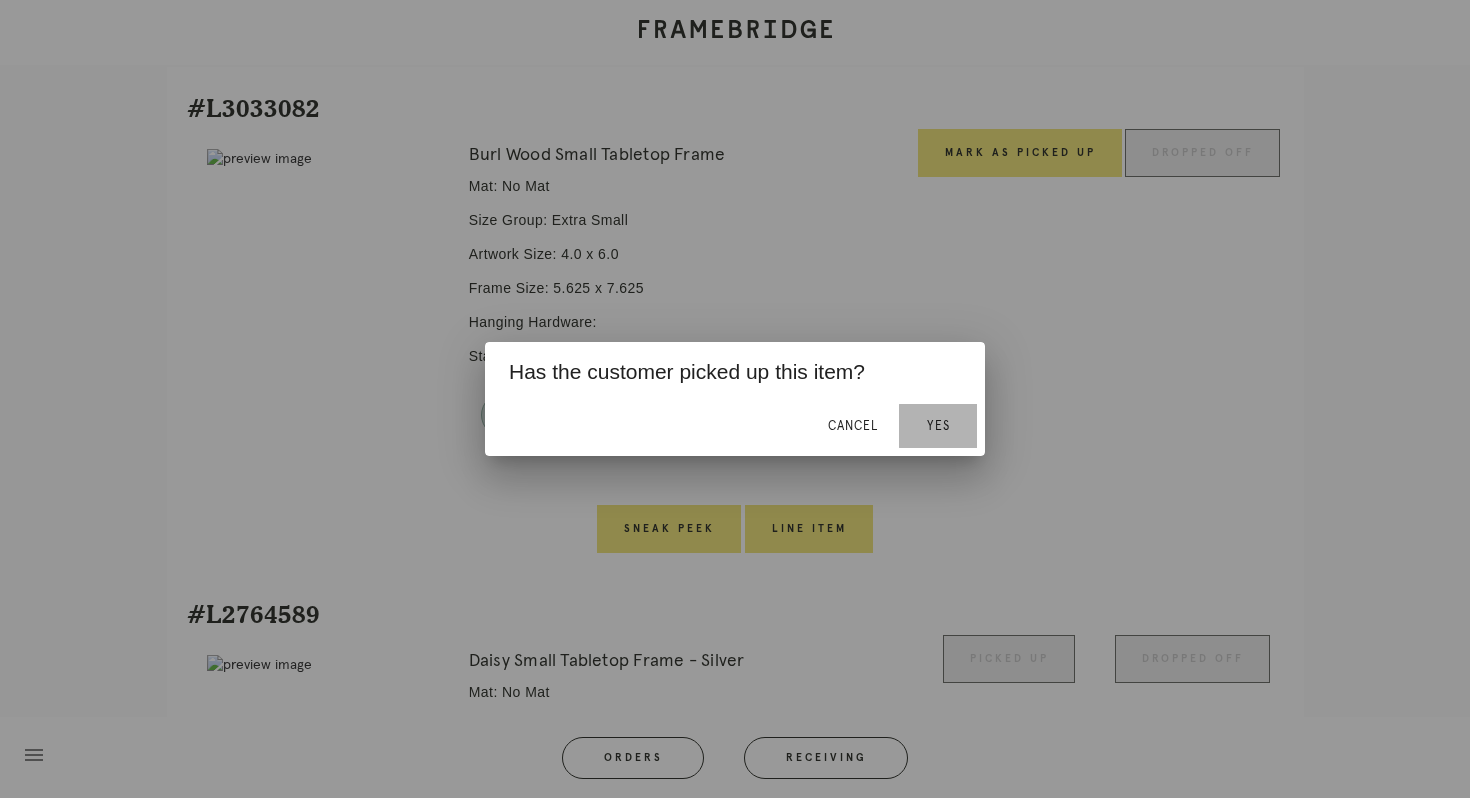 click on "Yes" at bounding box center (938, 426) 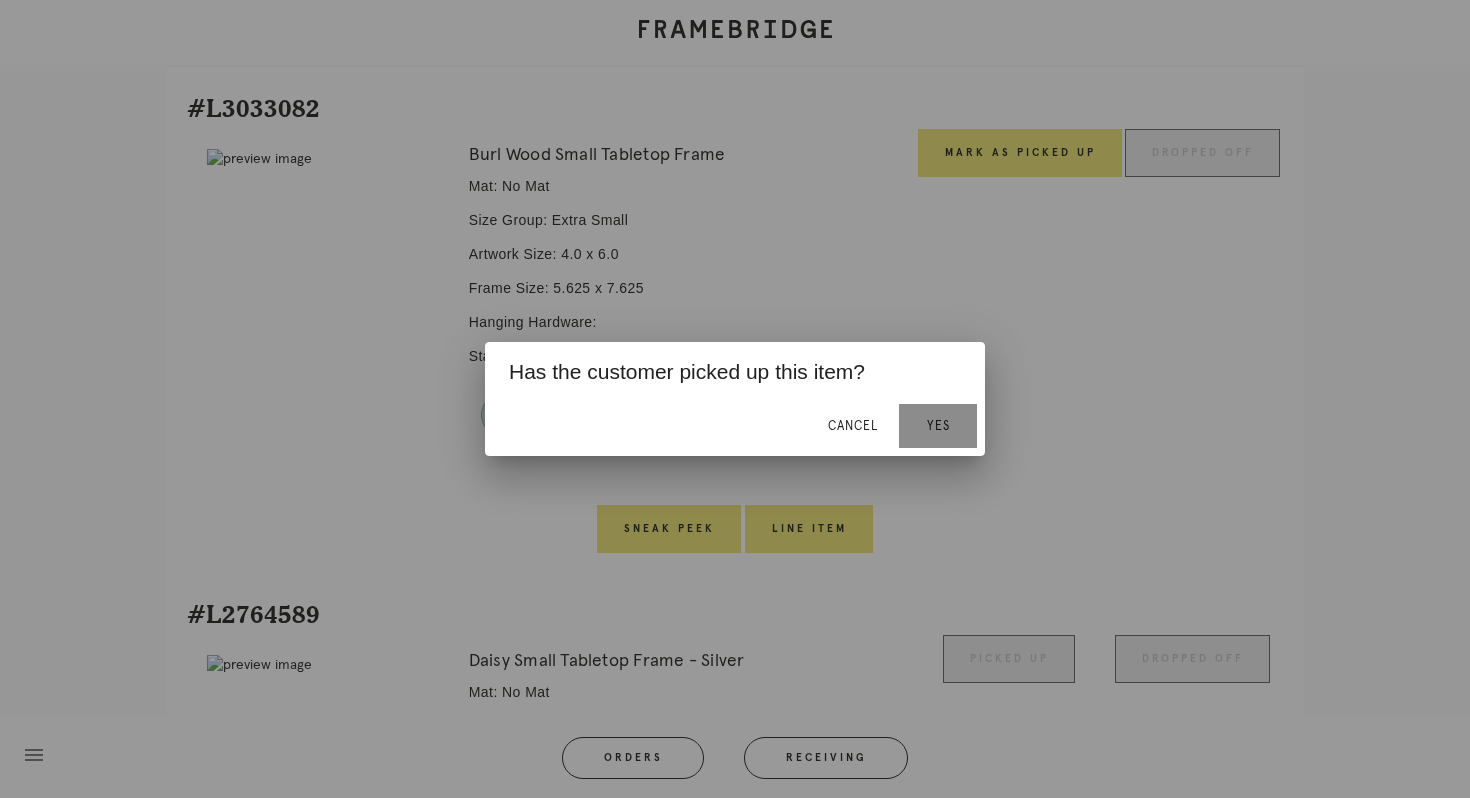 click on "Yes" at bounding box center [938, 426] 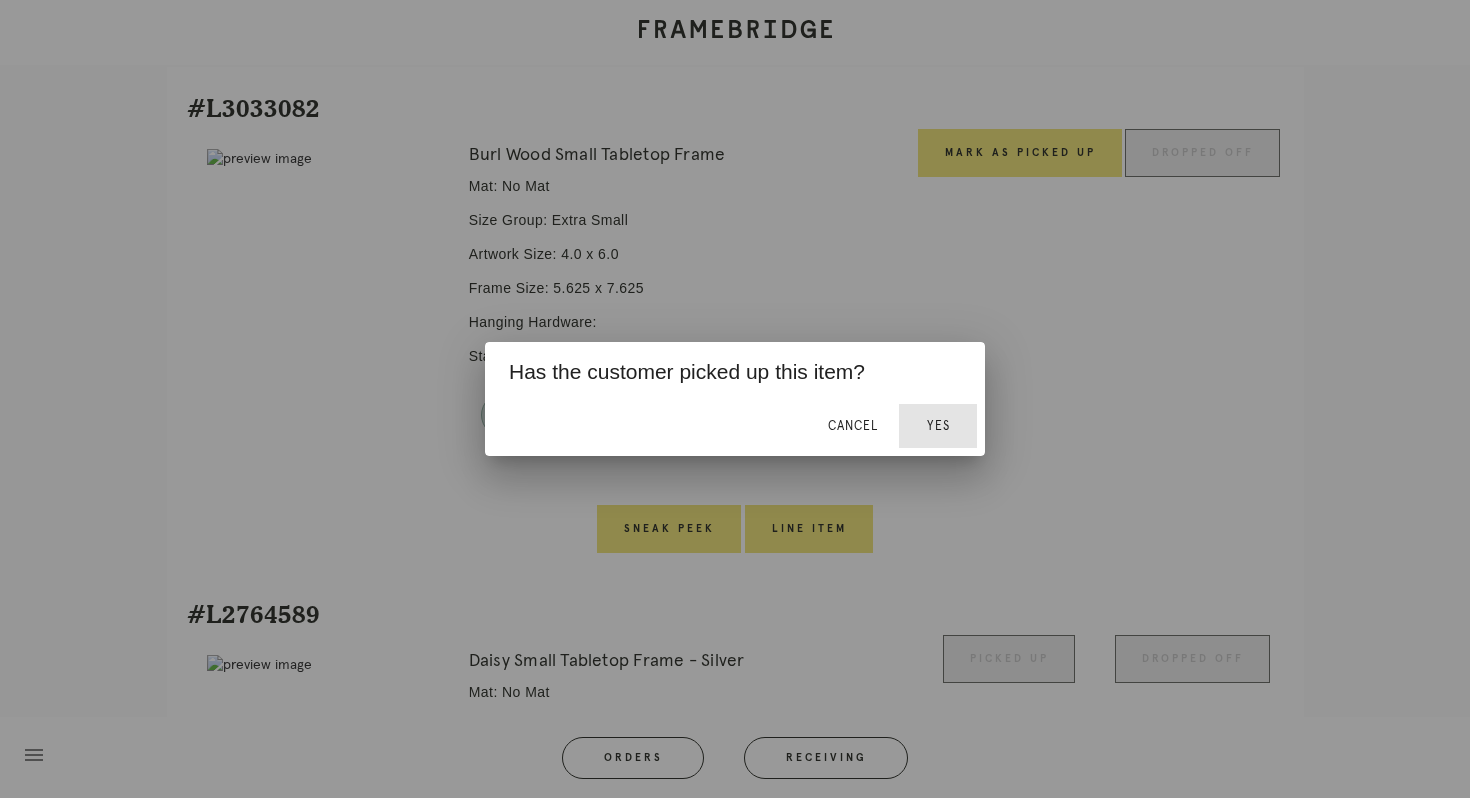click on "Yes" at bounding box center [938, 426] 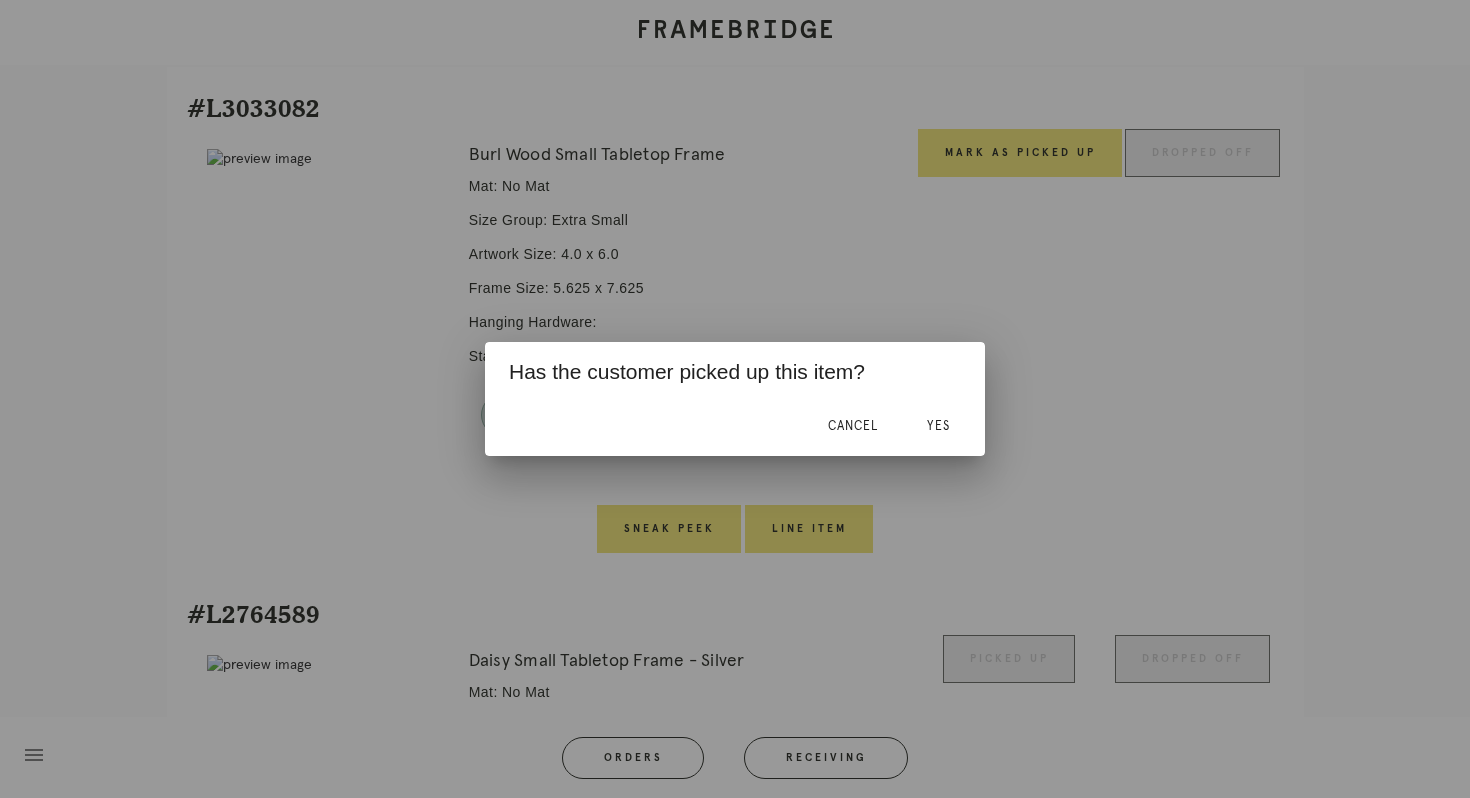 click at bounding box center [735, 399] 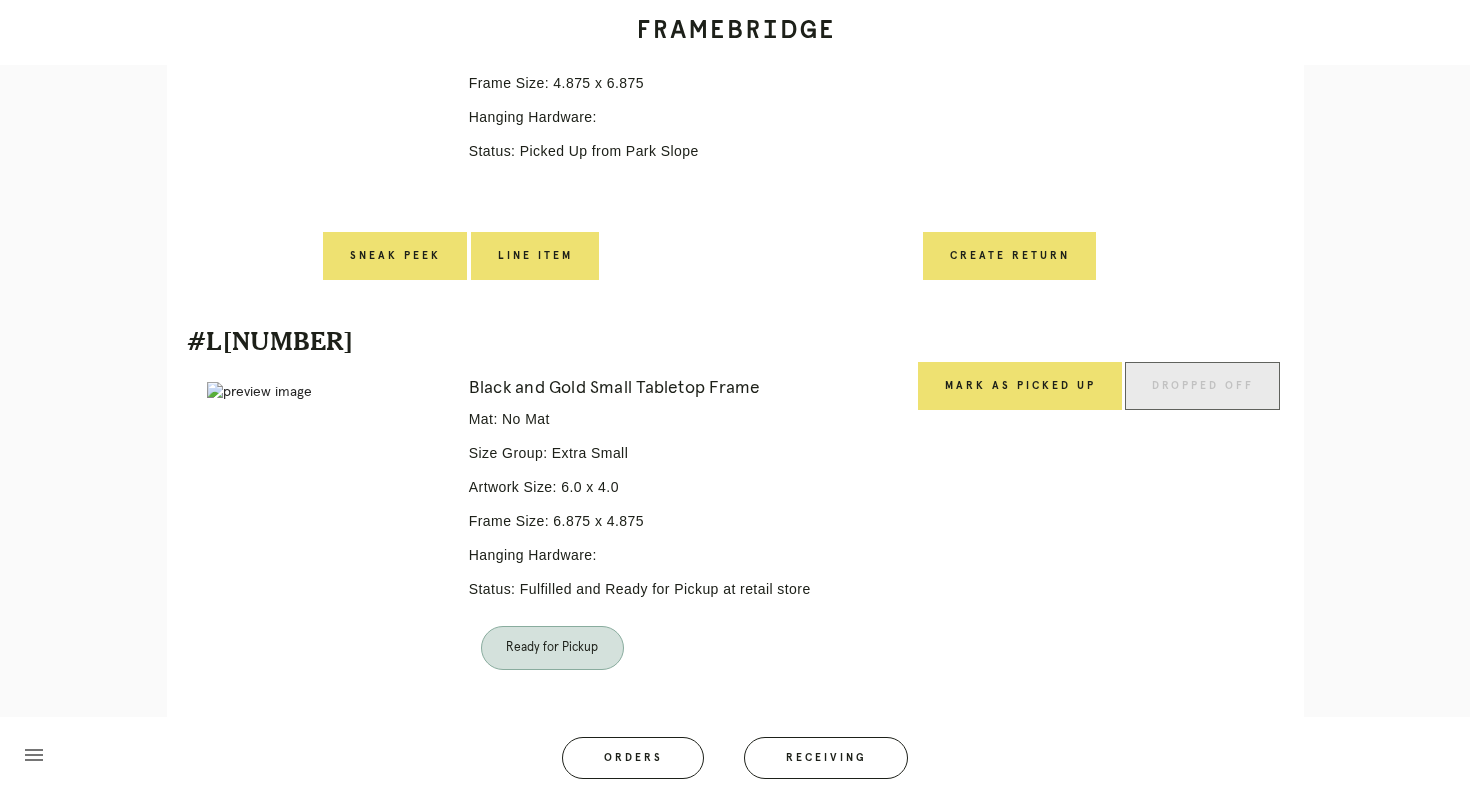 scroll, scrollTop: 1298, scrollLeft: 0, axis: vertical 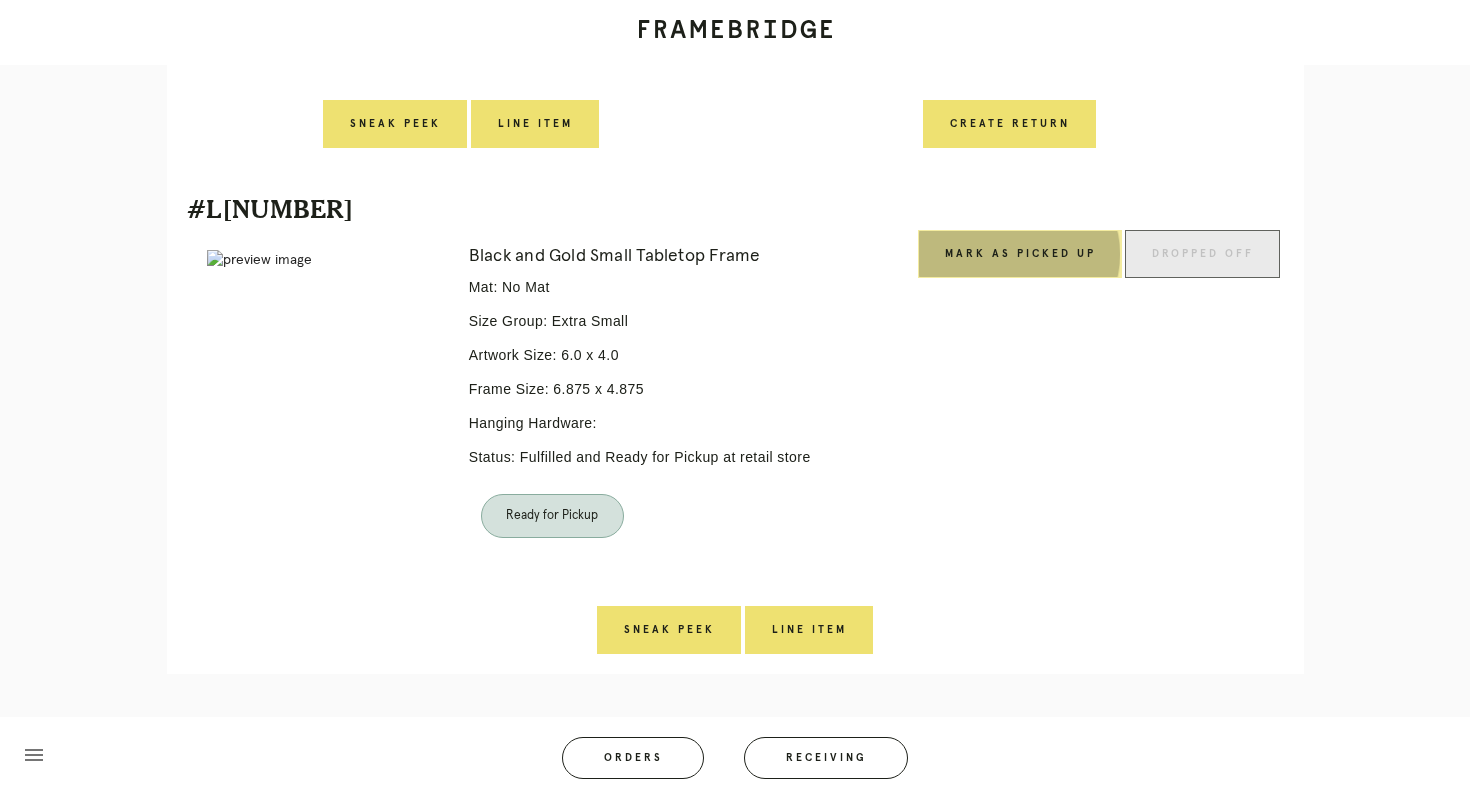 click on "Mark as Picked Up" at bounding box center [1020, 254] 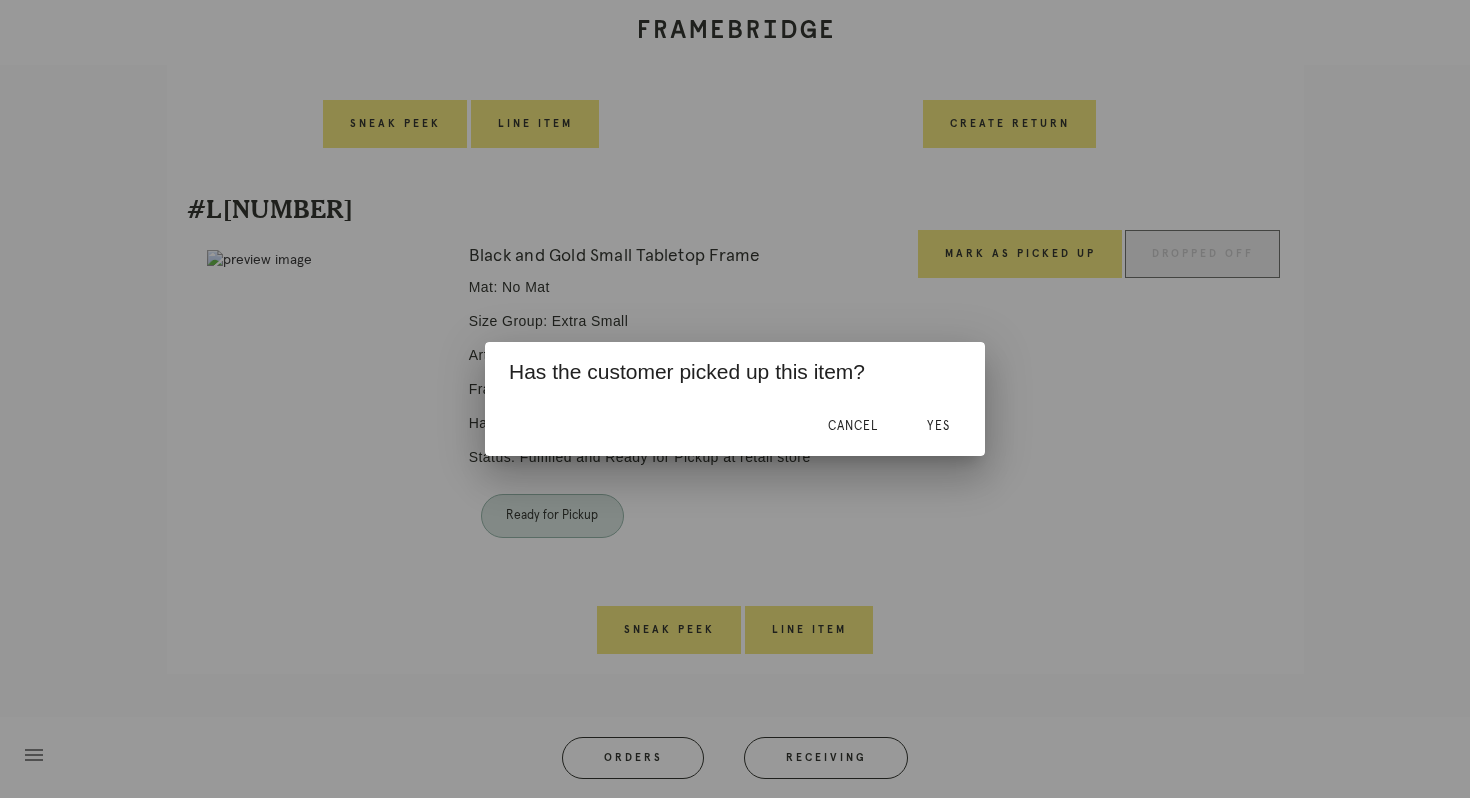 click on "Cancel
Yes" at bounding box center (735, 426) 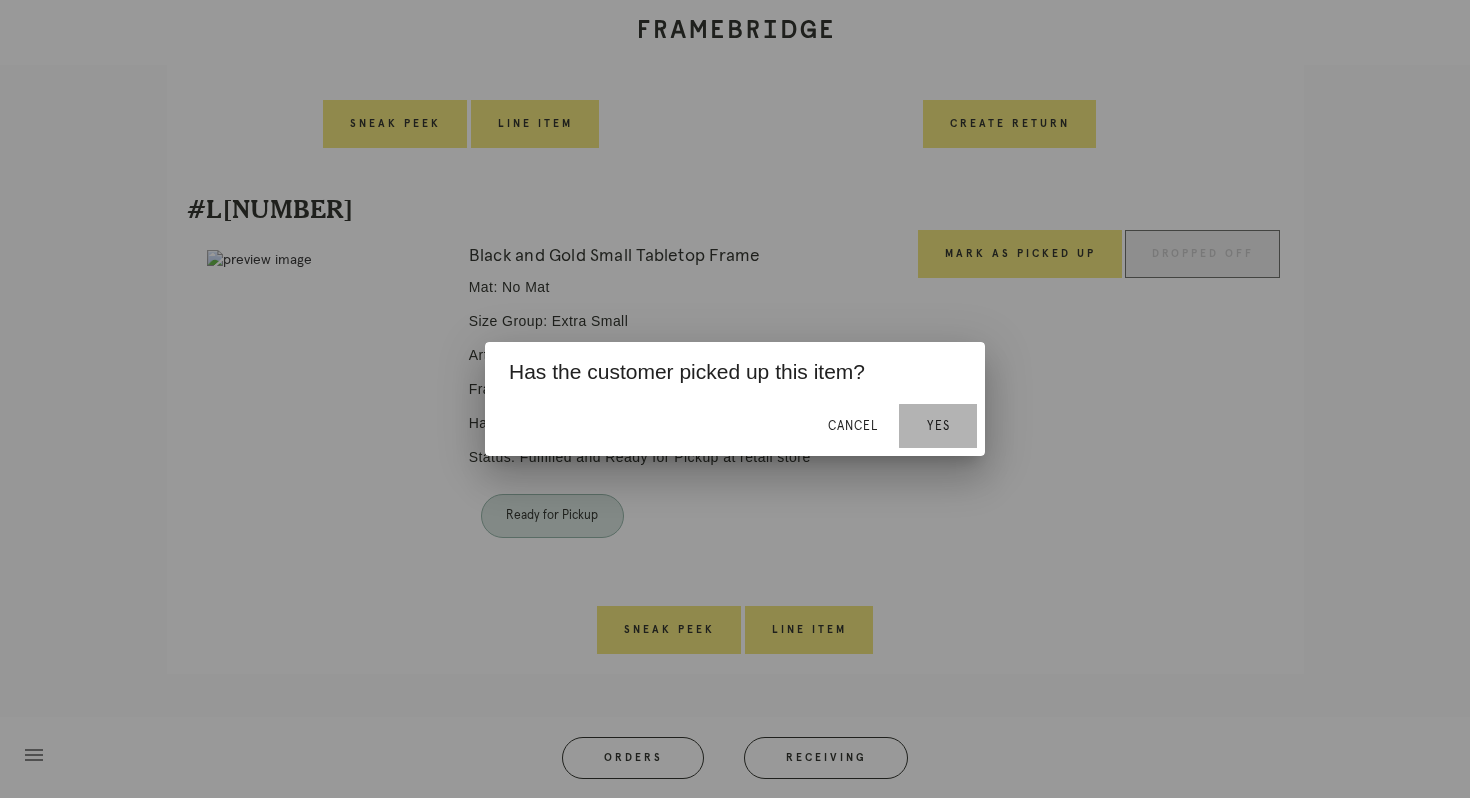 click on "Yes" at bounding box center (938, 426) 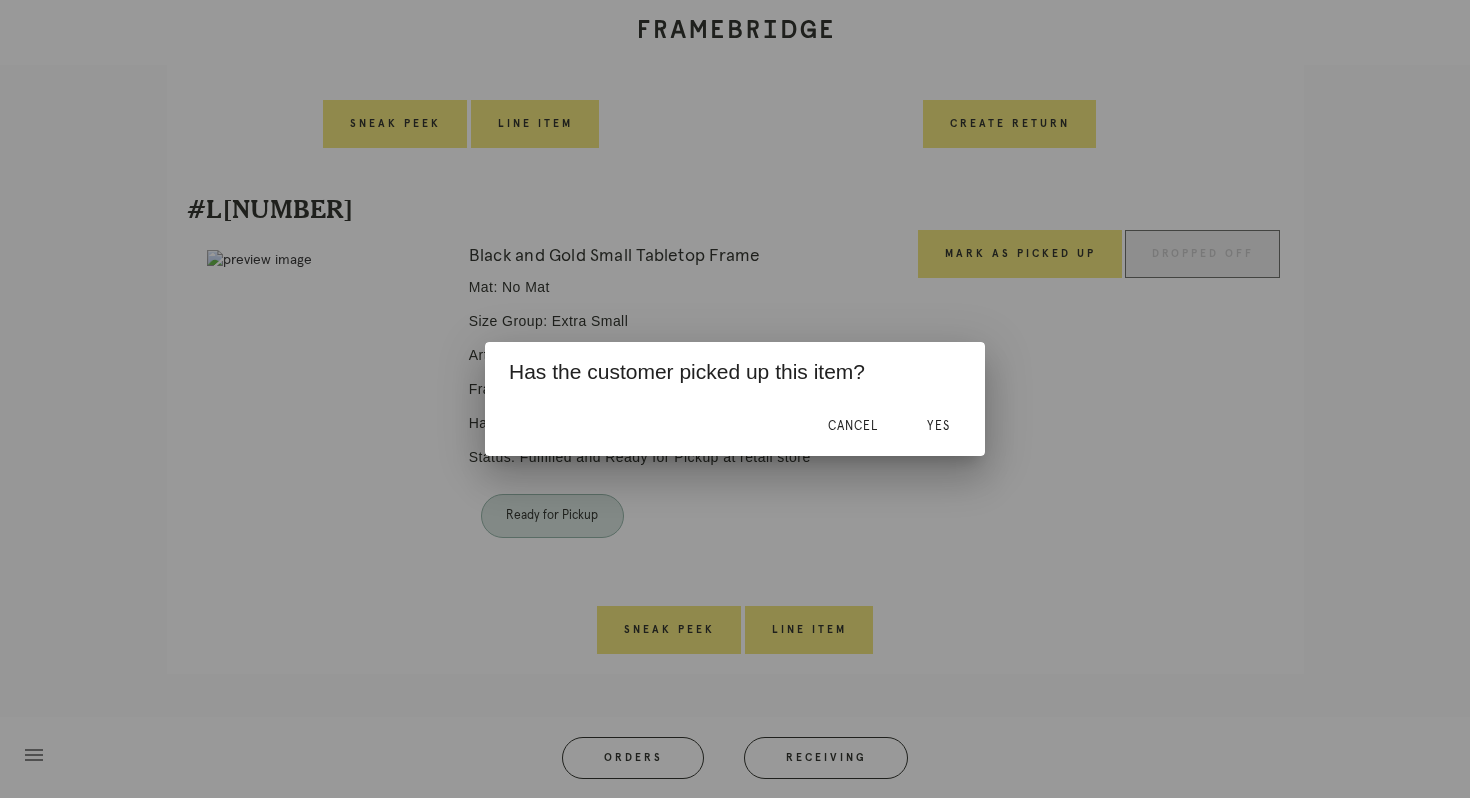 click at bounding box center (735, 399) 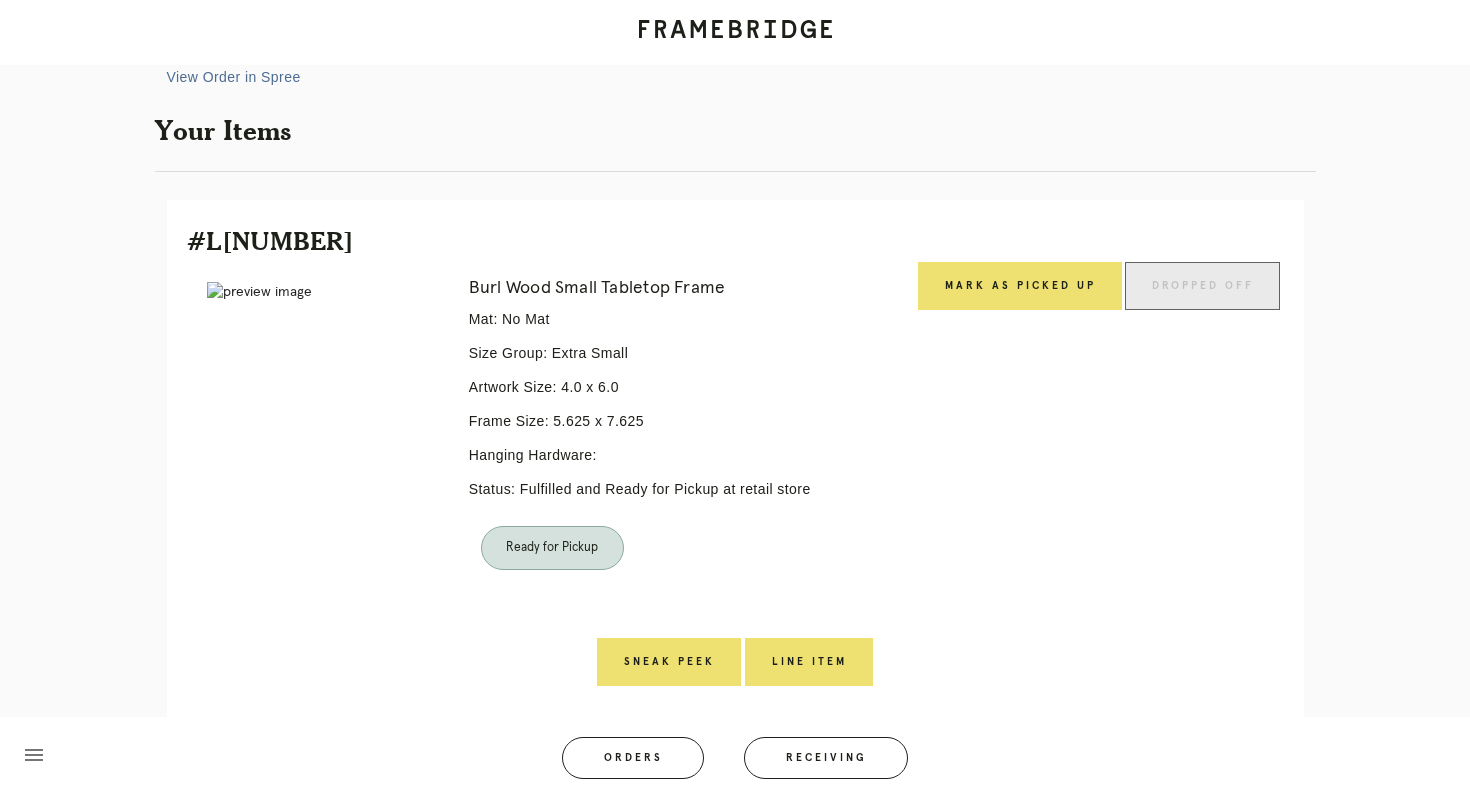 scroll, scrollTop: 326, scrollLeft: 0, axis: vertical 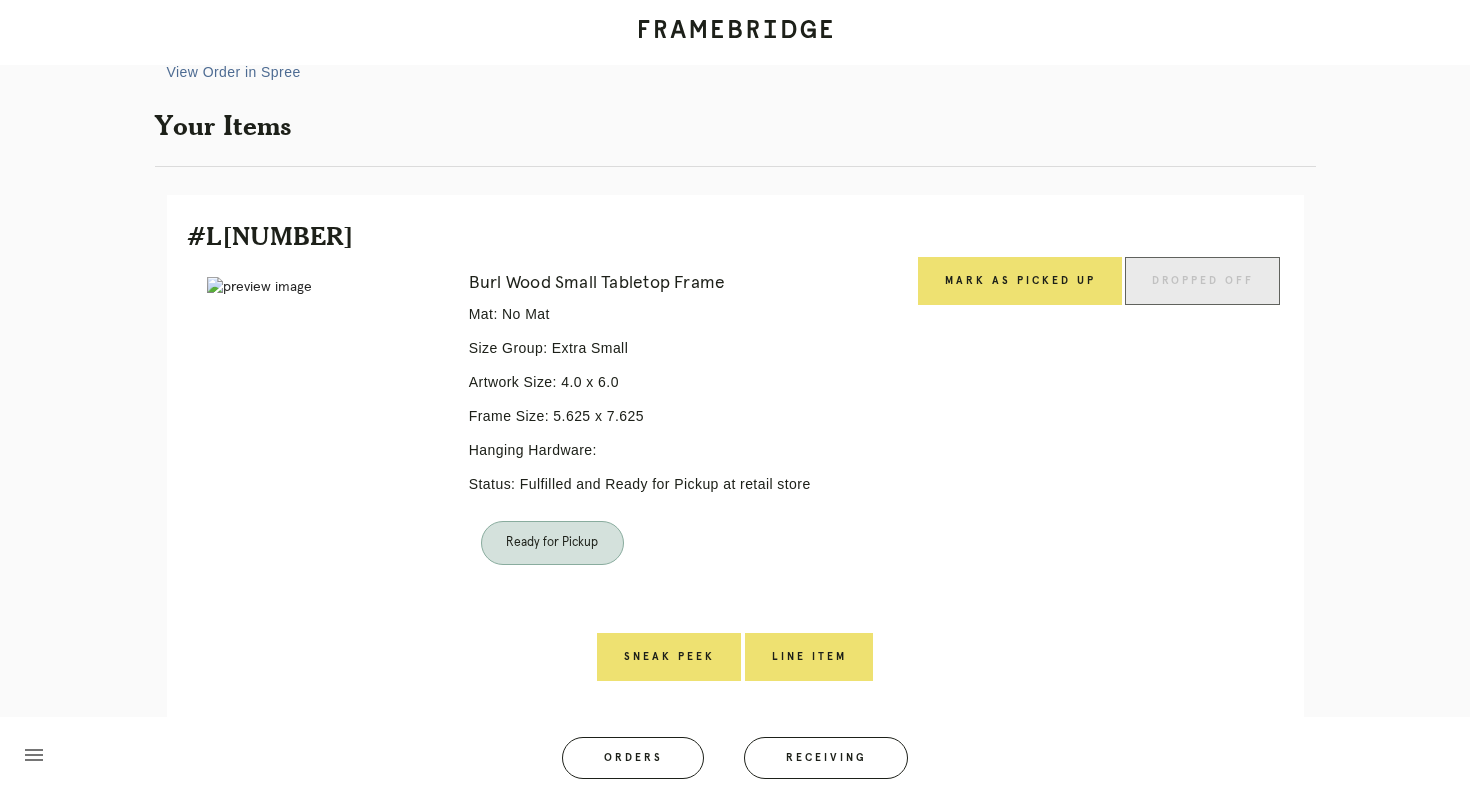 click on "Order Information
Placed: 5/9/2025
Total: $174.21
View Order in Spree
Customer Information
Nicholas Hudak
nicholas.hudak@gmail.com" at bounding box center (735, 4) 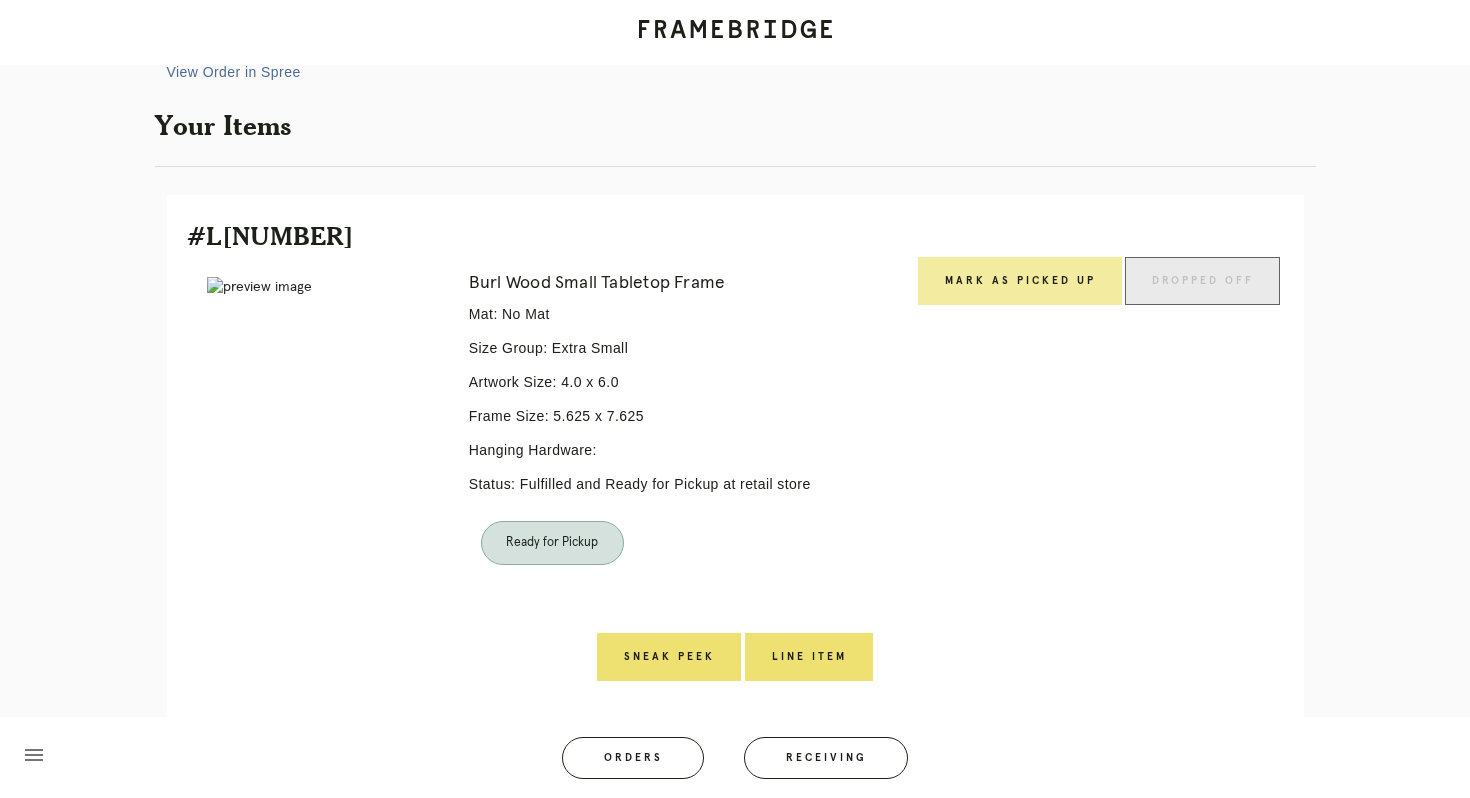click on "Mark as Picked Up" at bounding box center (1020, 281) 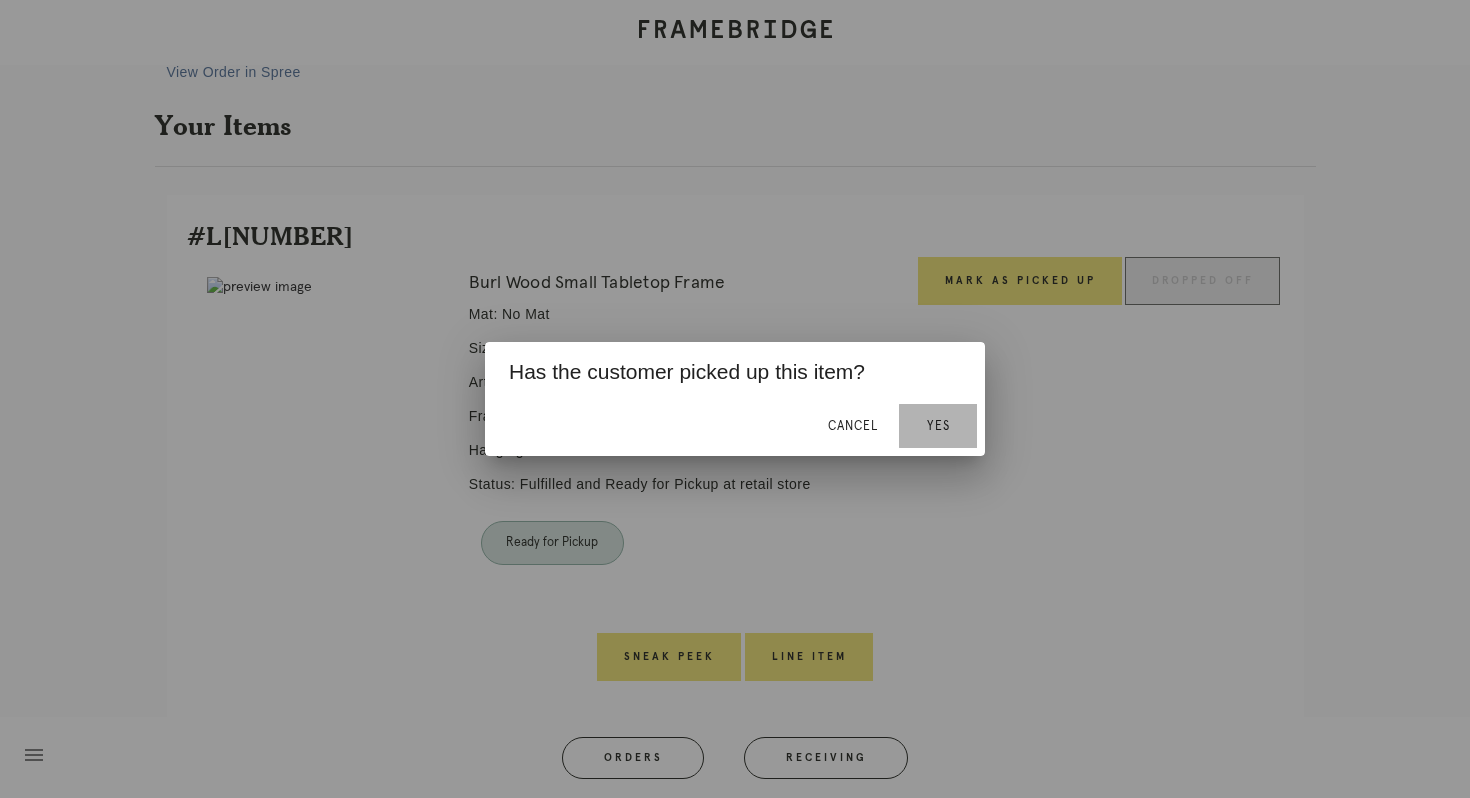 click on "Yes" at bounding box center (938, 426) 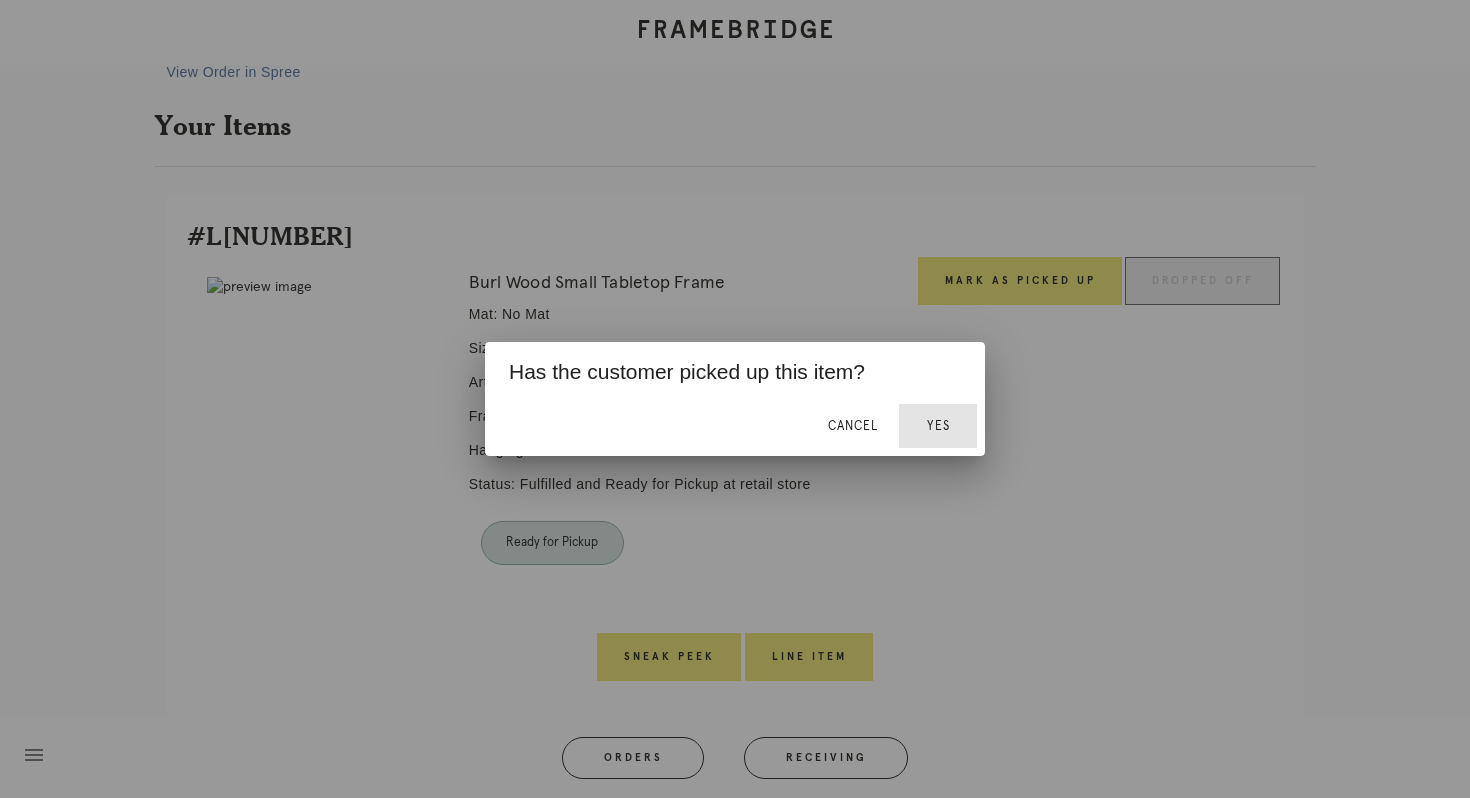 click on "Yes" at bounding box center [938, 426] 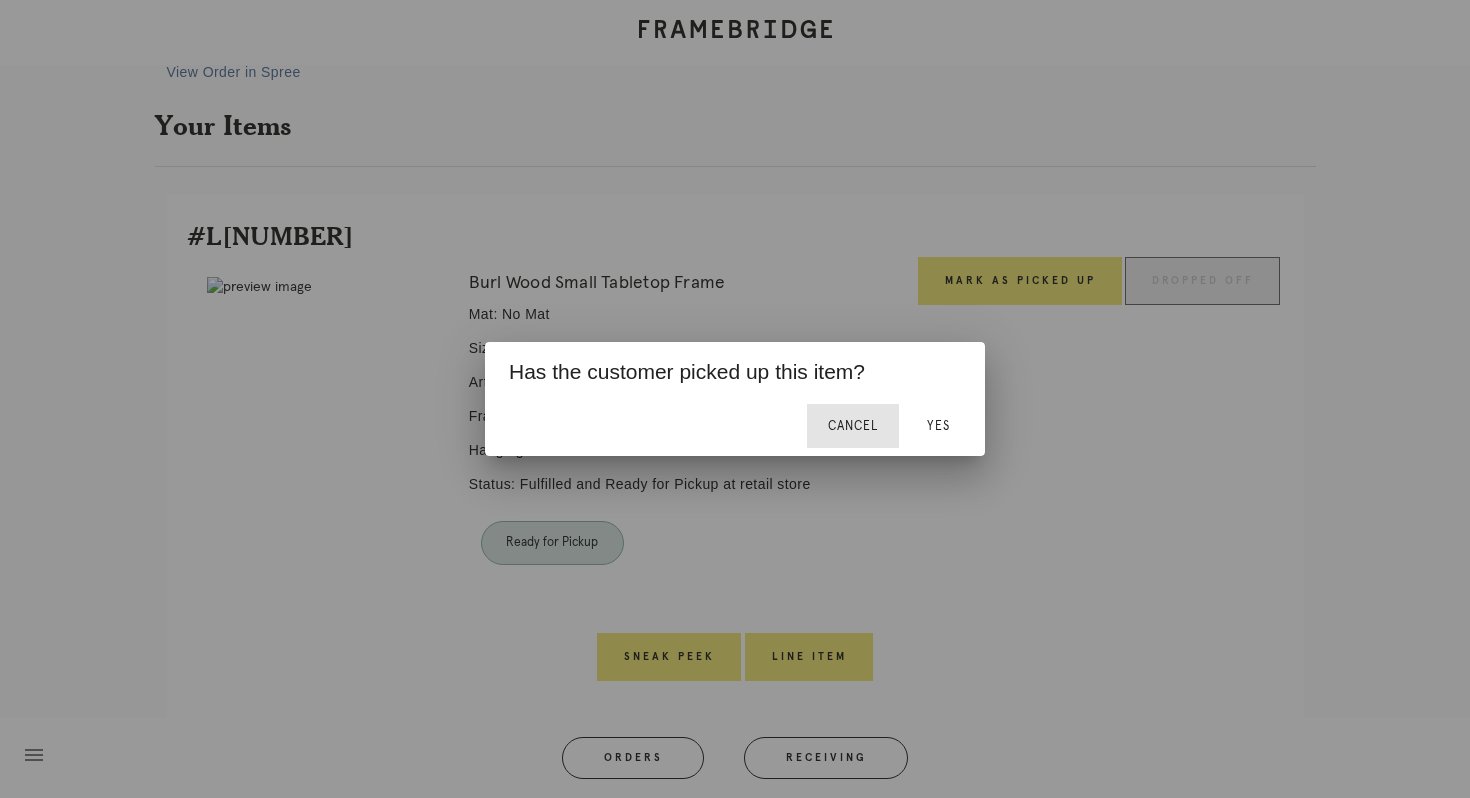 click on "Cancel" at bounding box center [853, 426] 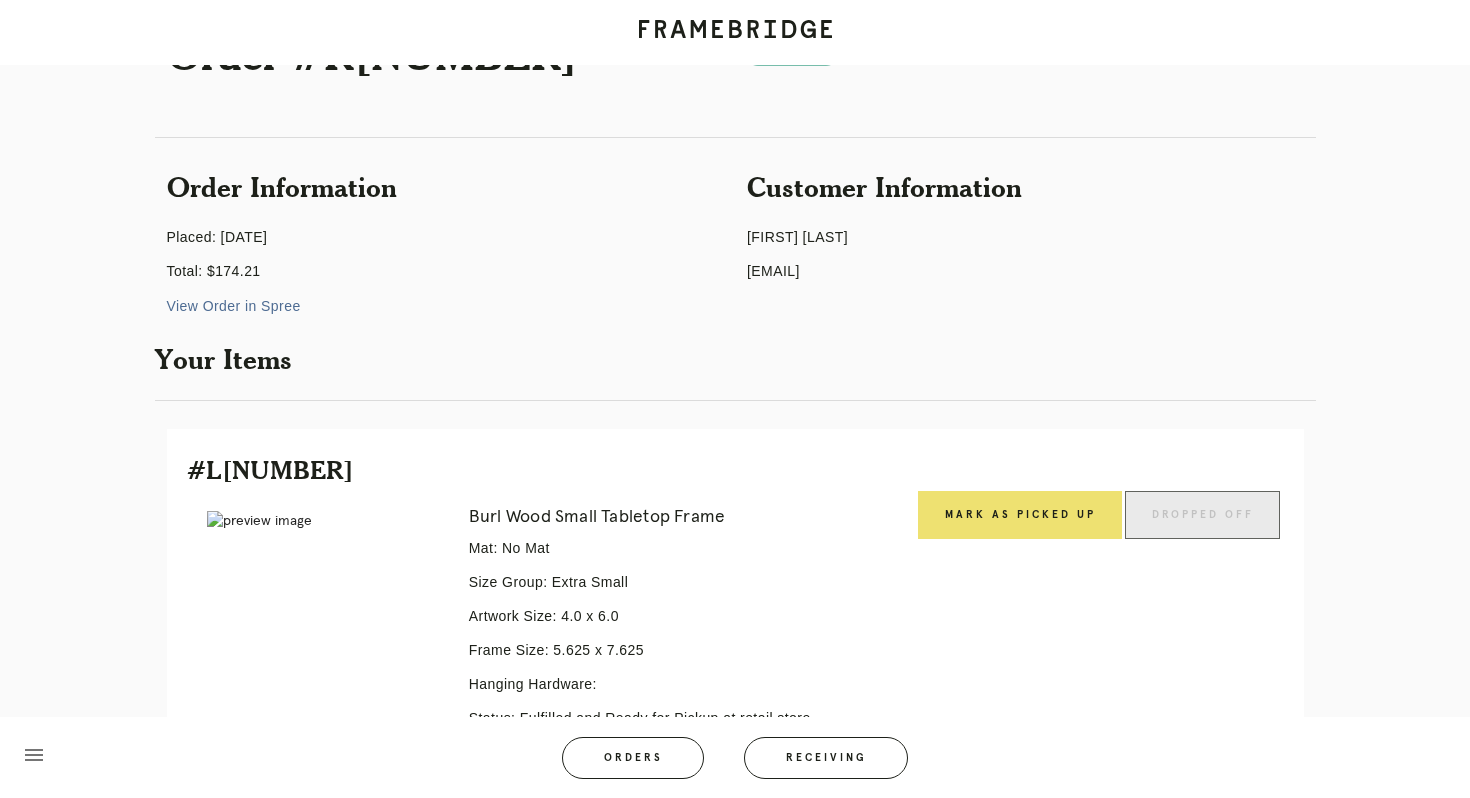 scroll, scrollTop: 0, scrollLeft: 0, axis: both 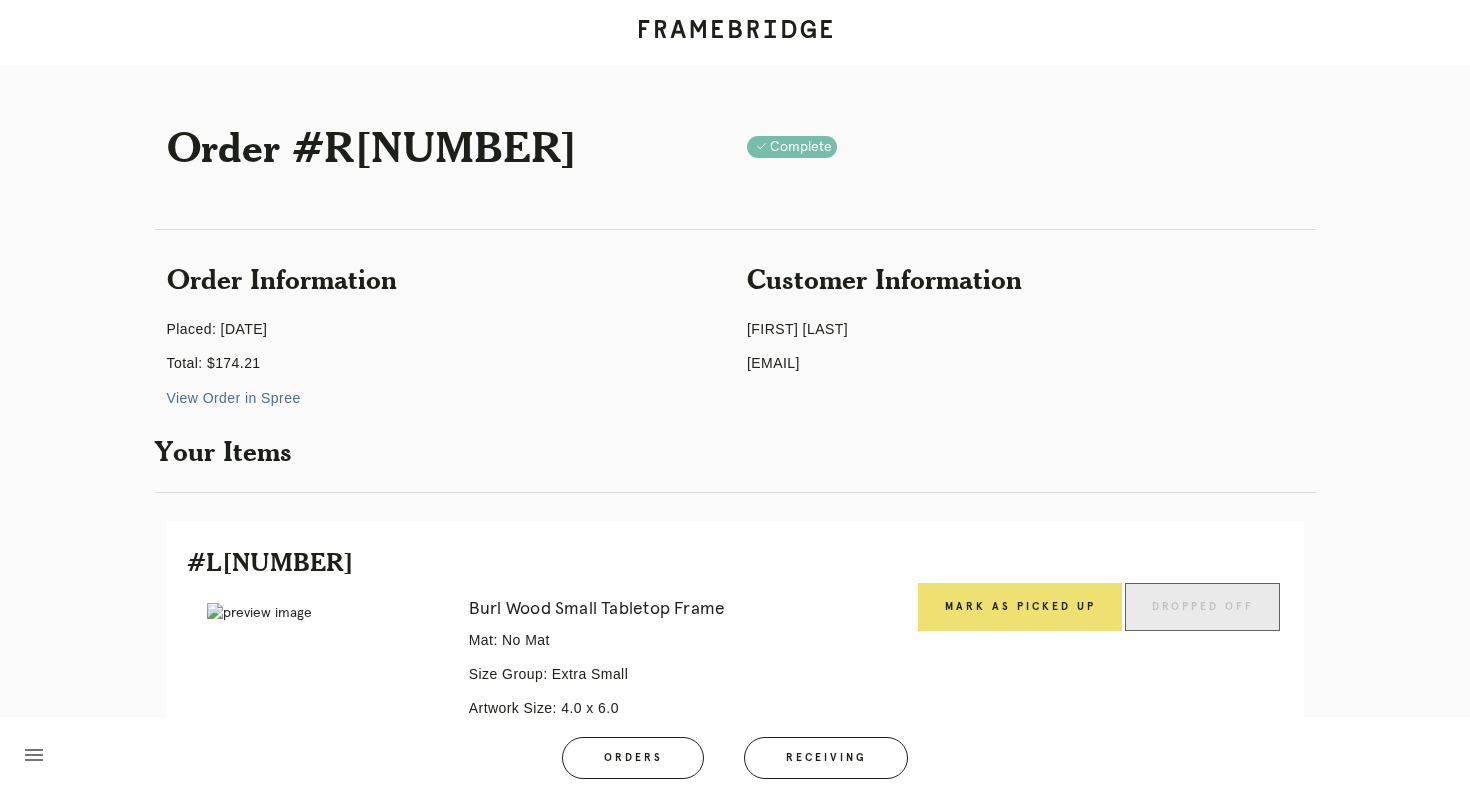 click on "Order #R242012501" at bounding box center [445, 146] 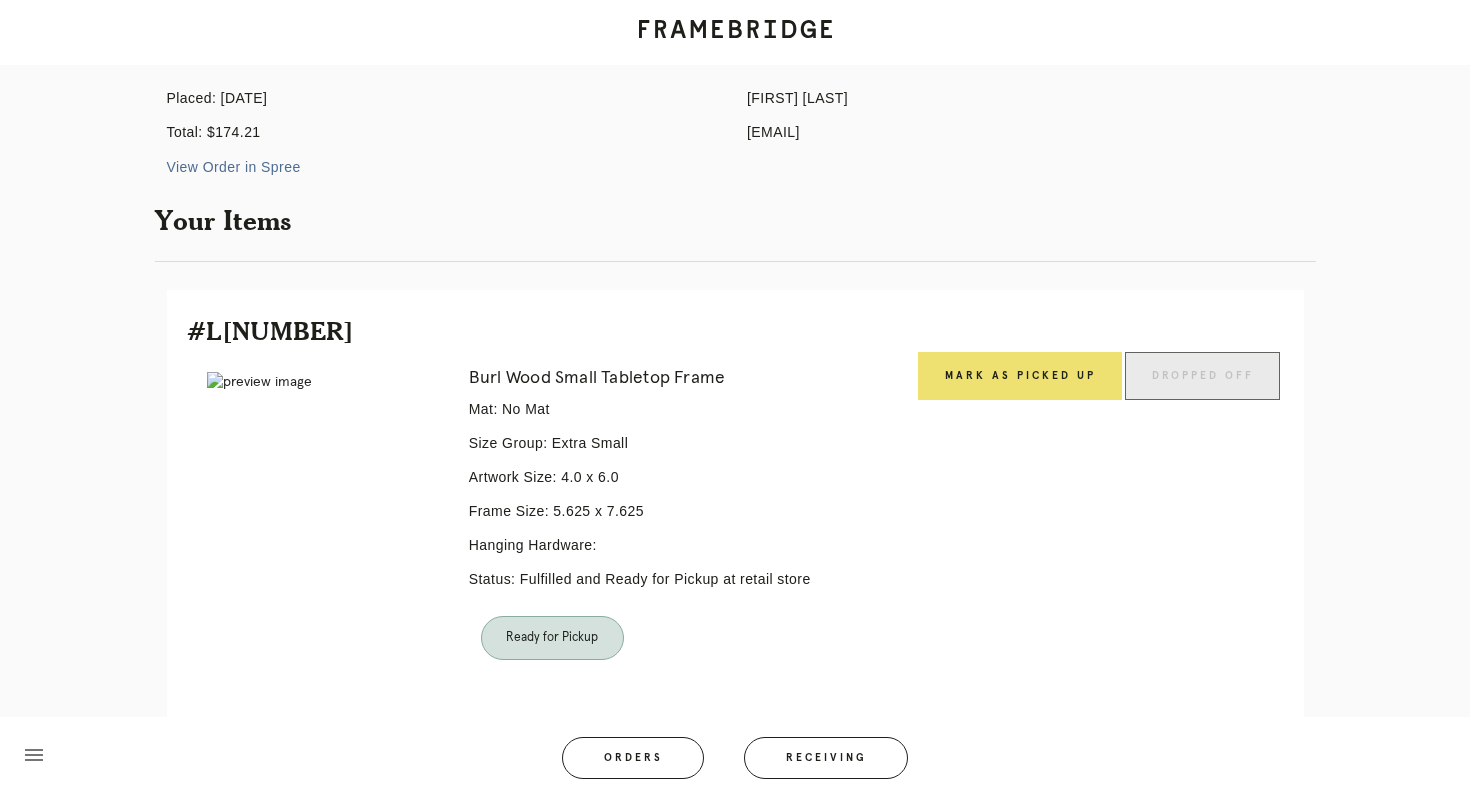 scroll, scrollTop: 0, scrollLeft: 0, axis: both 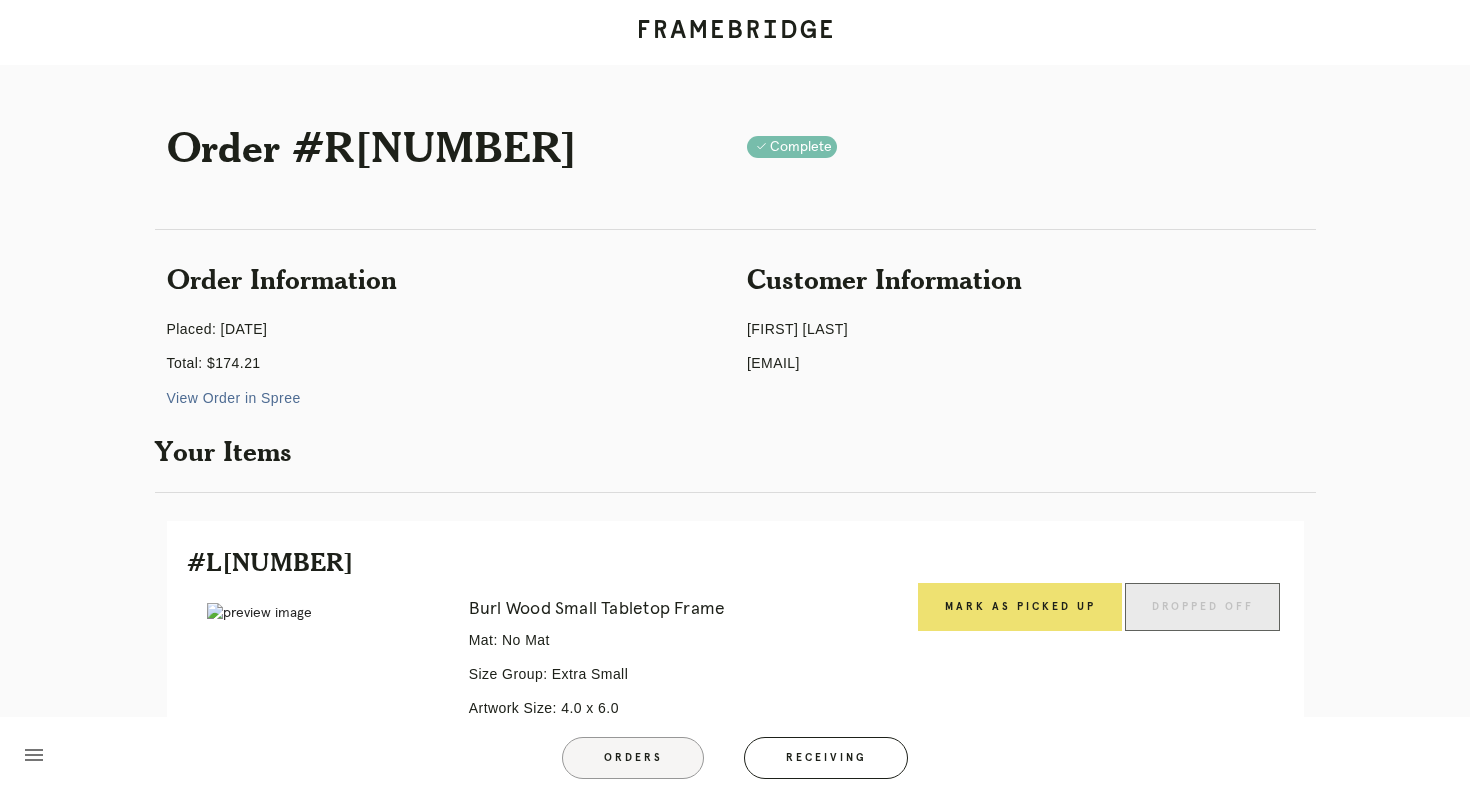 click on "Orders" at bounding box center (633, 758) 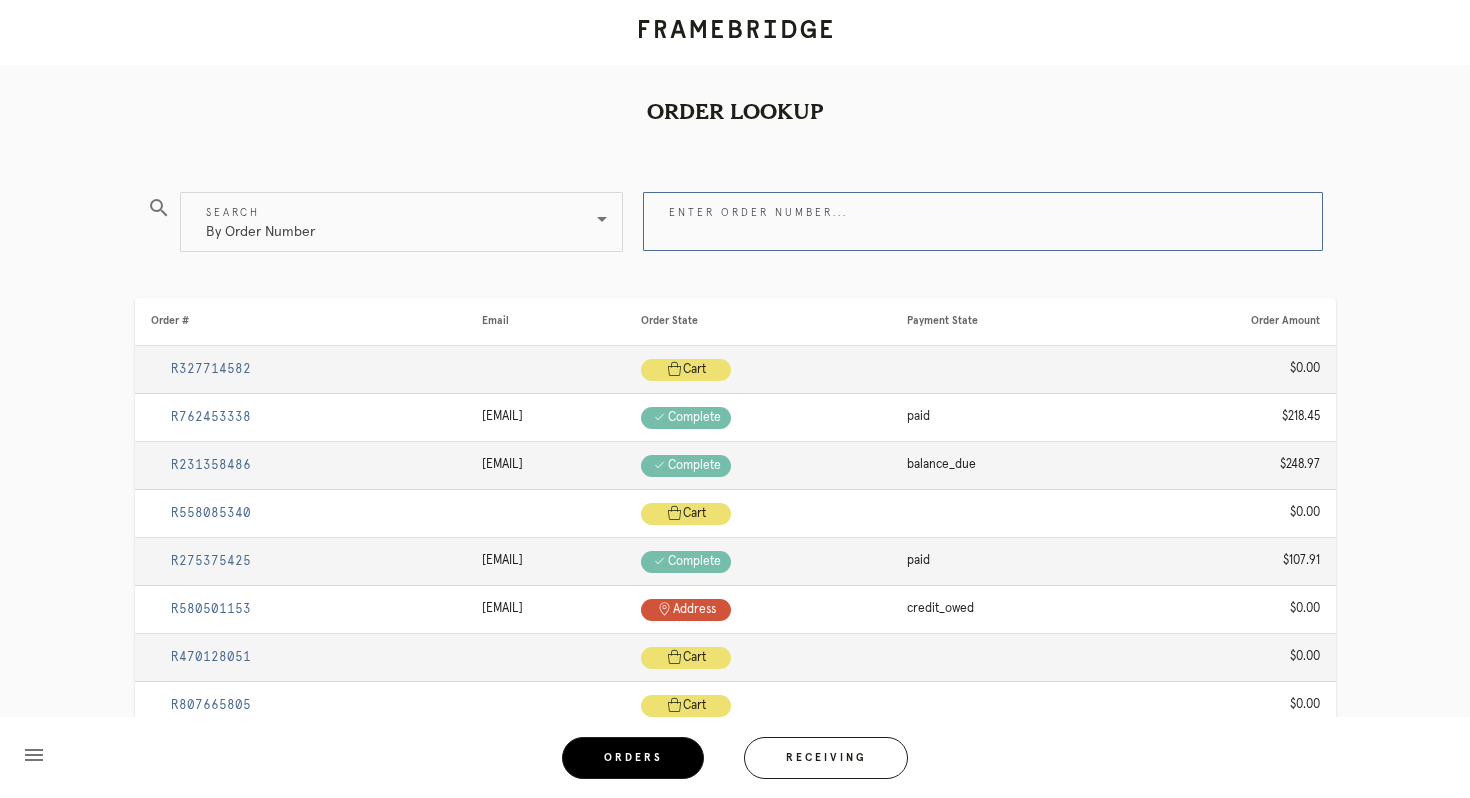 click on "Enter order number..." at bounding box center (983, 221) 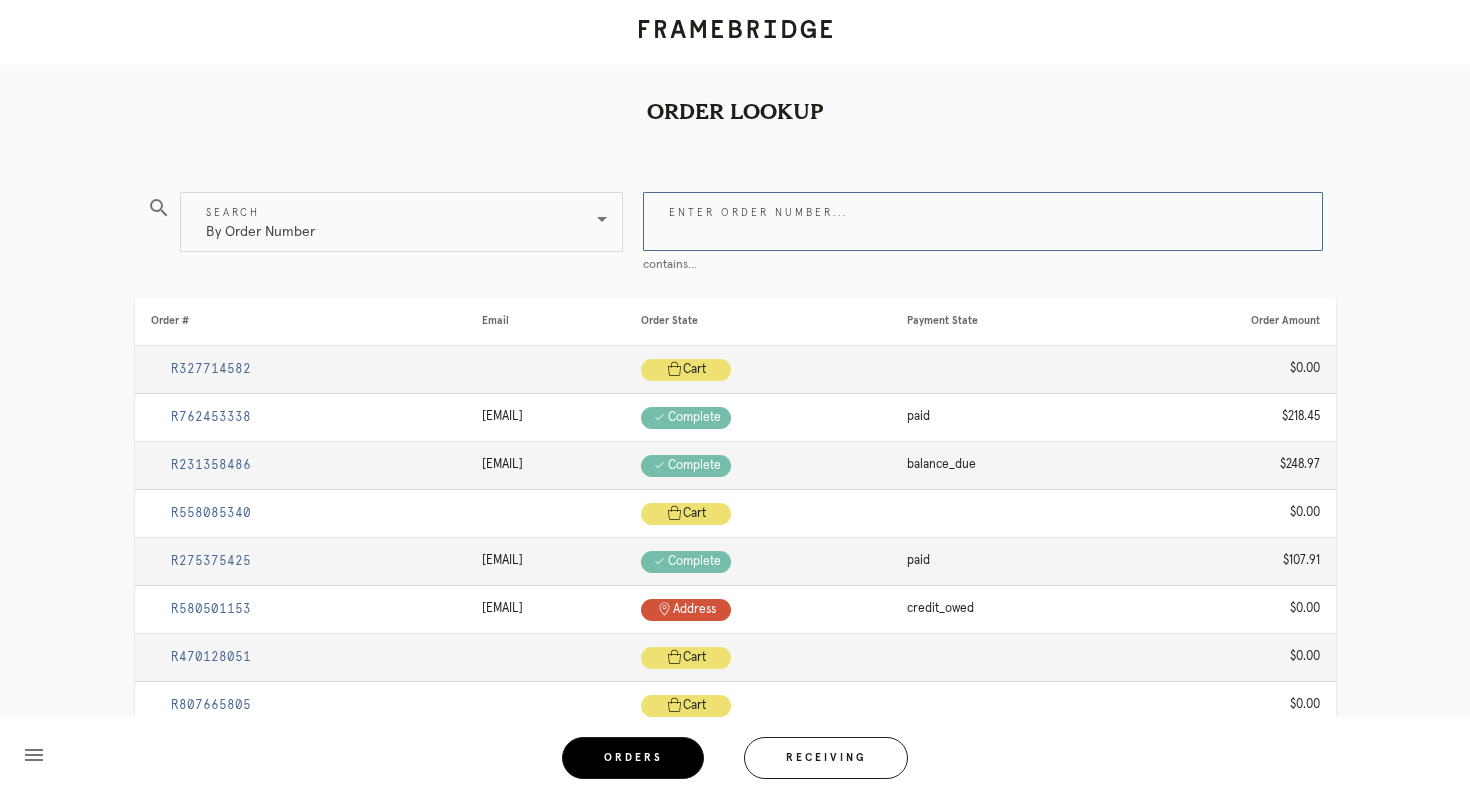 paste on "R077497805" 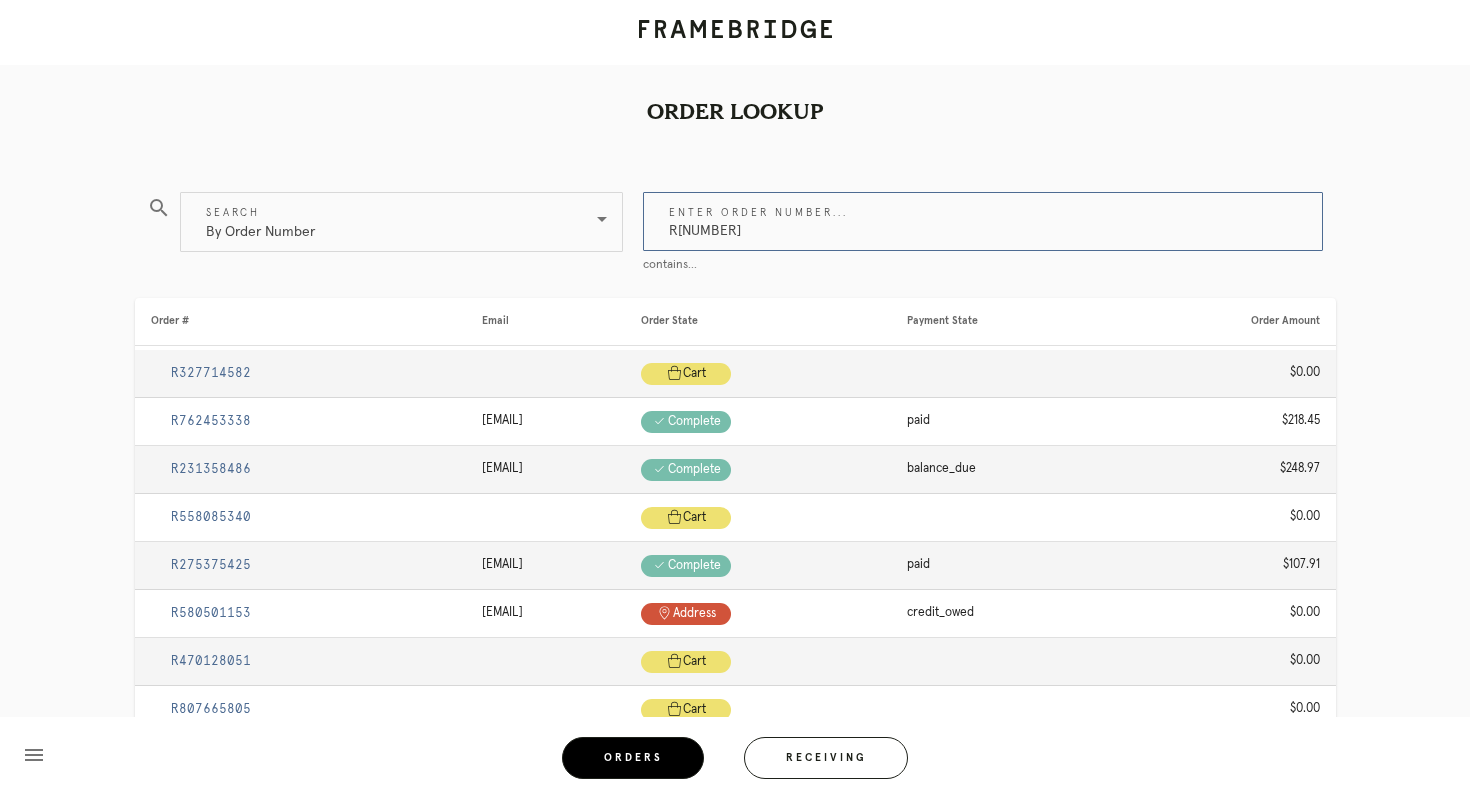 type on "R077497805" 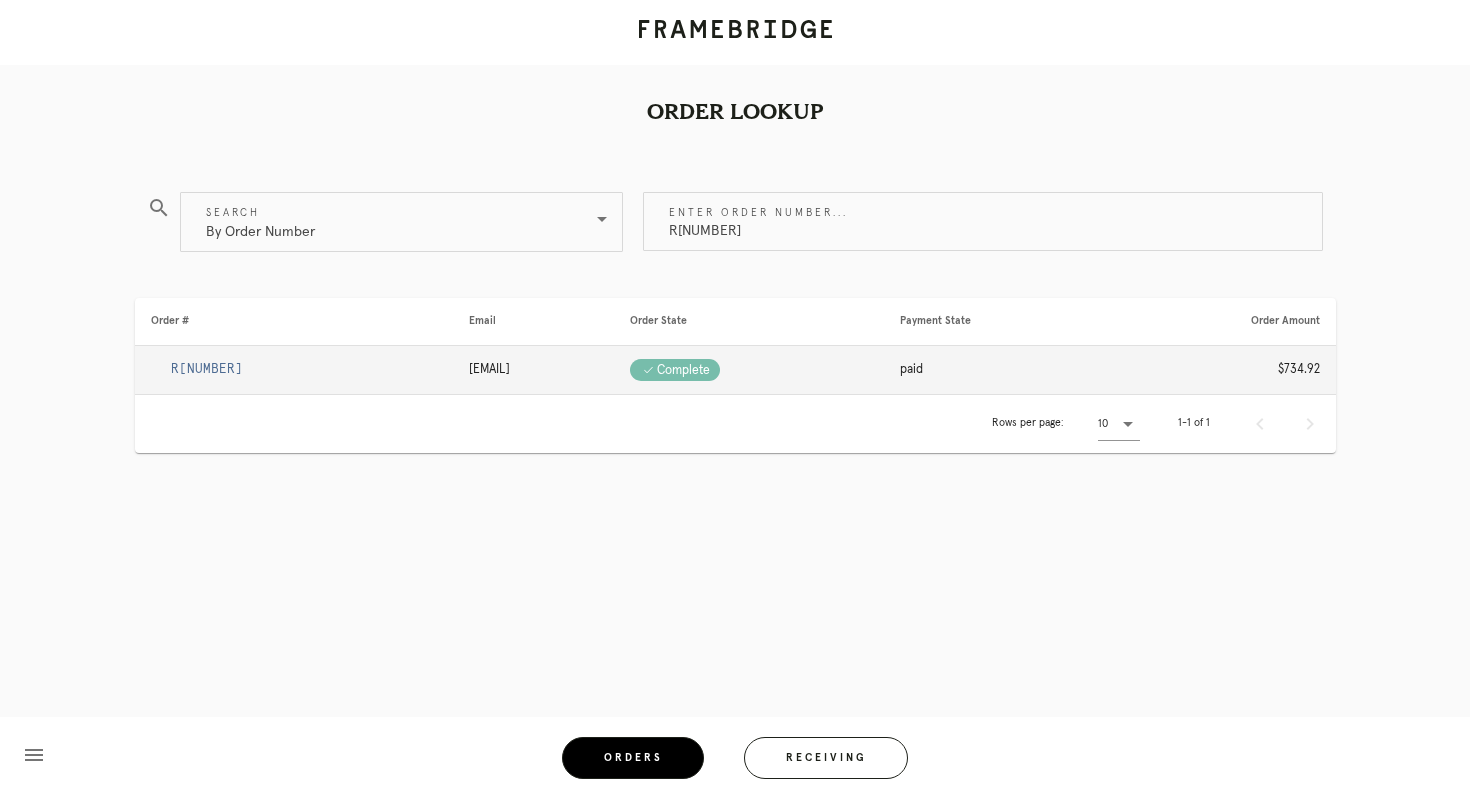 click on "R077497805" at bounding box center [207, 369] 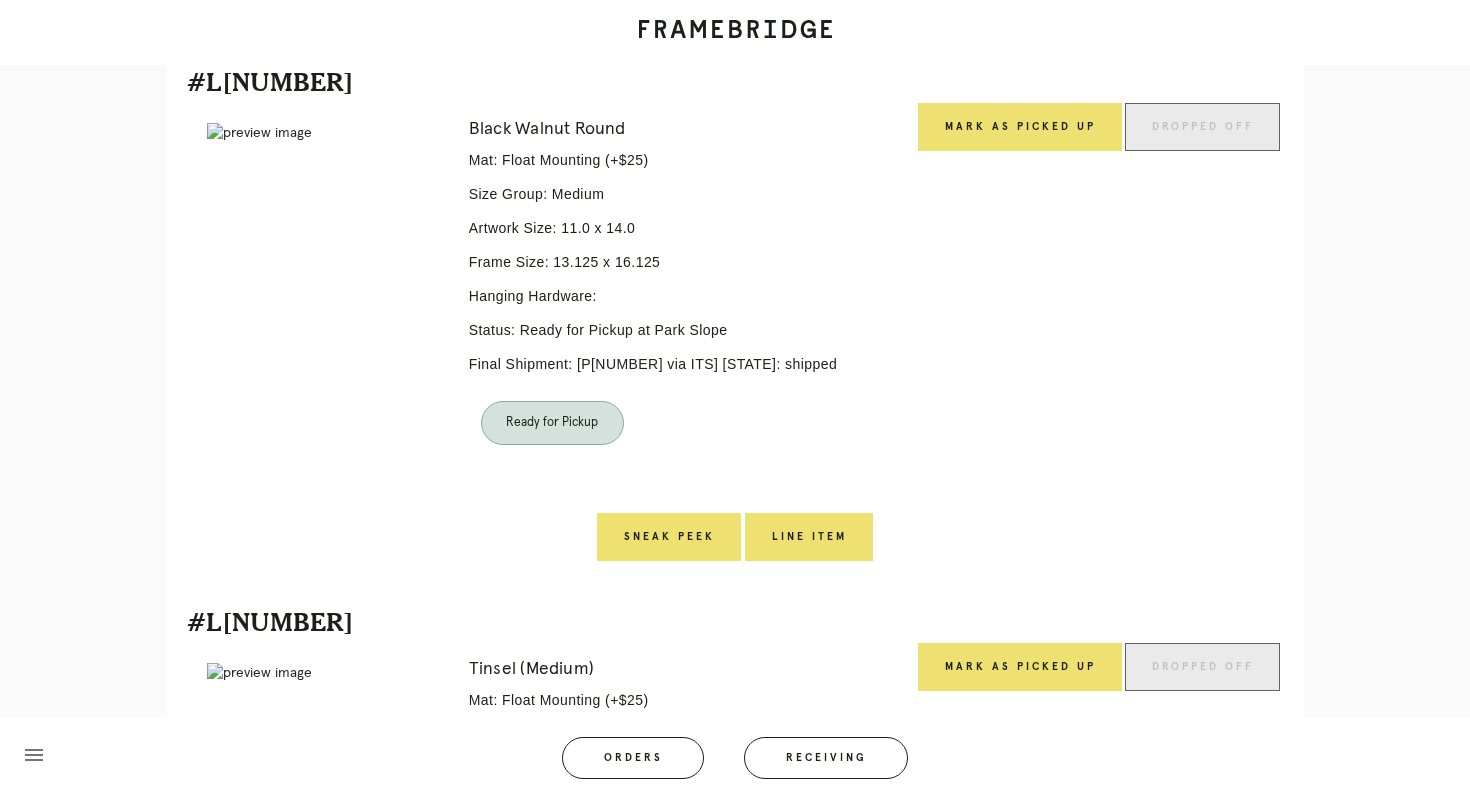 scroll, scrollTop: 1563, scrollLeft: 0, axis: vertical 